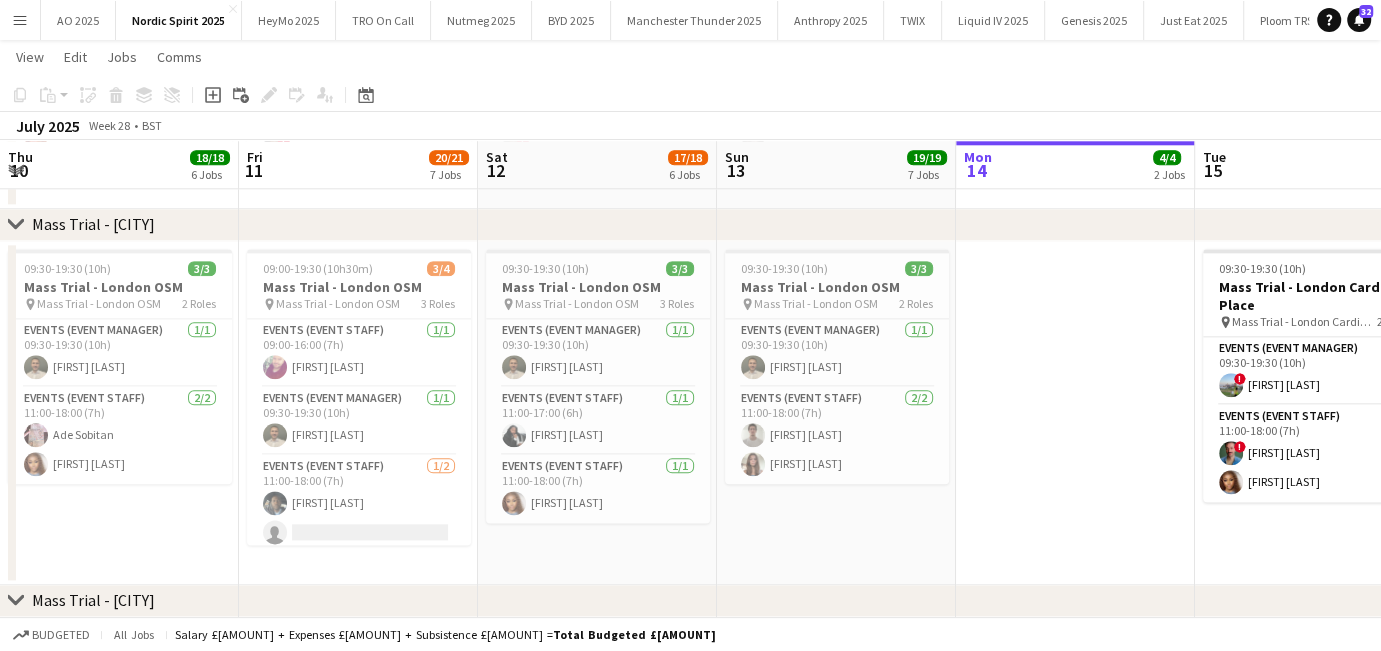 scroll, scrollTop: 1945, scrollLeft: 0, axis: vertical 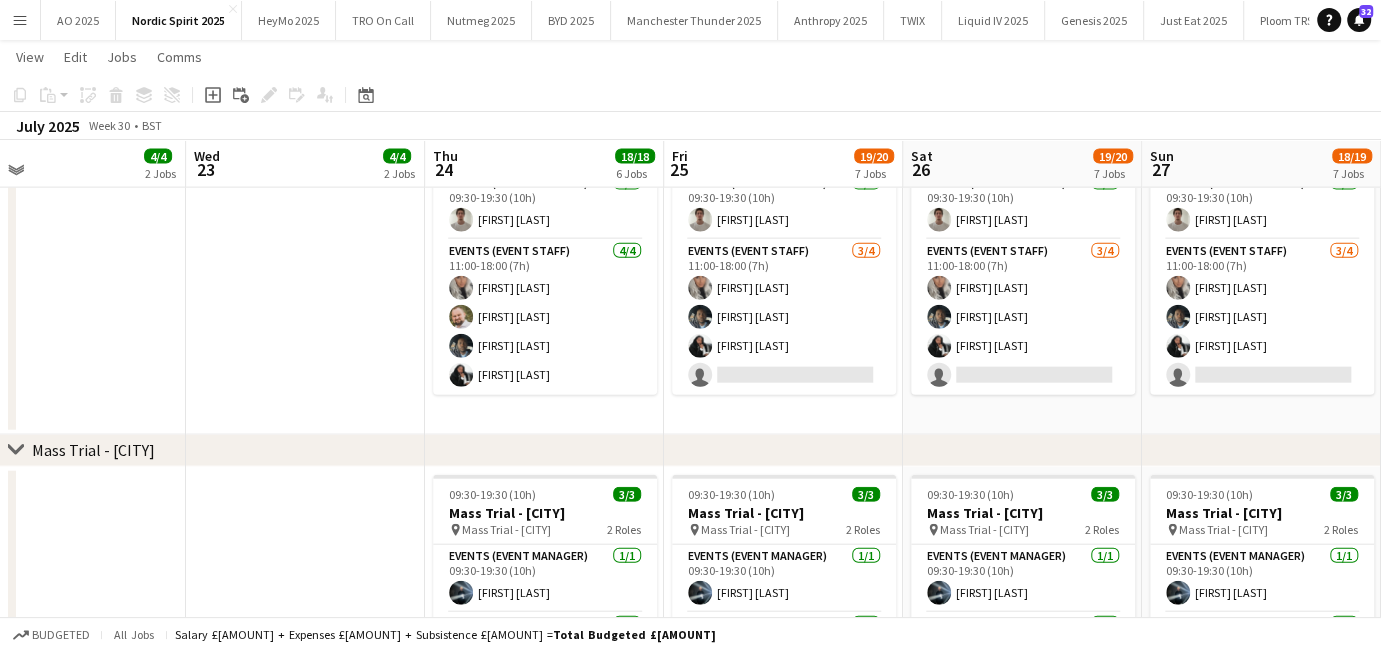click on "Menu" at bounding box center (20, 20) 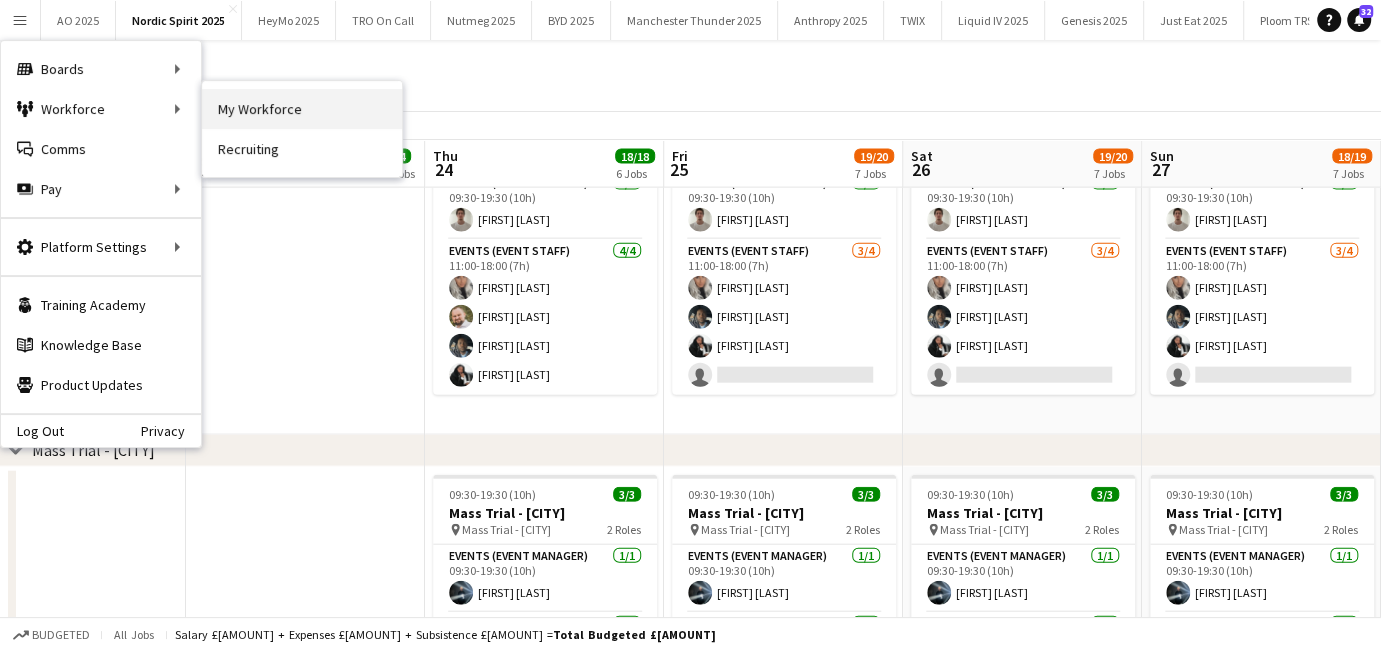 click on "My Workforce" at bounding box center (302, 109) 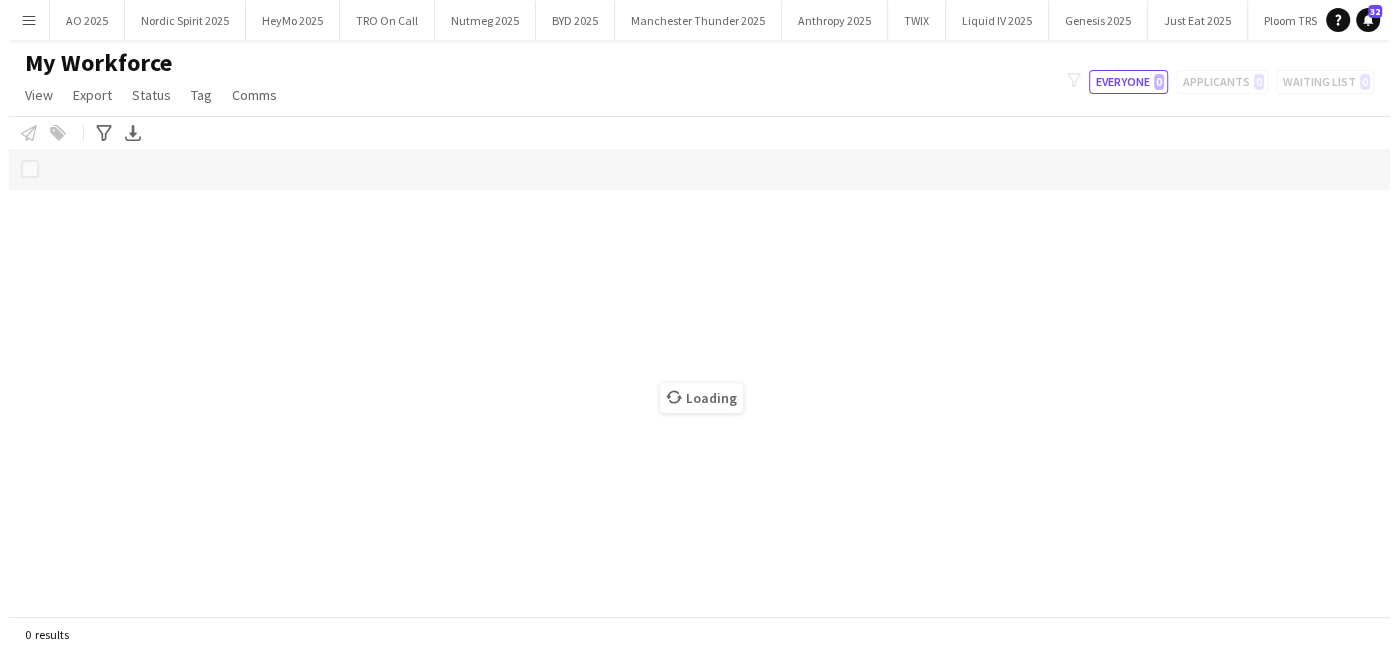 scroll, scrollTop: 0, scrollLeft: 0, axis: both 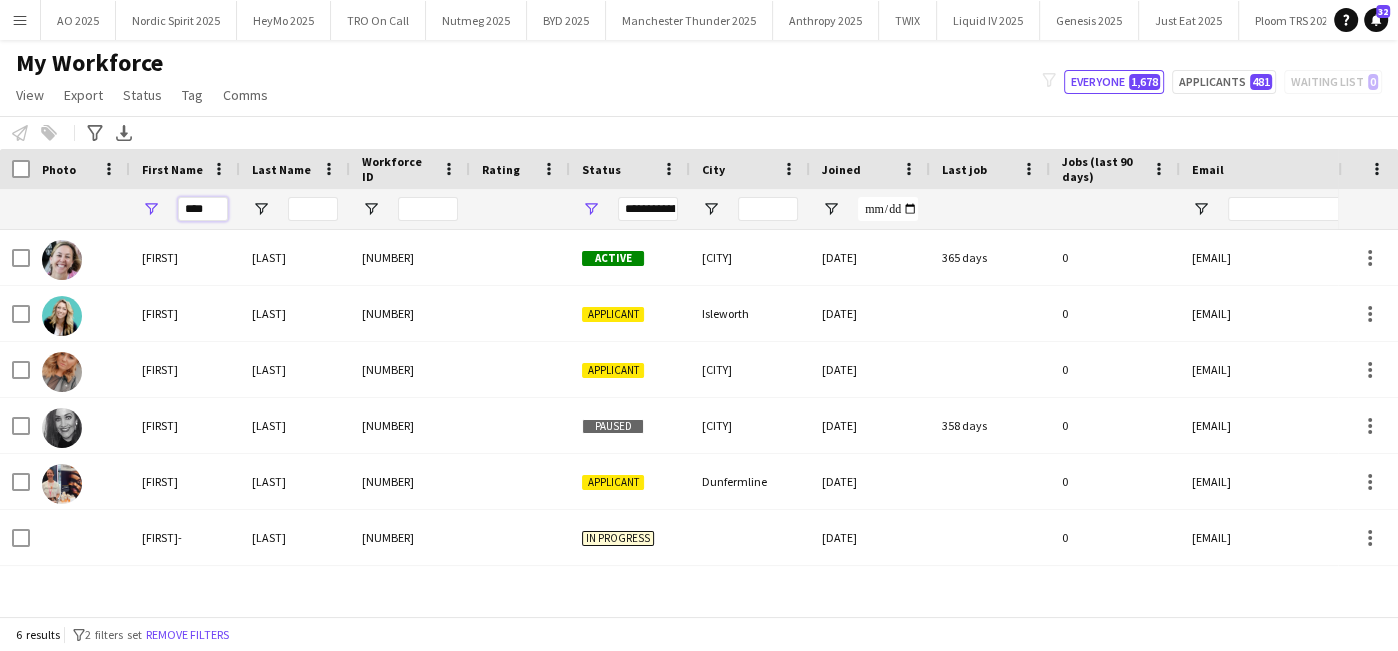 click on "****" at bounding box center [203, 209] 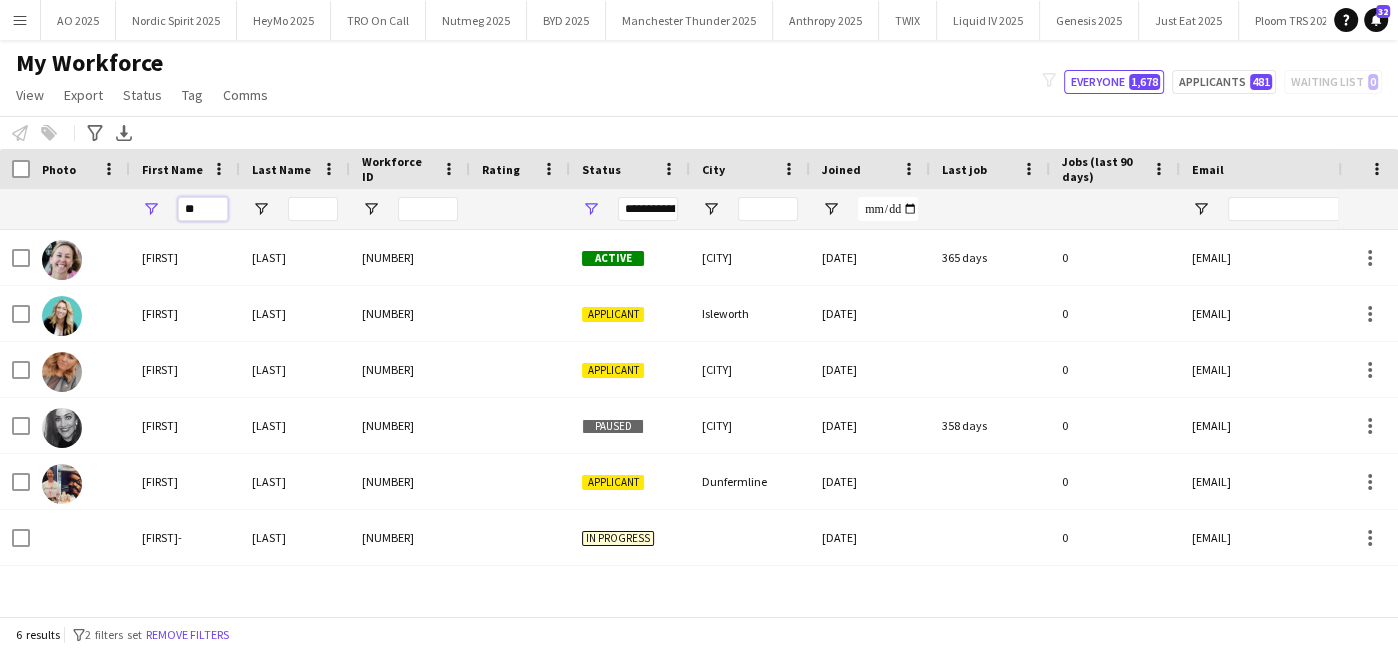 type on "*" 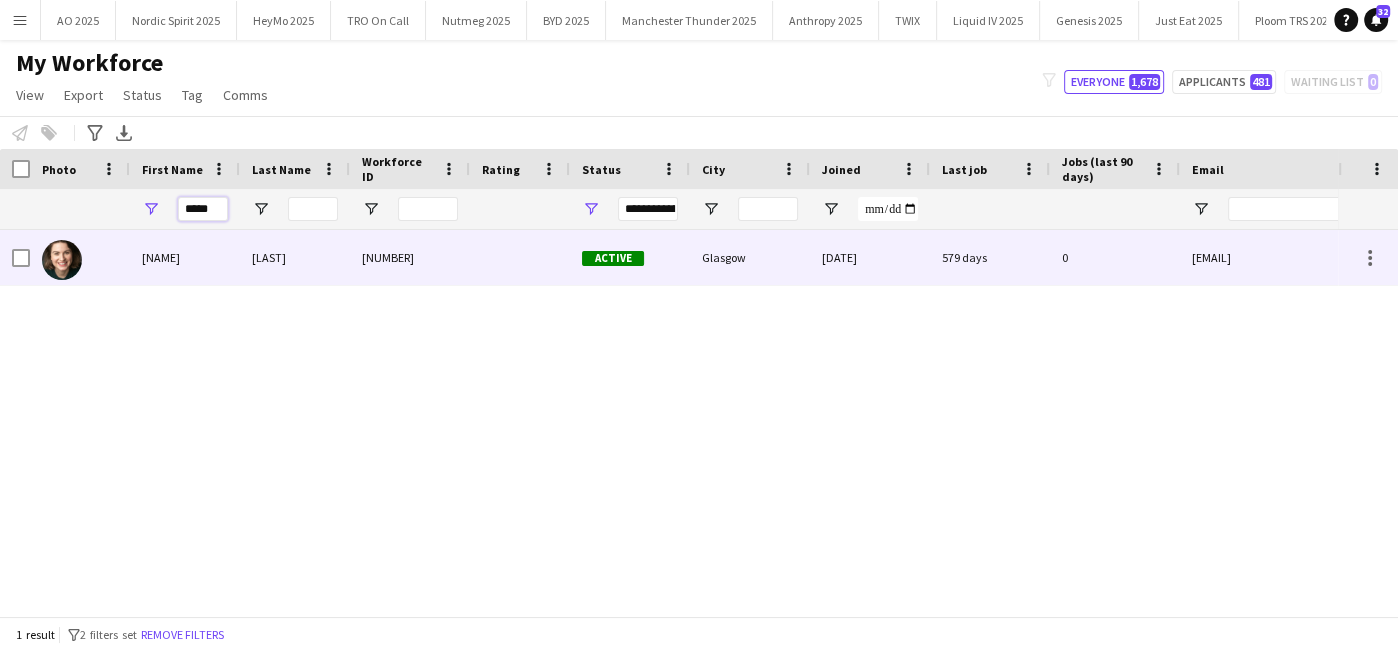 type on "*****" 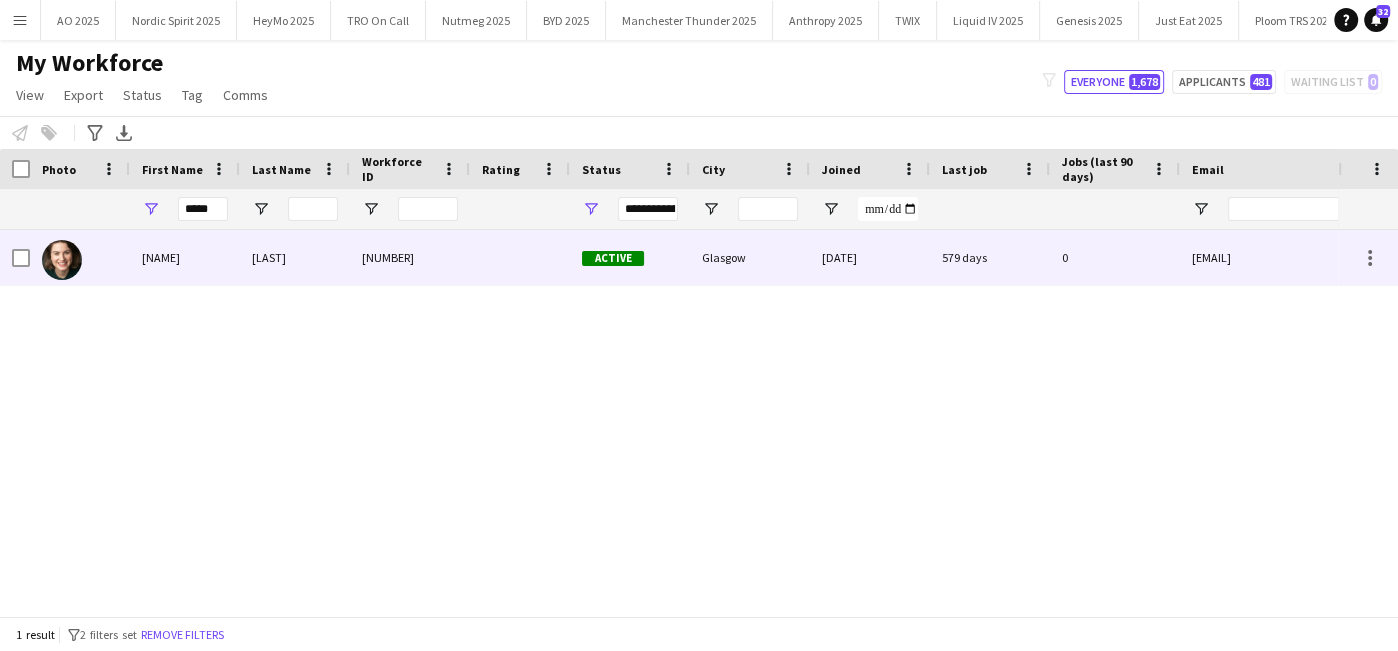 click on "[NAME]" at bounding box center (185, 257) 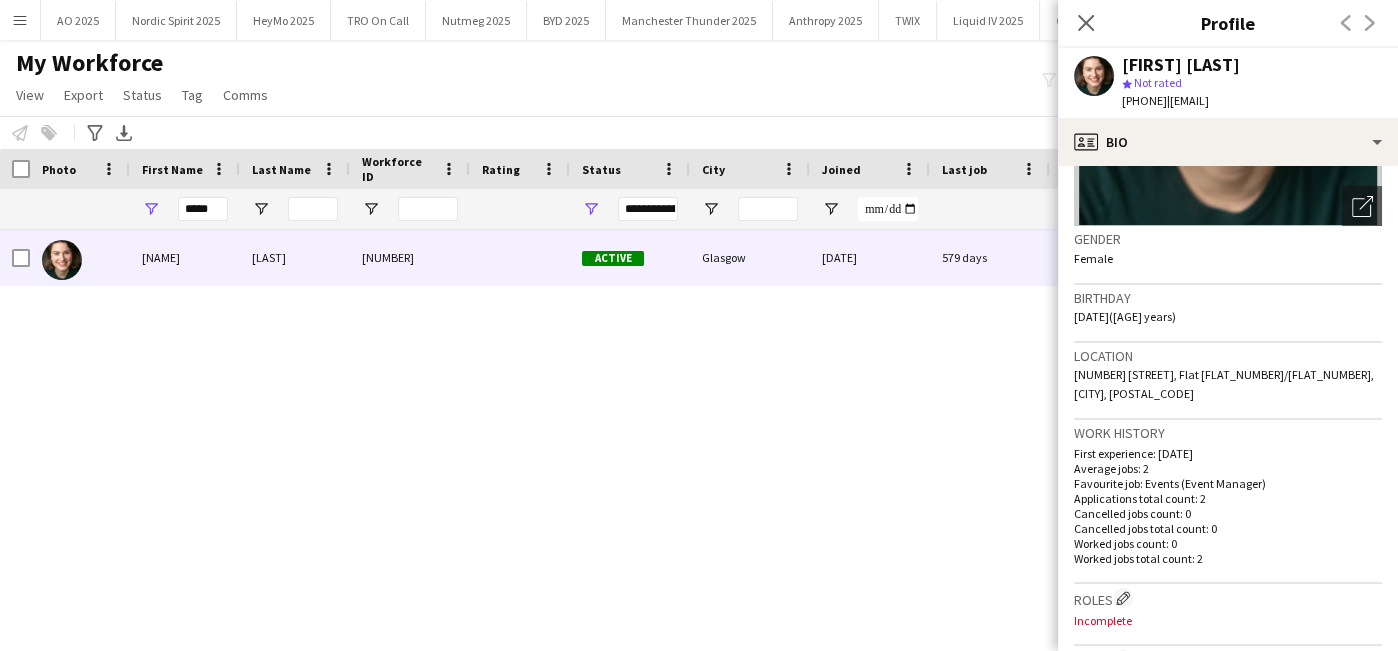 scroll, scrollTop: 0, scrollLeft: 0, axis: both 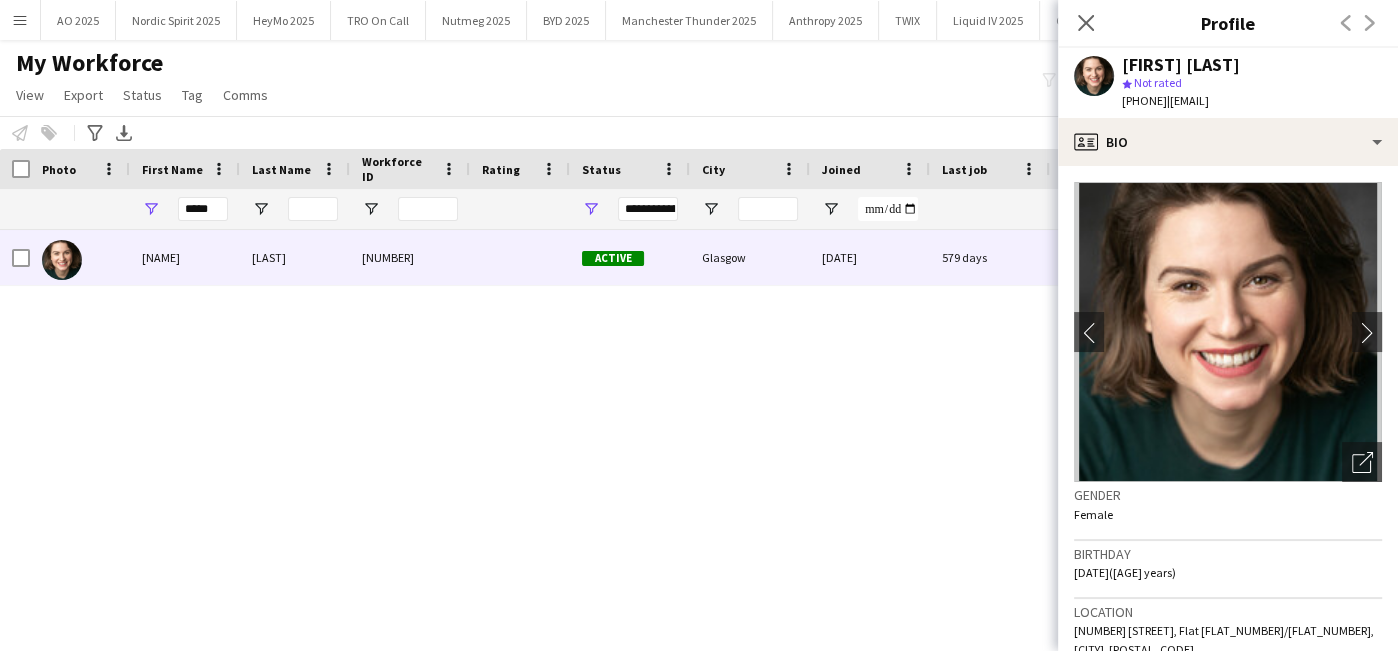 click on "[FIRST] [LAST] [NUMBER] Active [CITY] [DATE] [DAYS] [NUMBER] [EMAIL]" at bounding box center [669, 414] 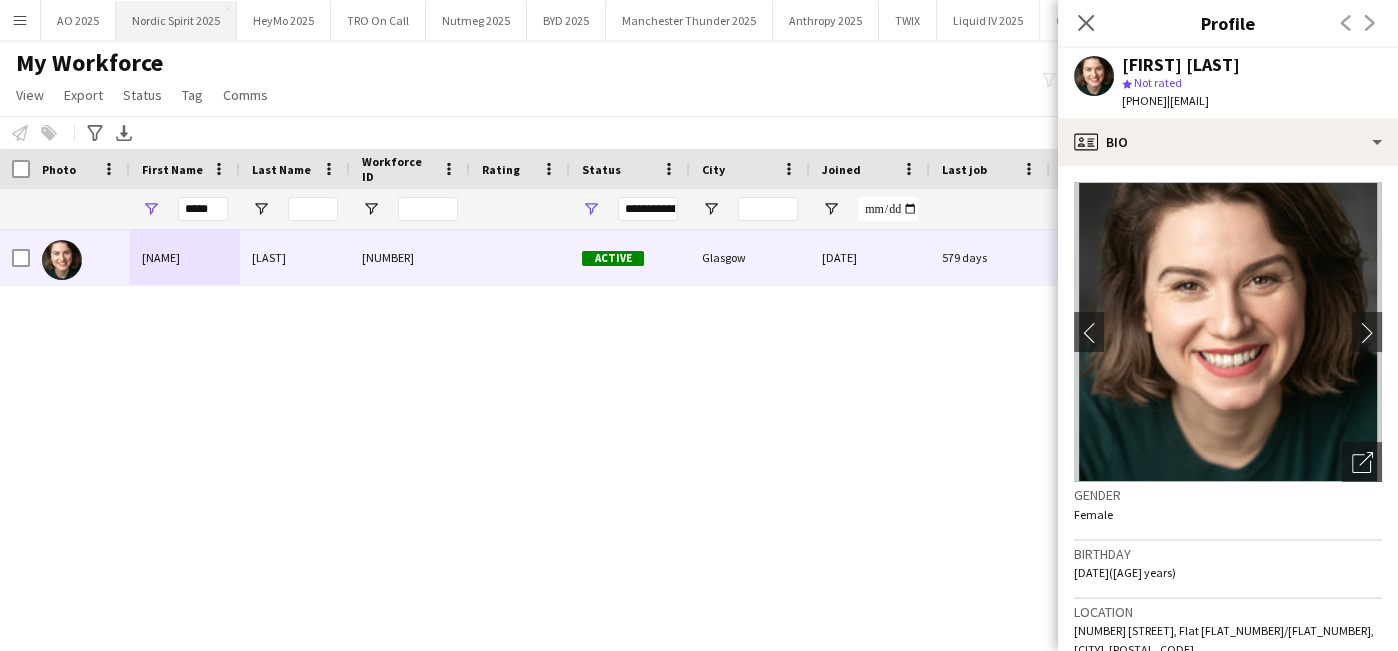 click on "Nordic Spirit 2025
Close" at bounding box center (176, 20) 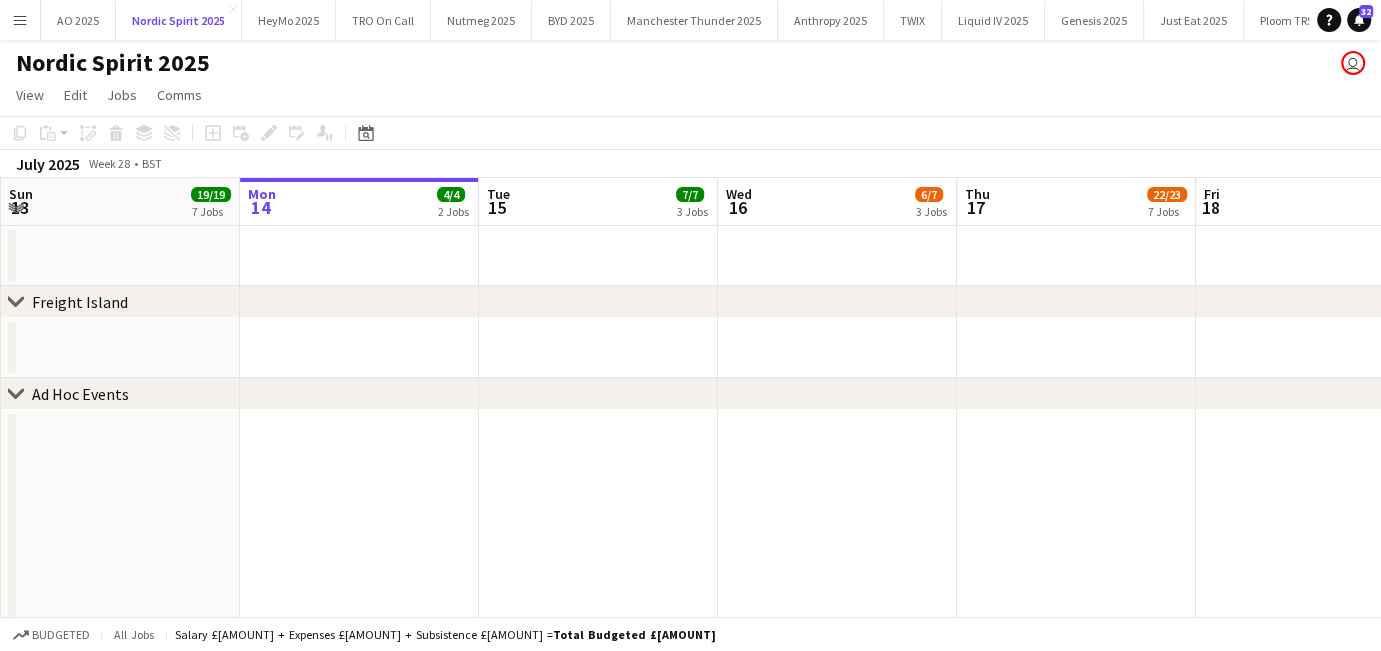 scroll, scrollTop: 0, scrollLeft: 657, axis: horizontal 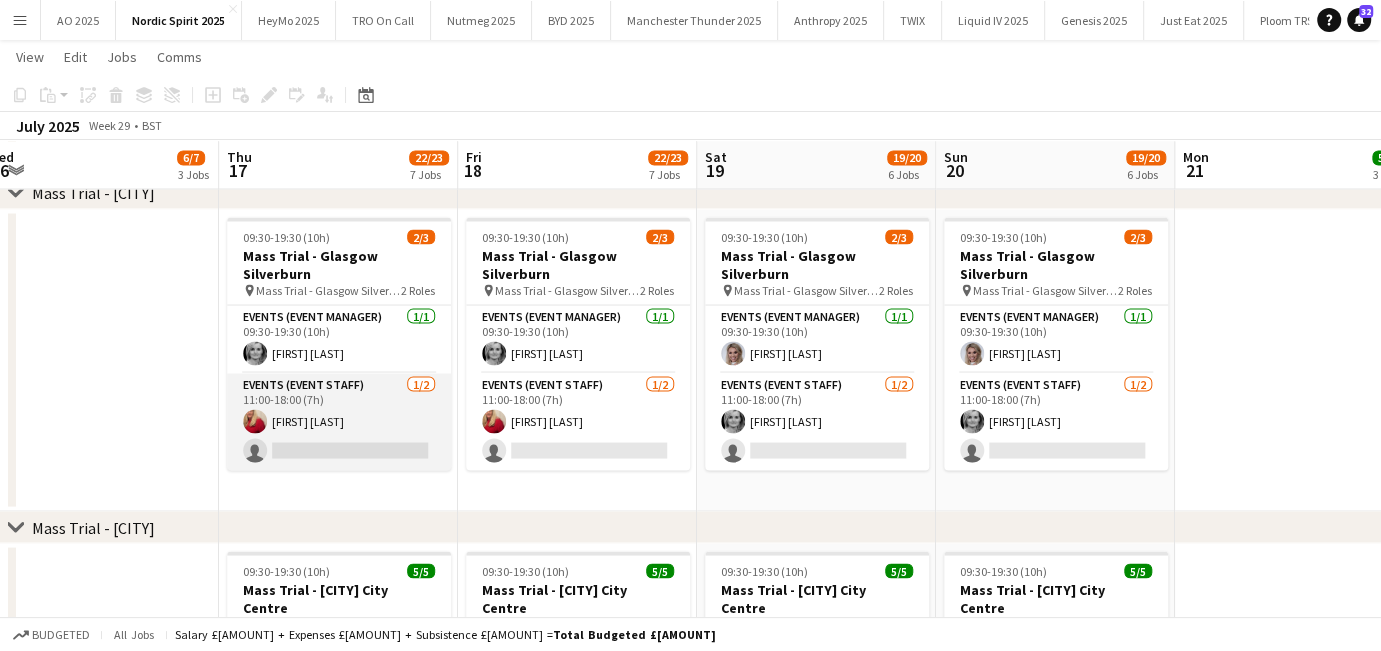 click on "Events (Event Staff)   1/2   11:00-18:00 (7h)
[FIRST] [LAST]
single-neutral-actions" at bounding box center (339, 421) 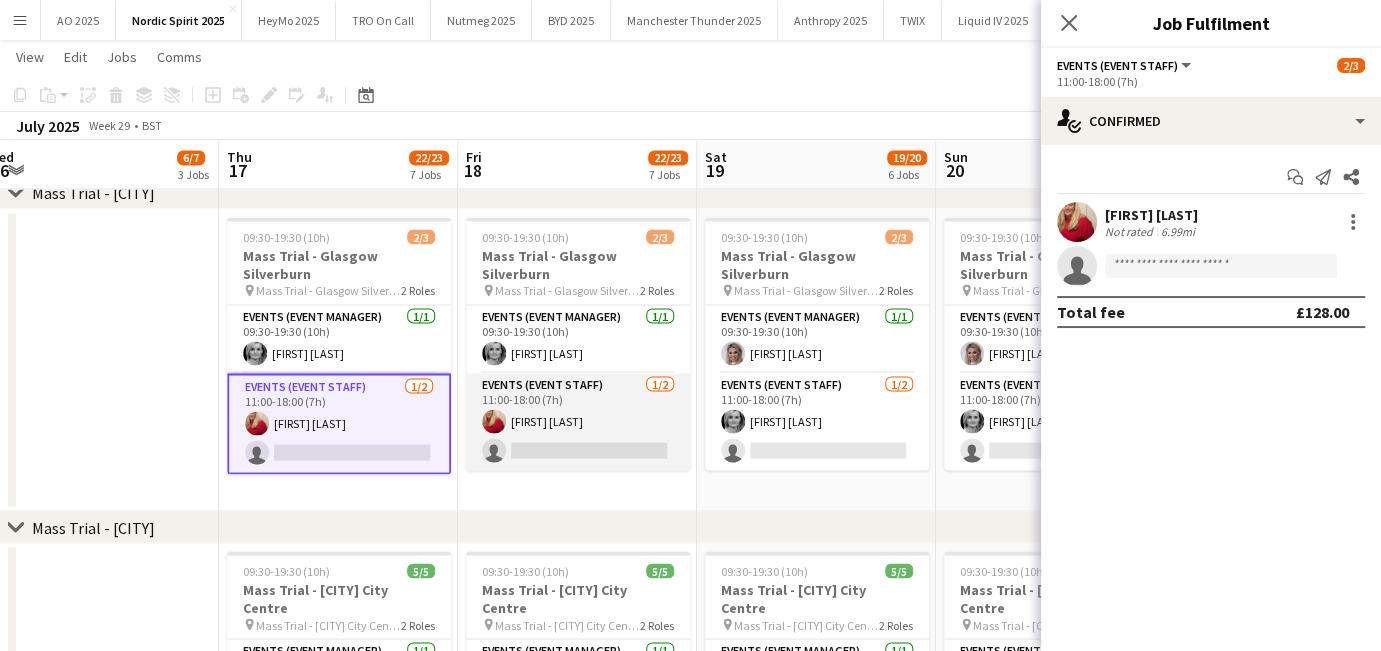 click on "Events (Event Staff)   1/2   11:00-18:00 (7h)
[FIRST] [LAST]
single-neutral-actions" at bounding box center (578, 421) 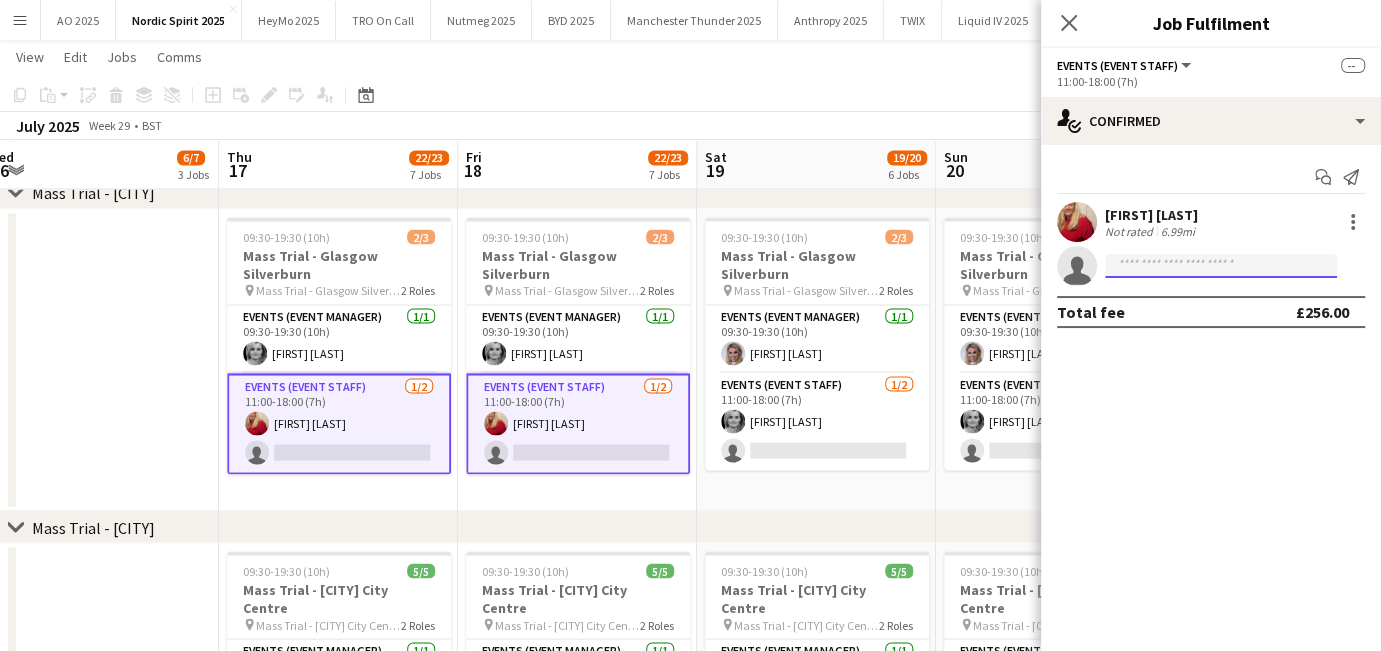 click 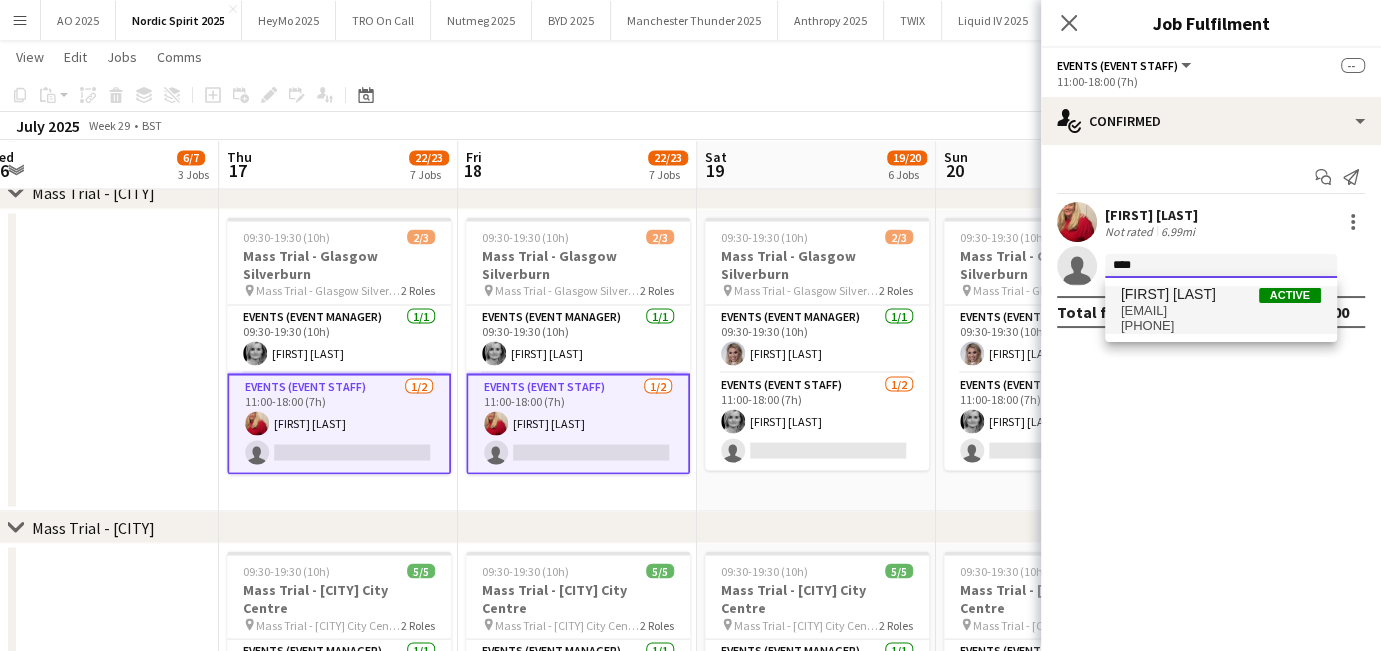 type on "****" 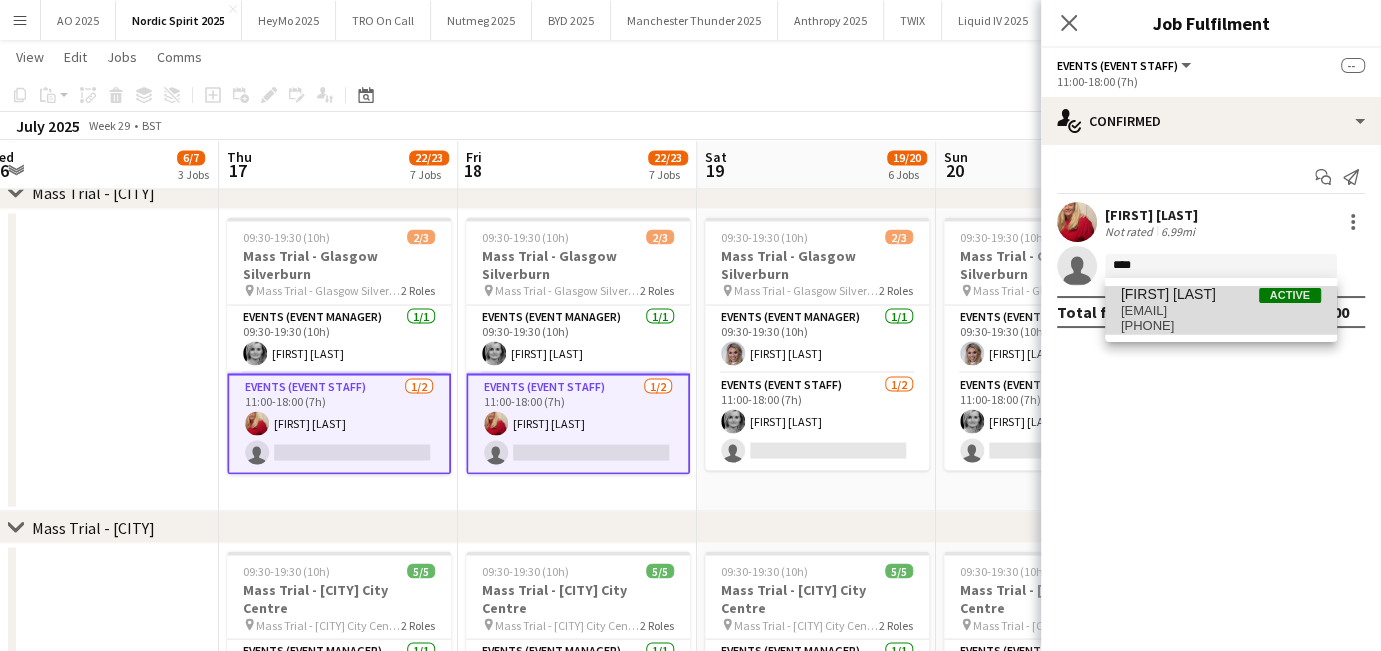 click on "[EMAIL]" at bounding box center [1221, 311] 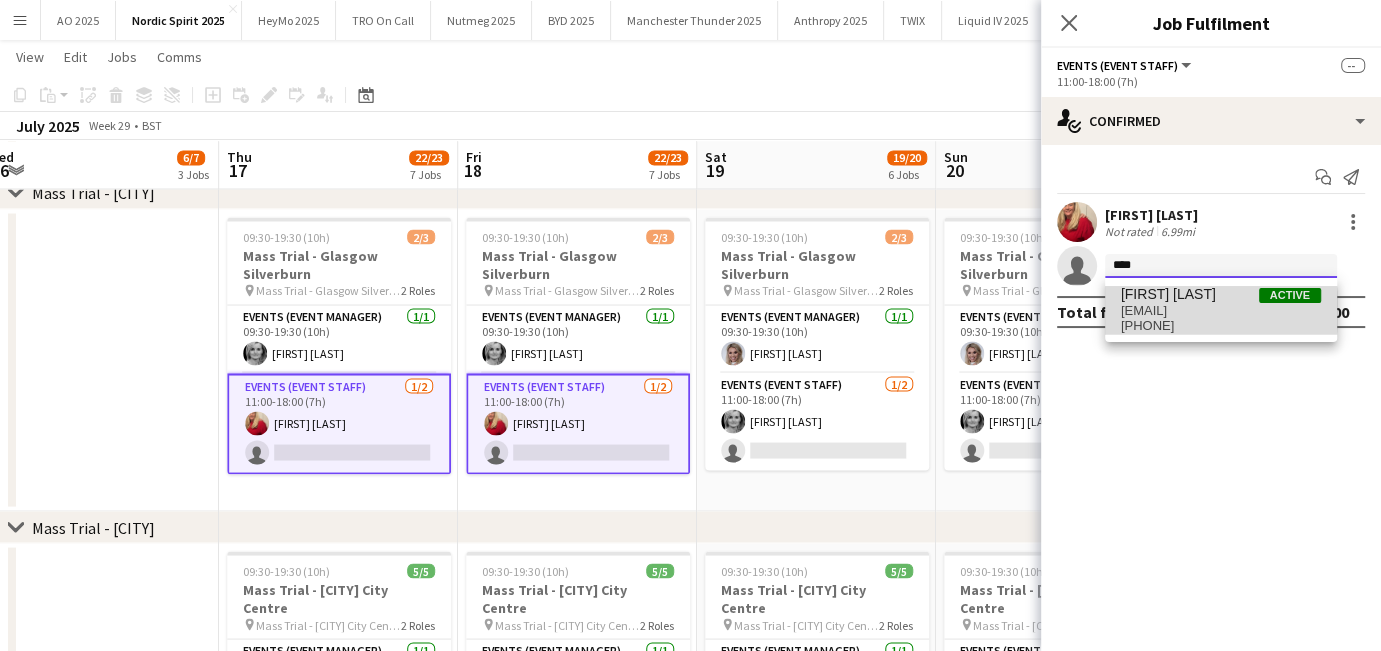 type 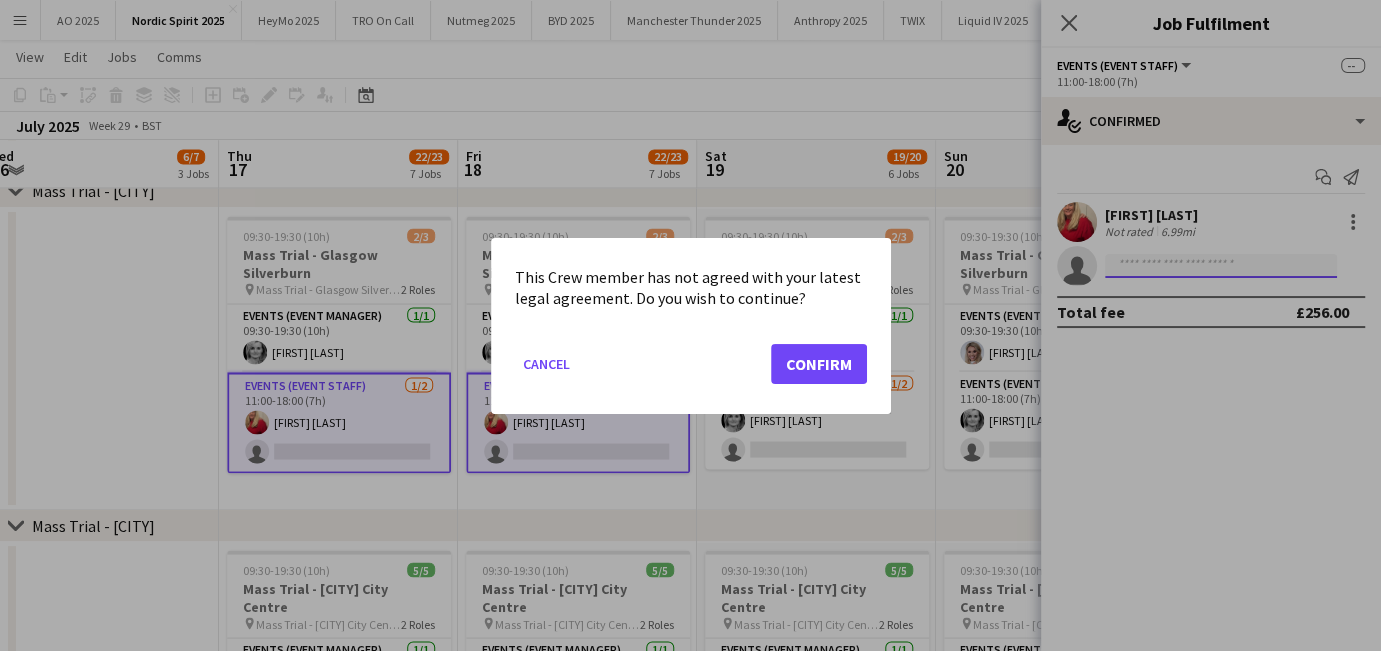 scroll, scrollTop: 0, scrollLeft: 0, axis: both 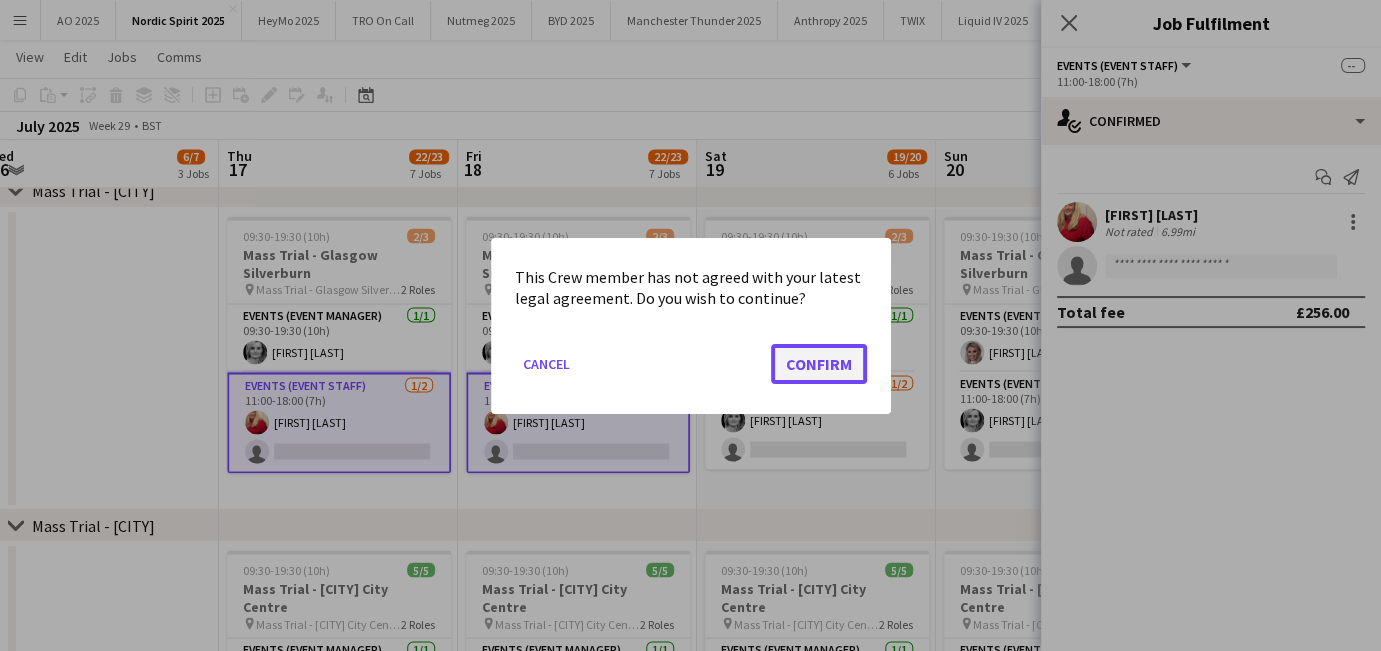 click on "Confirm" 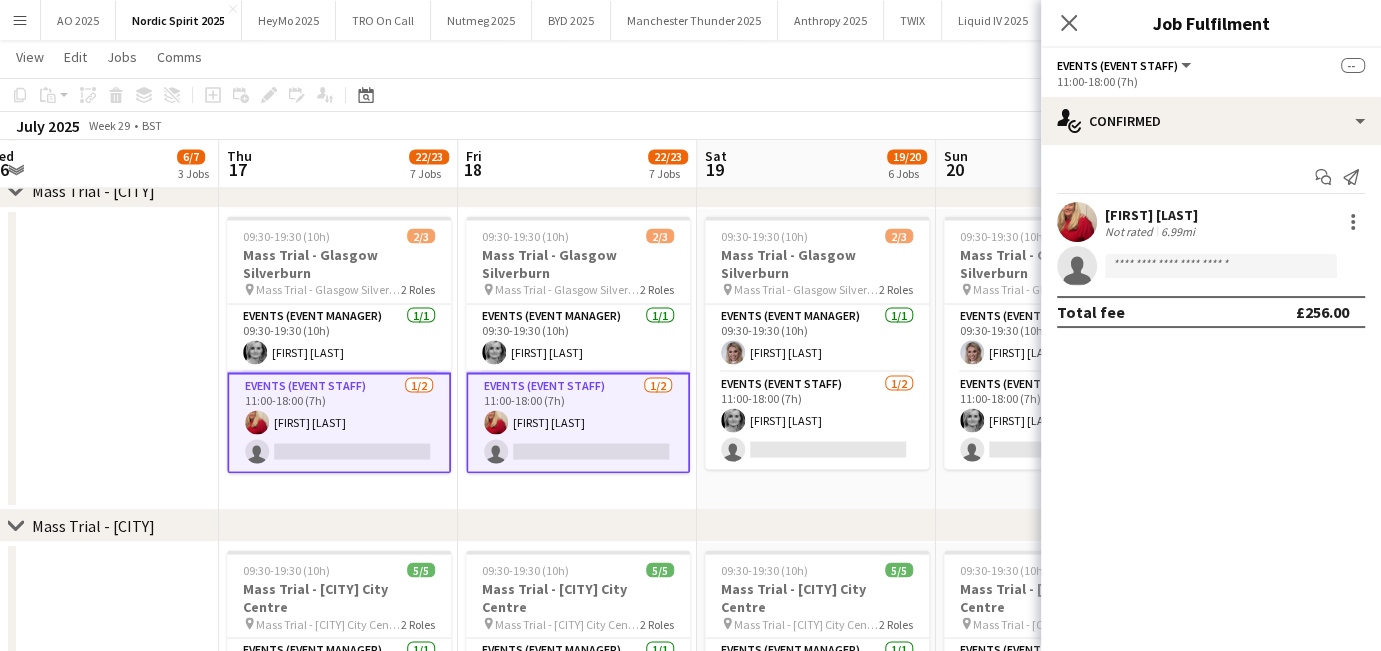 scroll, scrollTop: 2554, scrollLeft: 0, axis: vertical 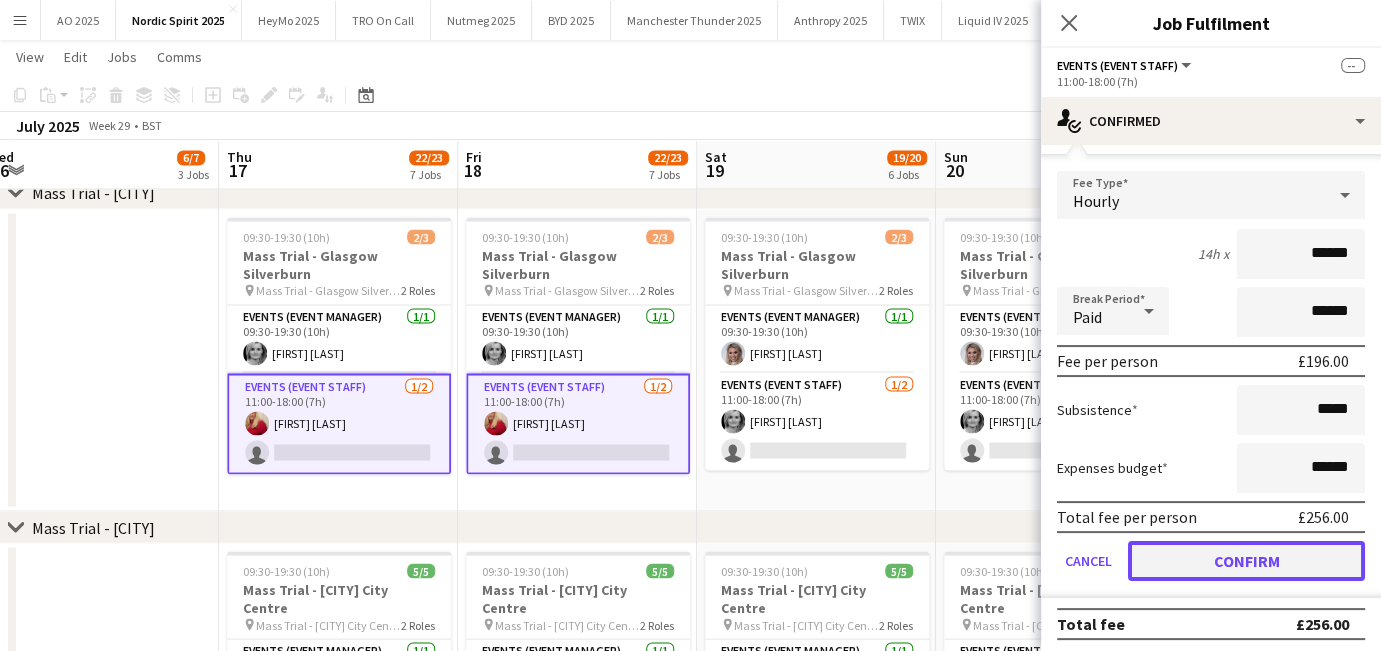 click on "Confirm" at bounding box center (1246, 561) 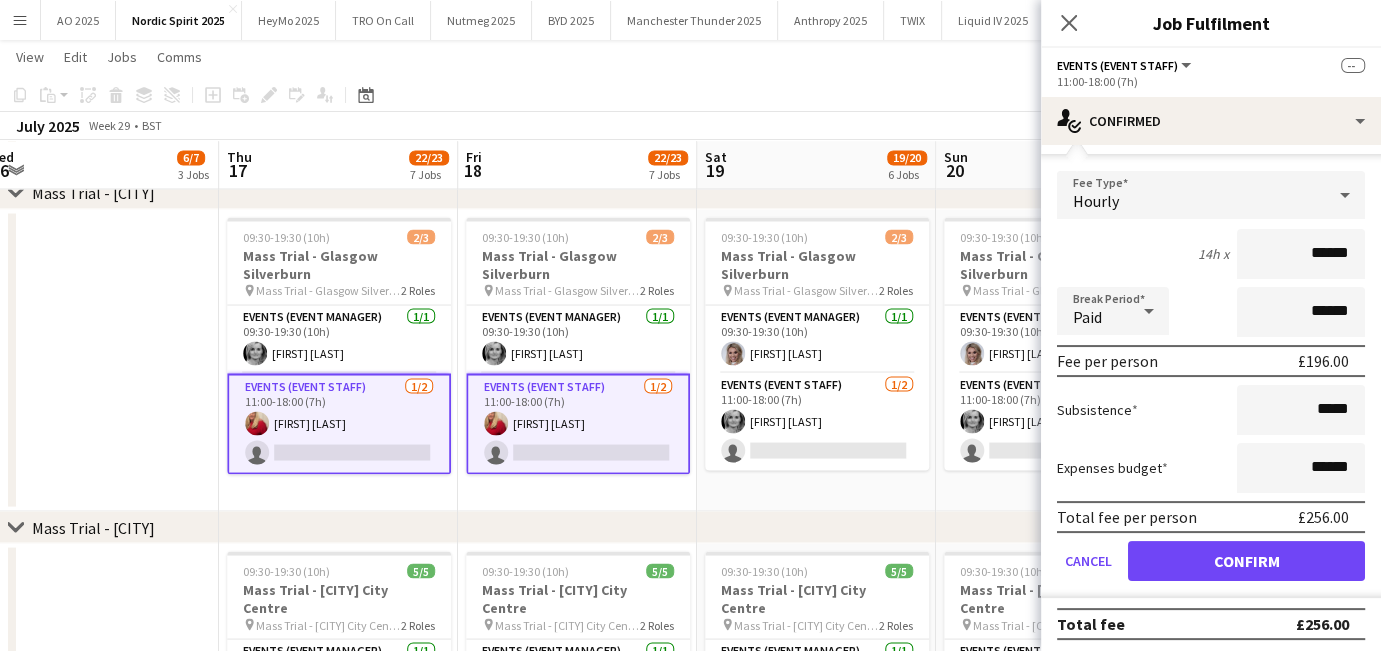 scroll, scrollTop: 0, scrollLeft: 0, axis: both 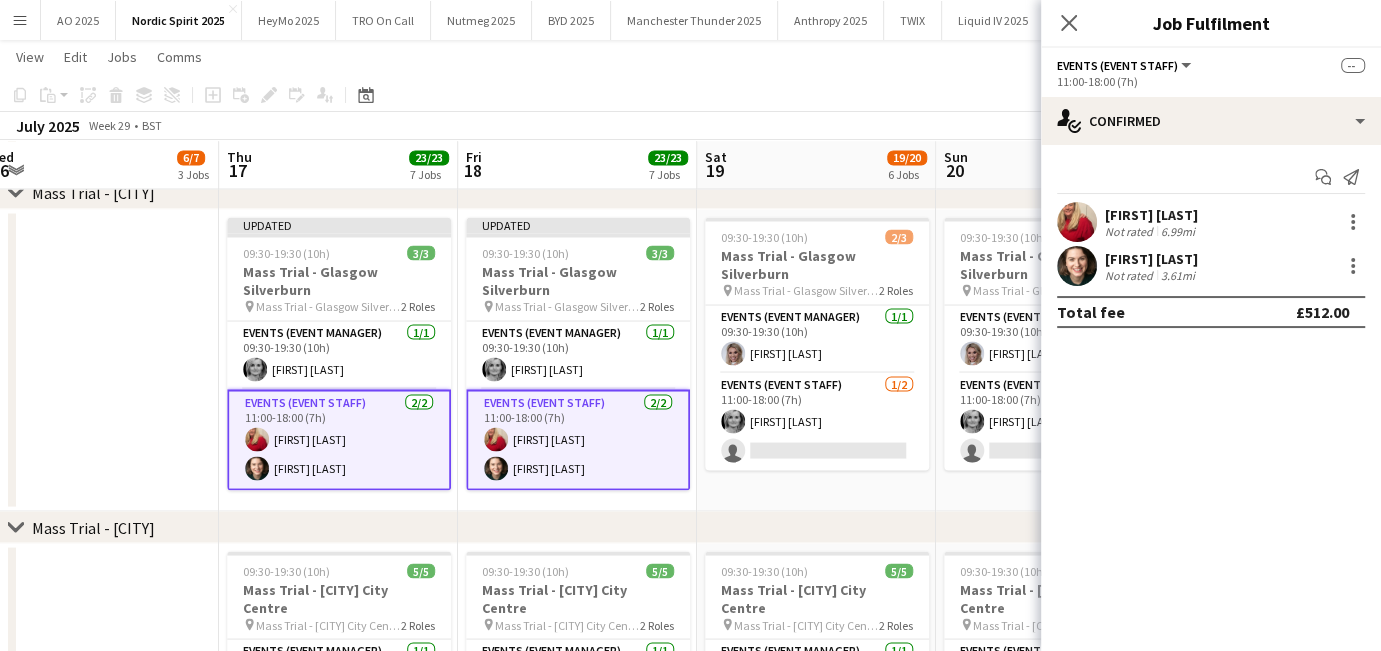click on "09:30-19:30 (10h)    2/3   Mass Trial - [CITY] Silverburn
pin
Mass Trial - [CITY] Silverburn   2 Roles   Events (Event Manager)   1/1   09:30-19:30 (10h)
[FIRST] [LAST]  Events (Event Staff)   1/2   11:00-18:00 (7h)
[FIRST] [LAST]
single-neutral-actions" at bounding box center [1055, 360] 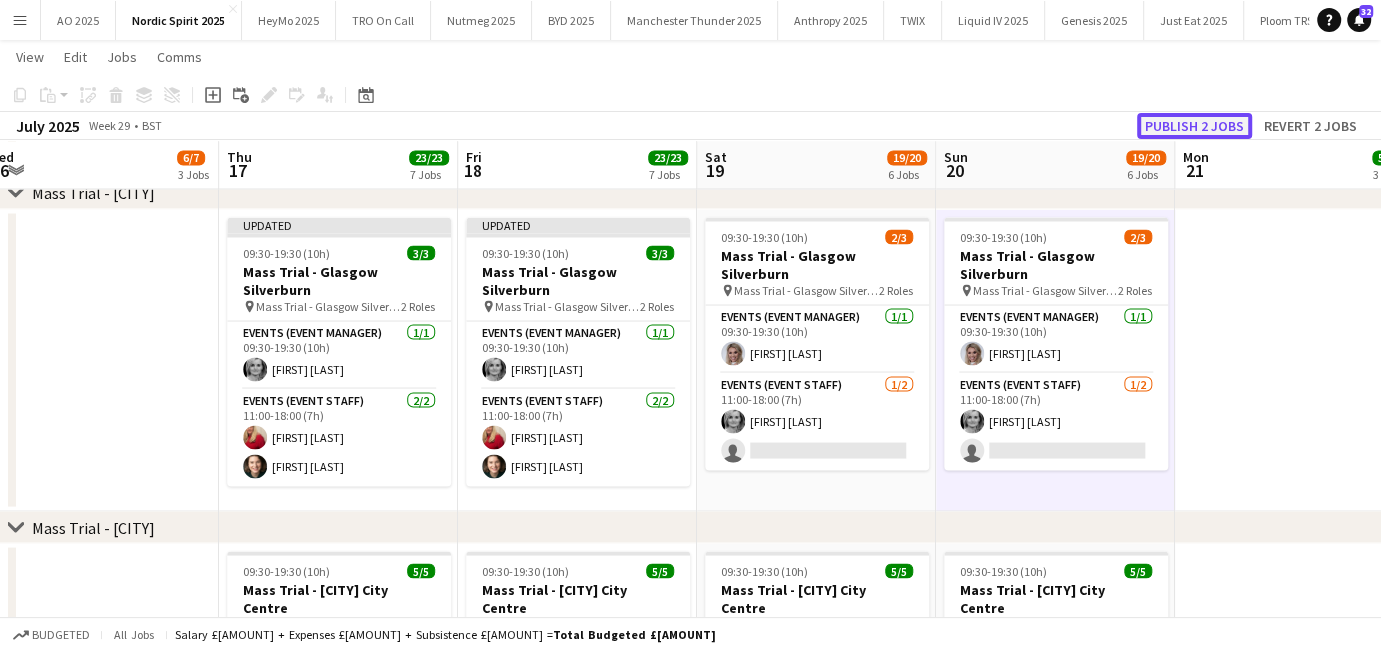 click on "Publish 2 jobs" 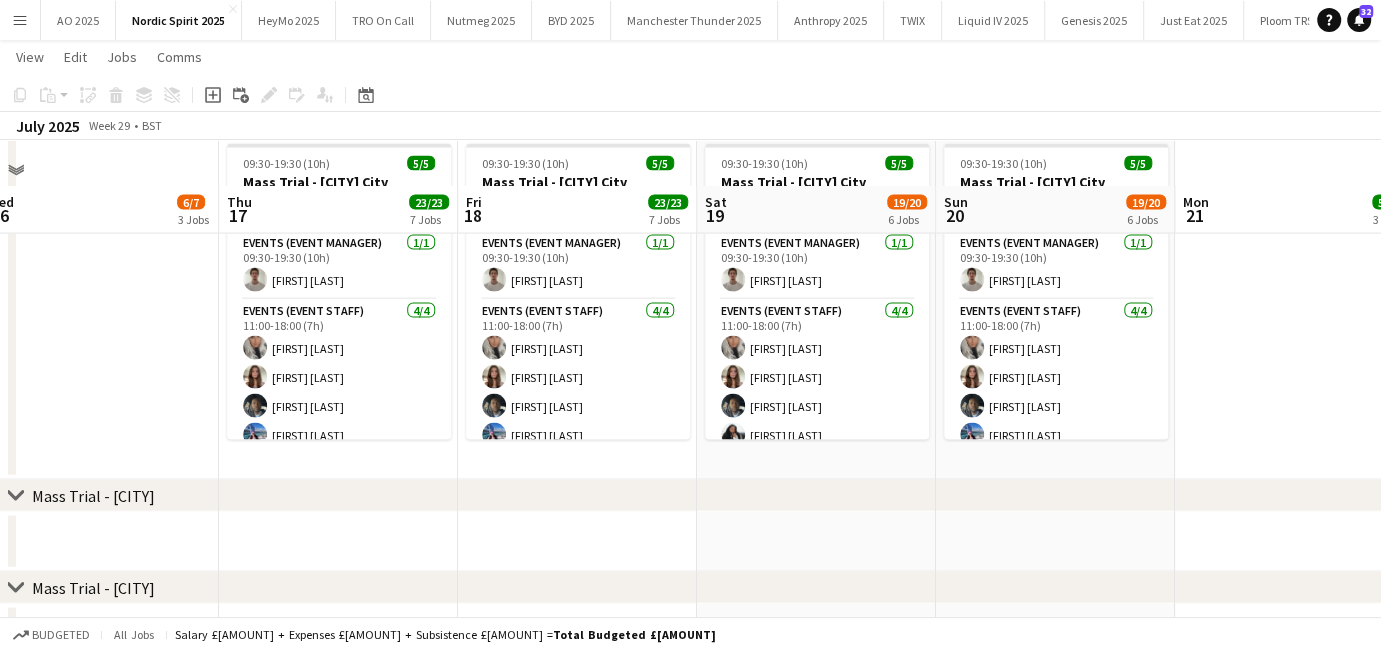 scroll, scrollTop: 3007, scrollLeft: 0, axis: vertical 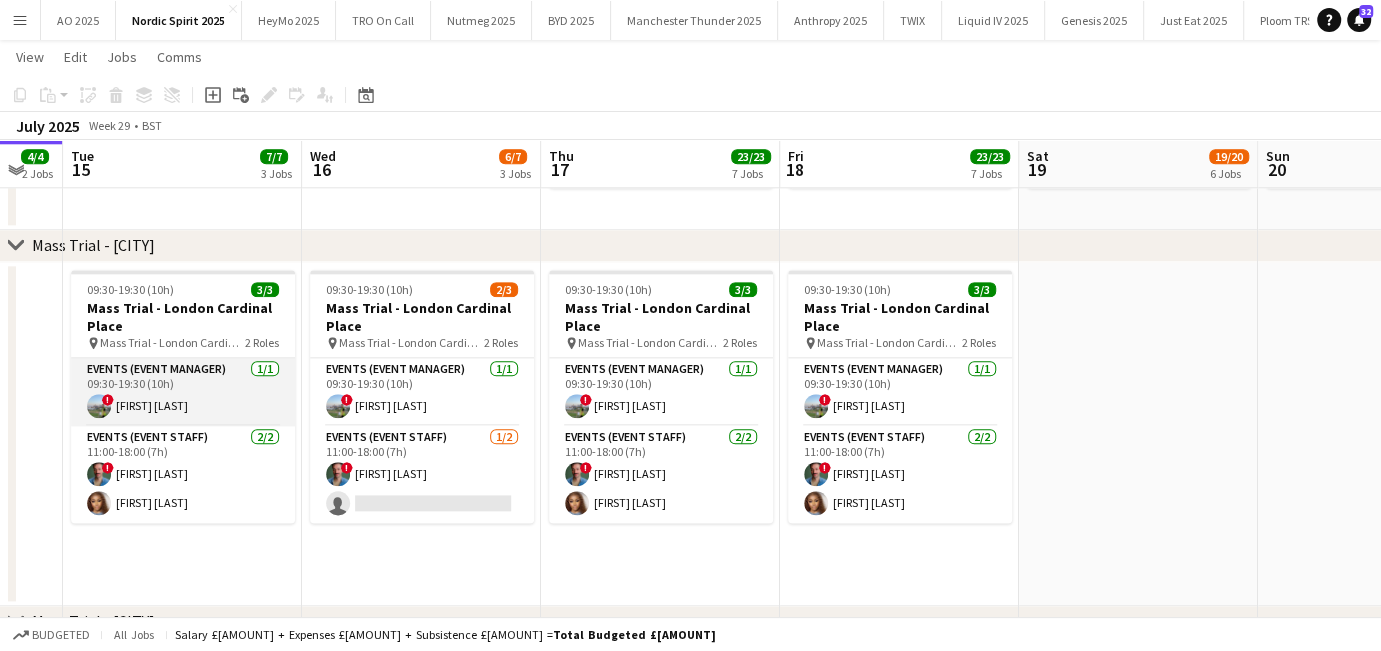 click on "Events (Event Manager)   1/1   09:30-19:30 (10h)
! [FIRST] [LAST]" at bounding box center [183, 392] 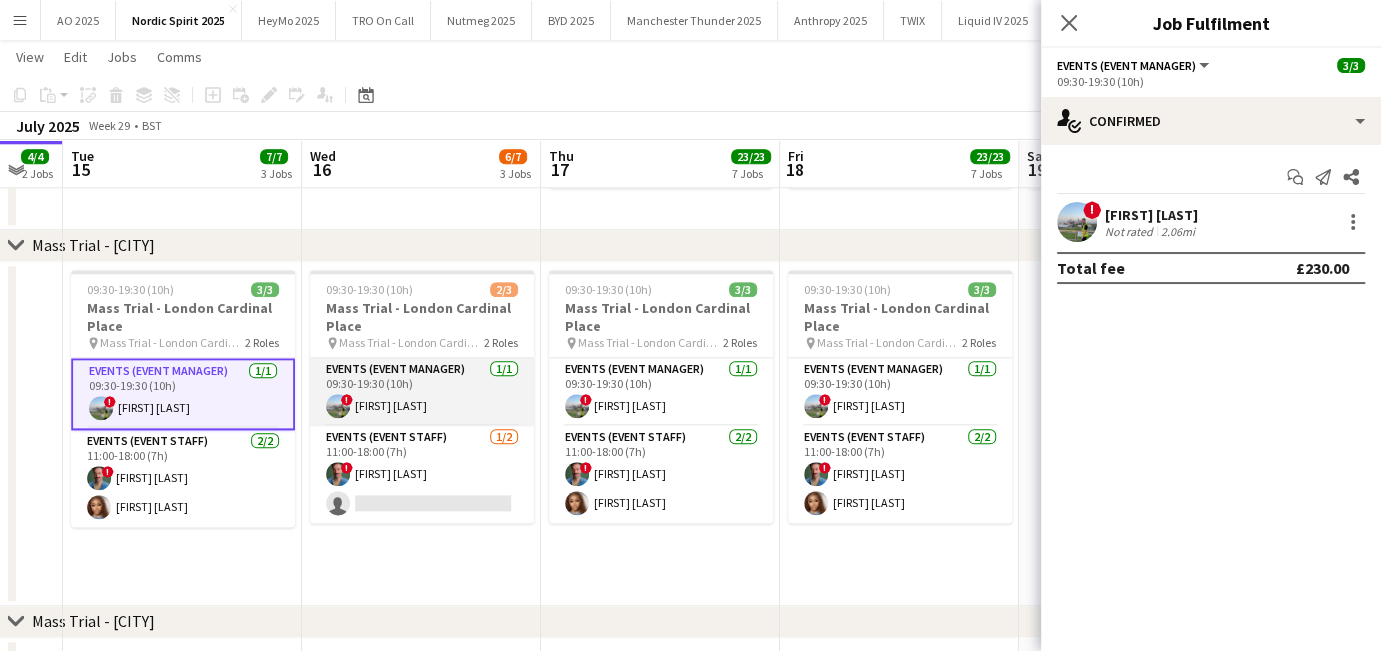 click on "Events (Event Manager)   1/1   09:30-19:30 (10h)
! [FIRST] [LAST]" at bounding box center (422, 392) 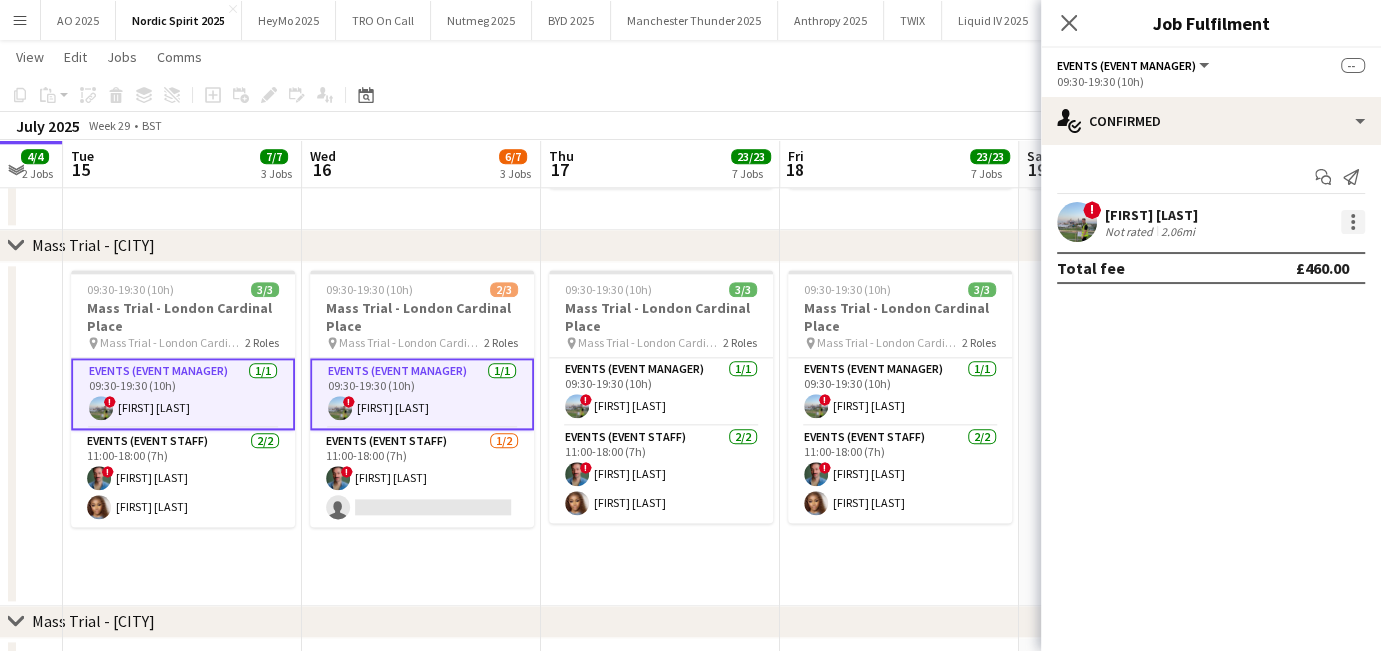 click at bounding box center (1353, 222) 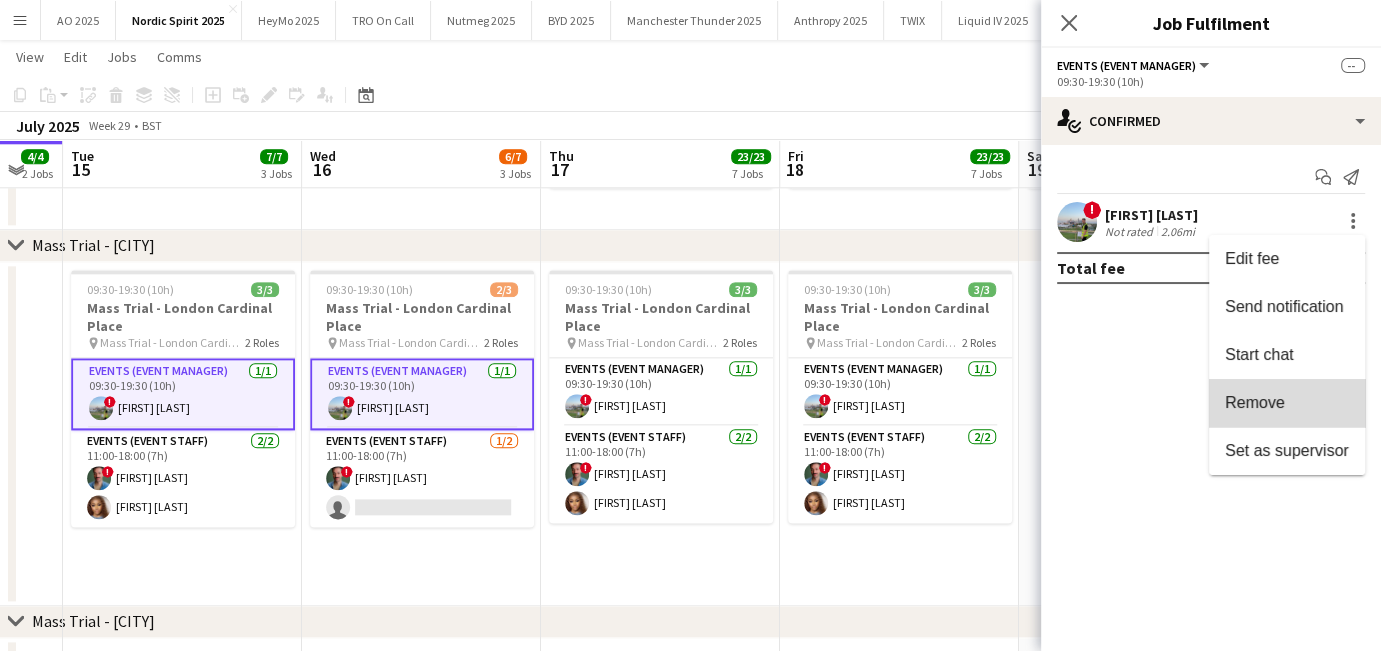 click on "Remove" at bounding box center (1287, 403) 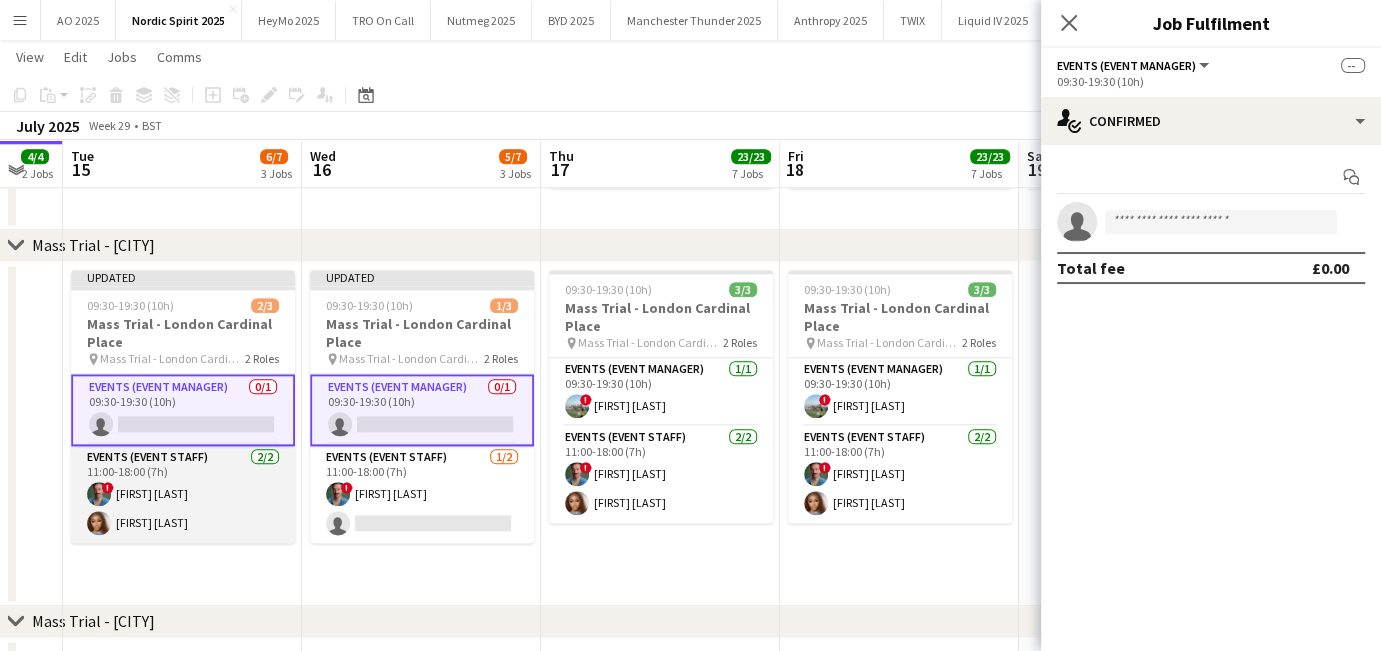 click on "Events (Event Staff)   2/2   11:00-18:00 (7h)
! [FIRST] [LAST] [FIRST] [LAST]" at bounding box center [183, 494] 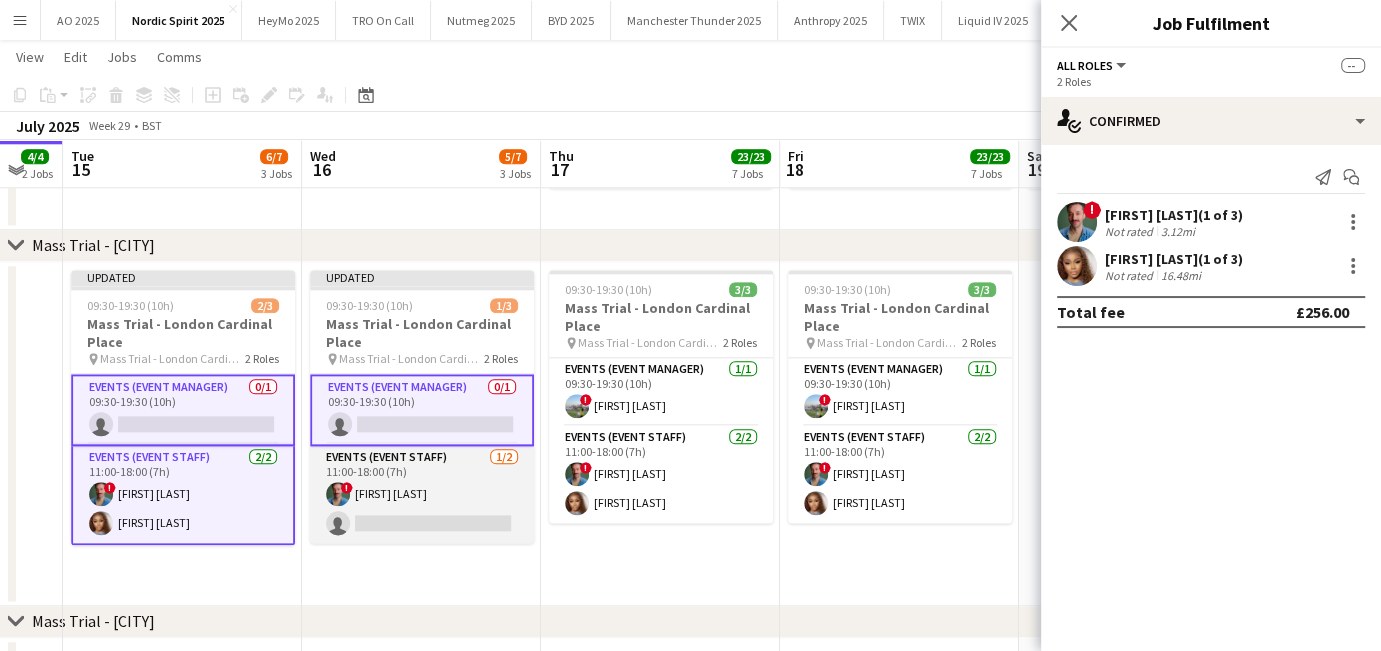 click on "Events (Event Staff)   1/2   11:00-18:00 (7h)
! [FIRST] [LAST]
single-neutral-actions" at bounding box center (422, 494) 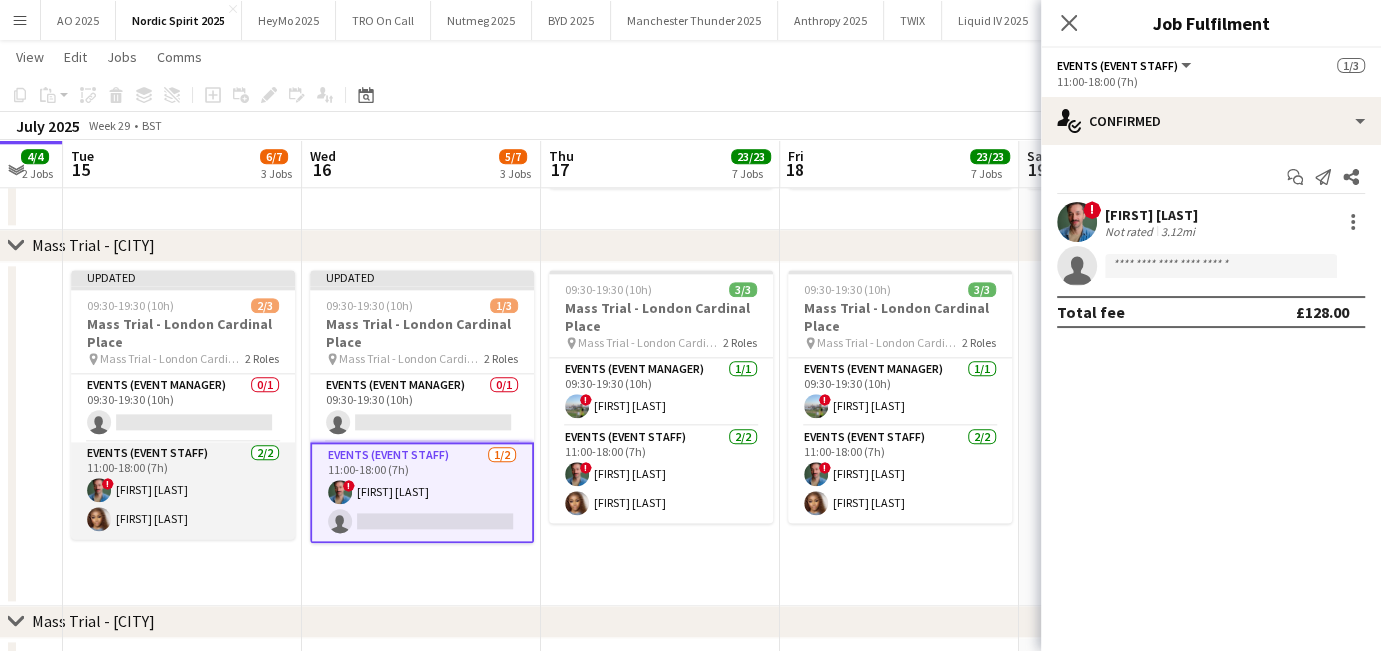 click on "Events (Event Staff)   2/2   11:00-18:00 (7h)
! [FIRST] [LAST] [FIRST] [LAST]" at bounding box center [183, 490] 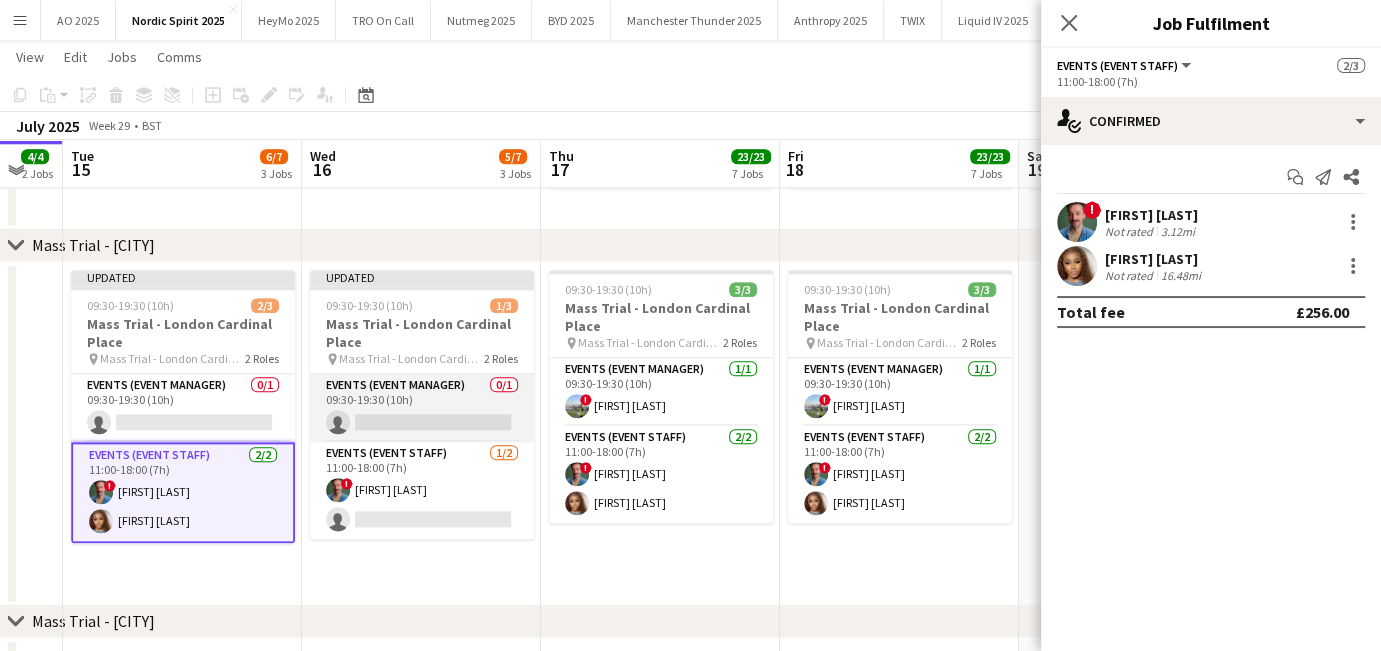 click on "Events (Event Manager)   0/1   09:30-19:30 (10h)
single-neutral-actions" at bounding box center [422, 408] 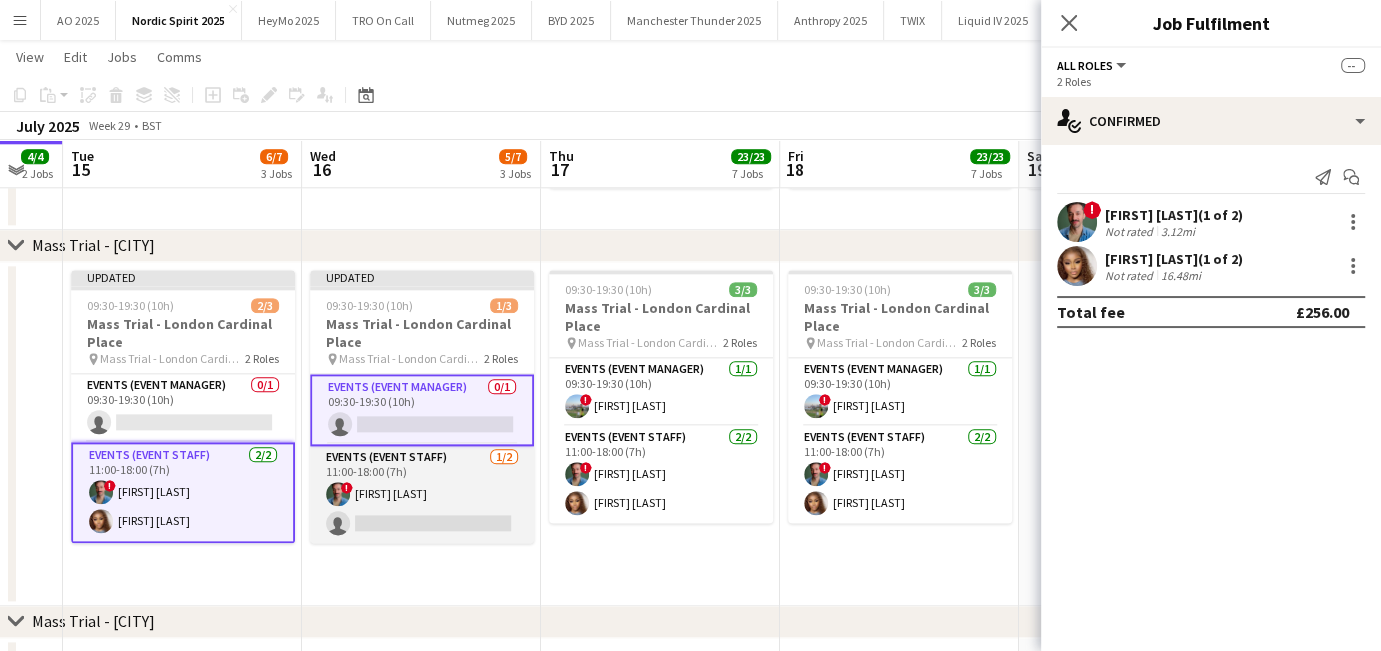 click on "Events (Event Staff)   1/2   11:00-18:00 (7h)
! [FIRST] [LAST]
single-neutral-actions" at bounding box center [422, 494] 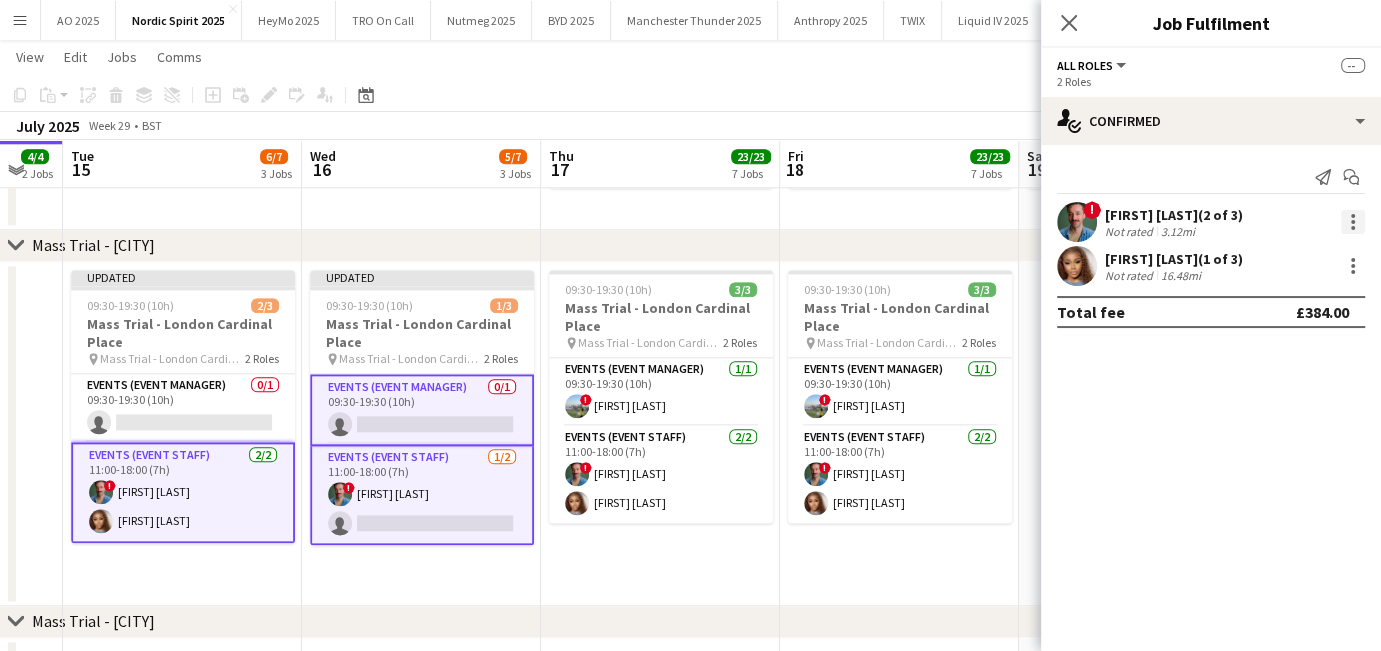 click at bounding box center (1353, 222) 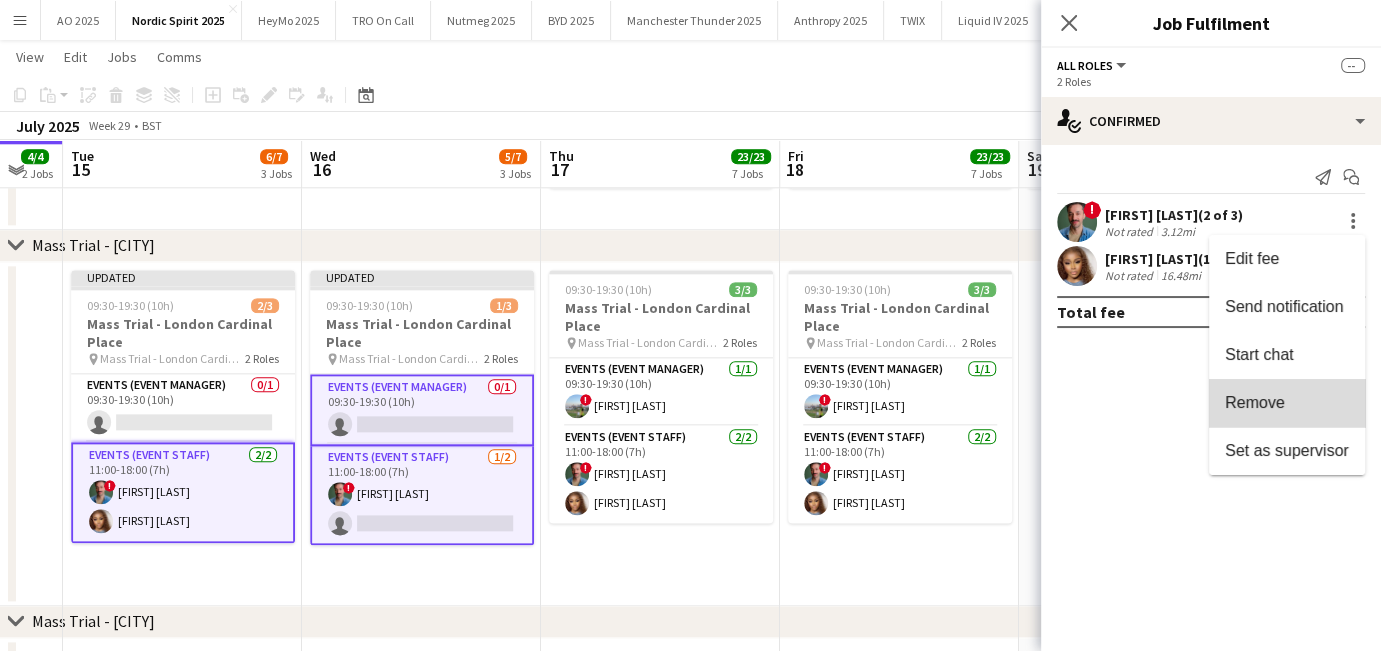 click on "Remove" at bounding box center [1287, 403] 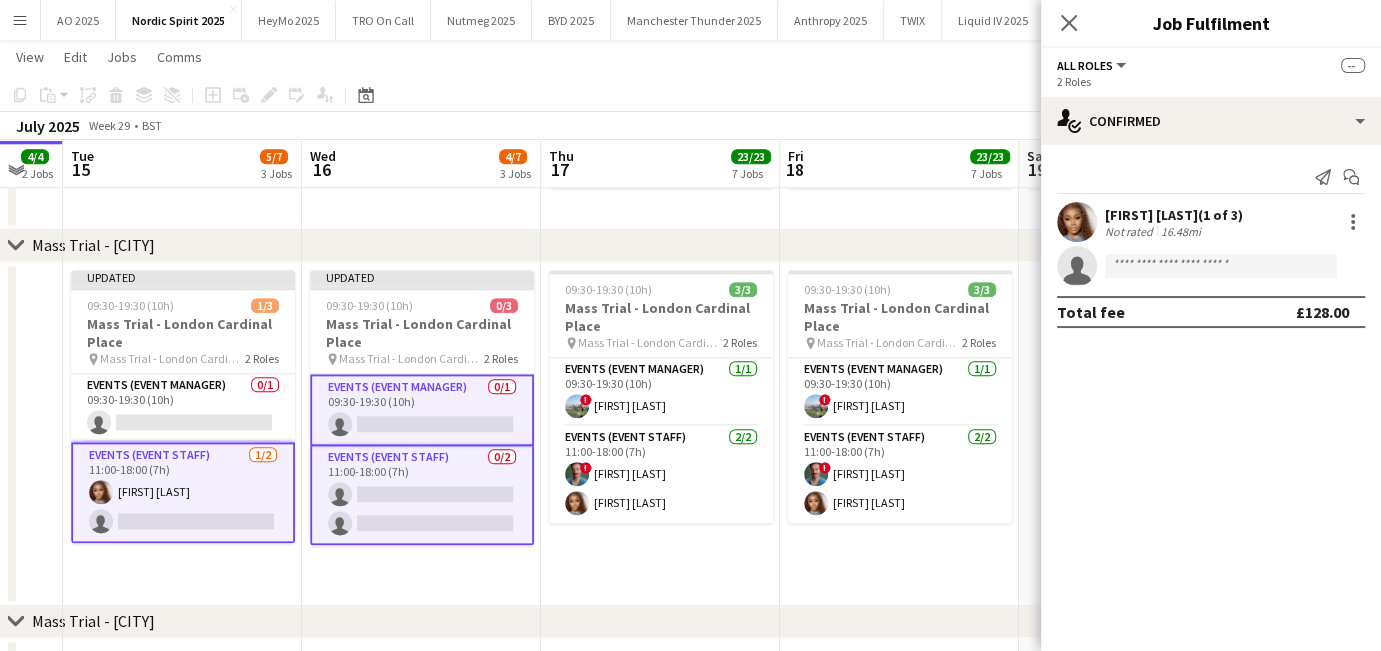 click on "Updated   09:30-19:30 (10h)    0/3   Mass Trial - [CITY] Cardinal Place
pin
Mass Trial - [CITY] Cardinal Place   2 Roles   Events (Event Manager)   0/1   09:30-19:30 (10h)
single-neutral-actions
Events (Event Staff)   0/2   11:00-18:00 (7h)
single-neutral-actions
single-neutral-actions" at bounding box center (421, 434) 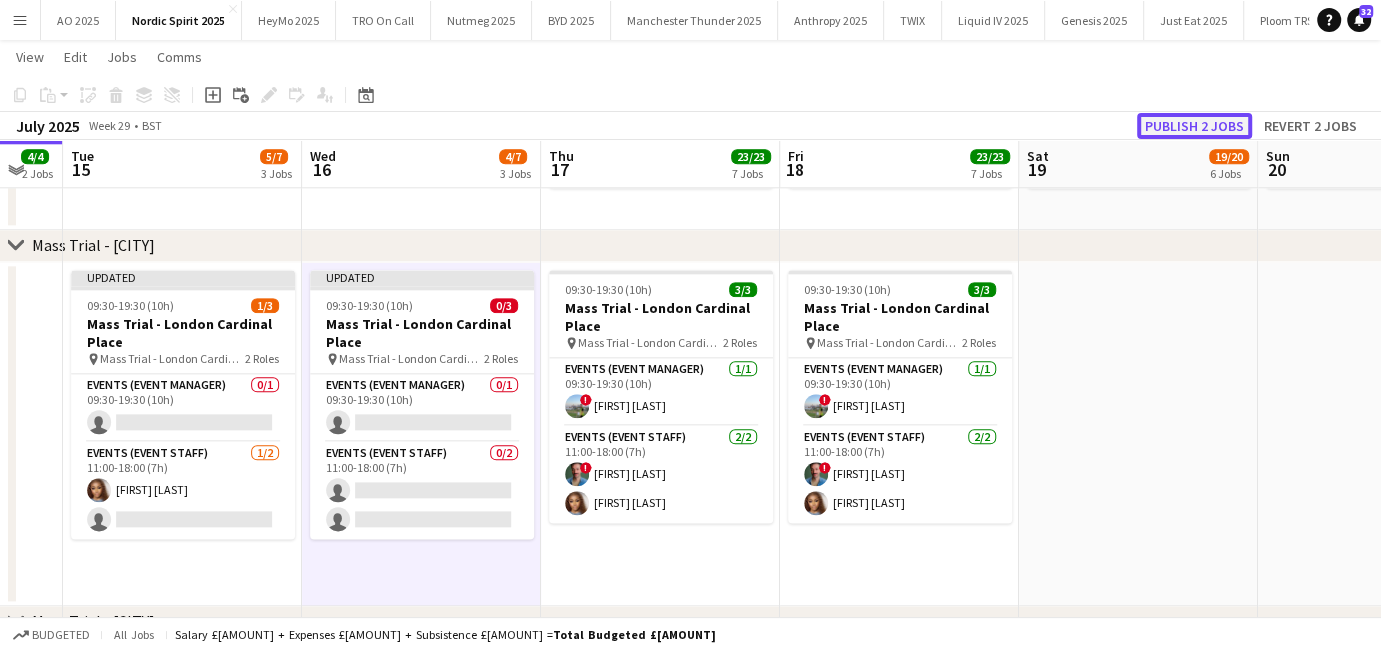 click on "Publish 2 jobs" 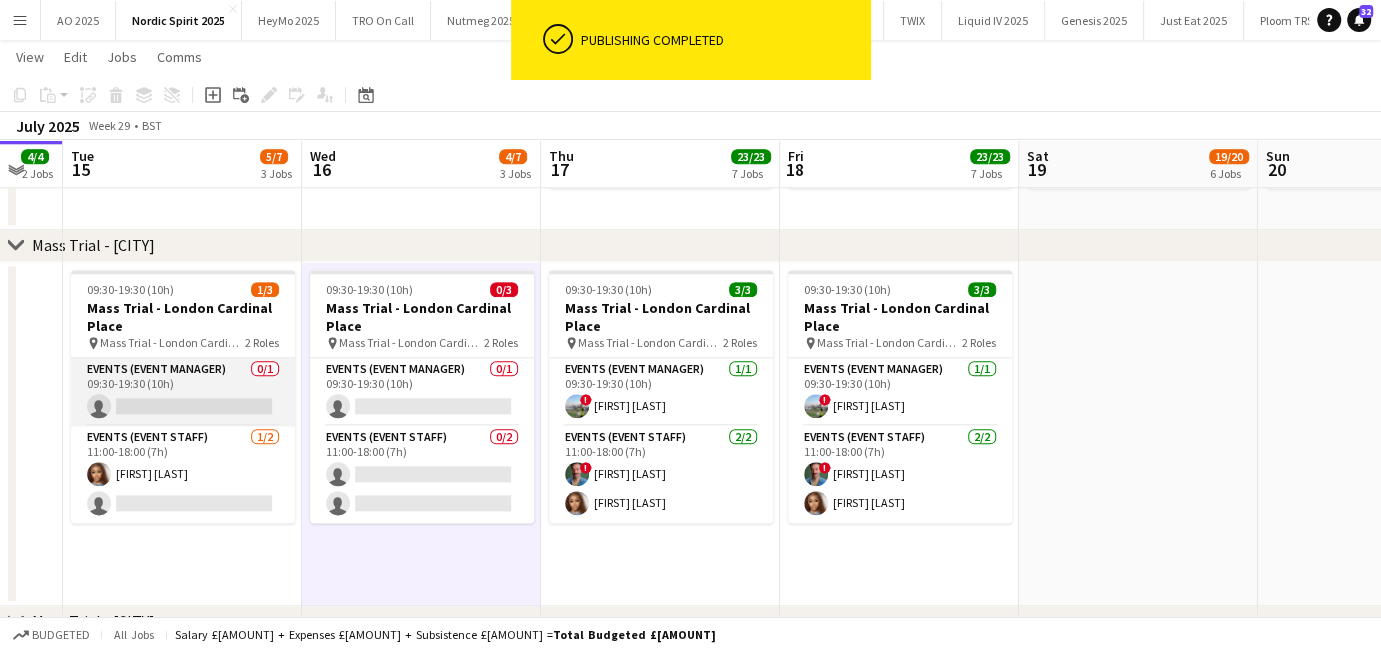 click on "Events (Event Manager)   0/1   09:30-19:30 (10h)
single-neutral-actions" at bounding box center [183, 392] 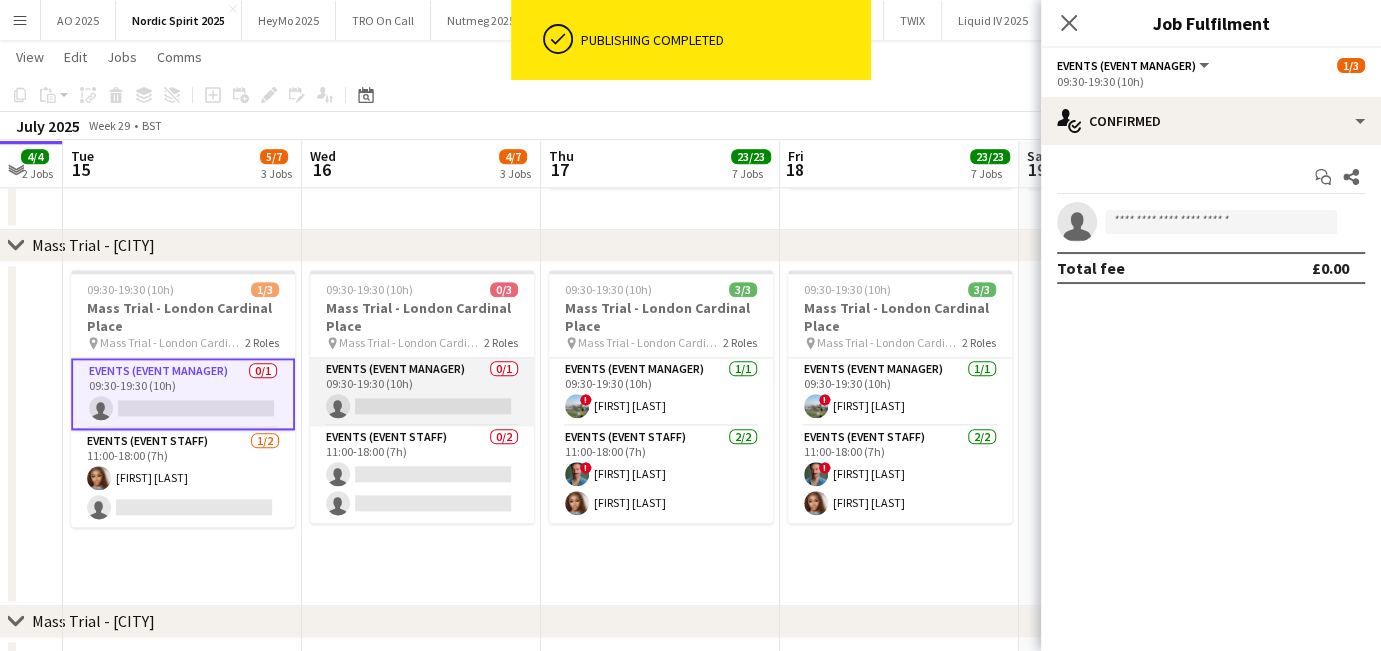 click on "Events (Event Manager)   0/1   09:30-19:30 (10h)
single-neutral-actions" at bounding box center (422, 392) 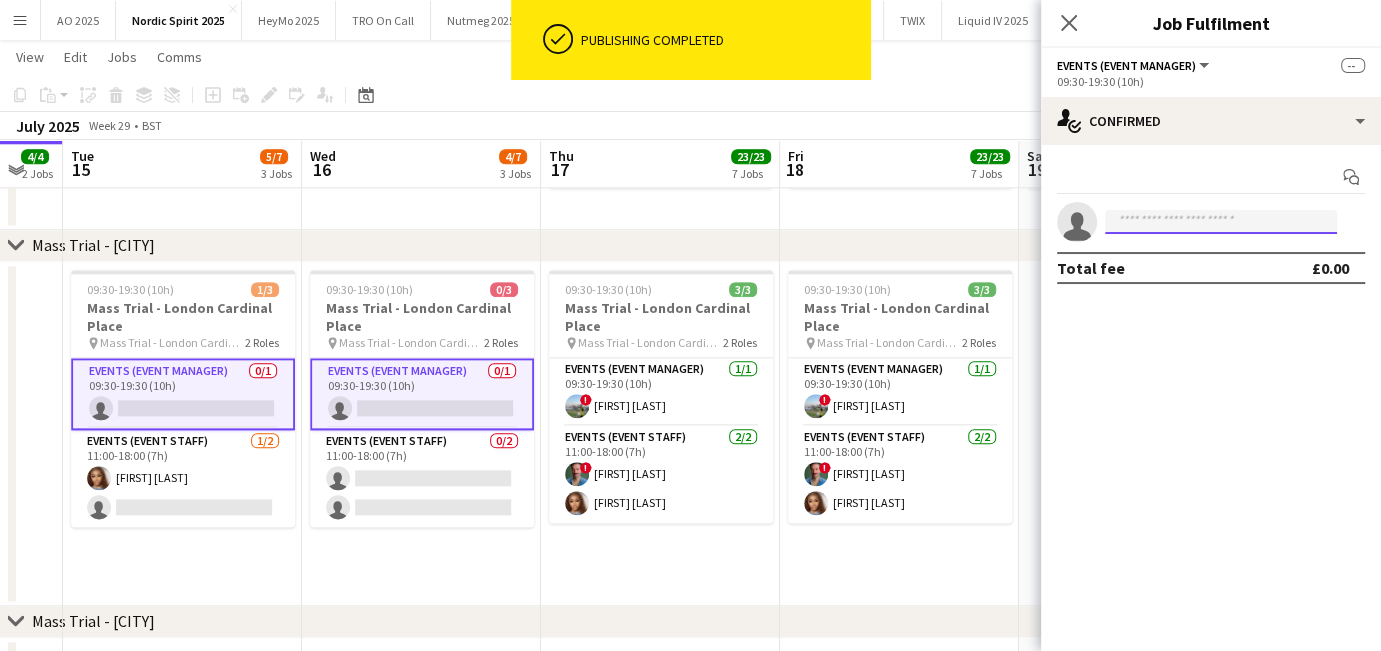 click at bounding box center (1221, 222) 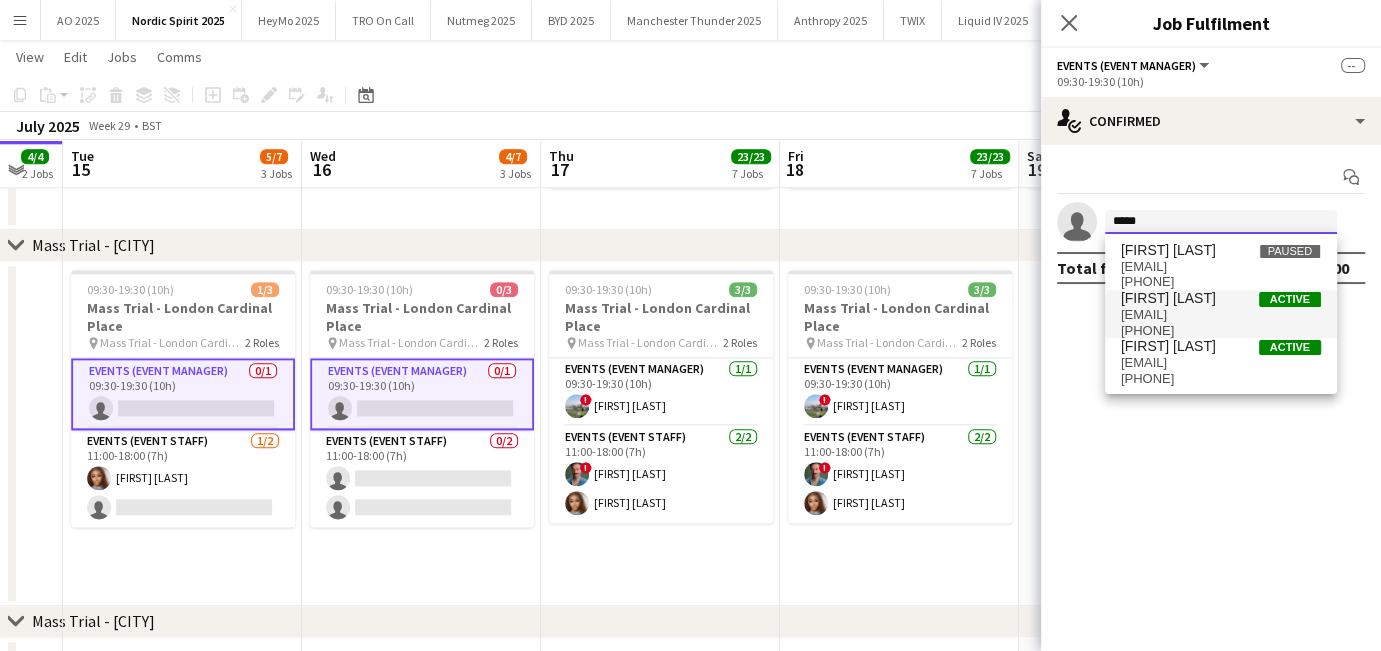 type on "*****" 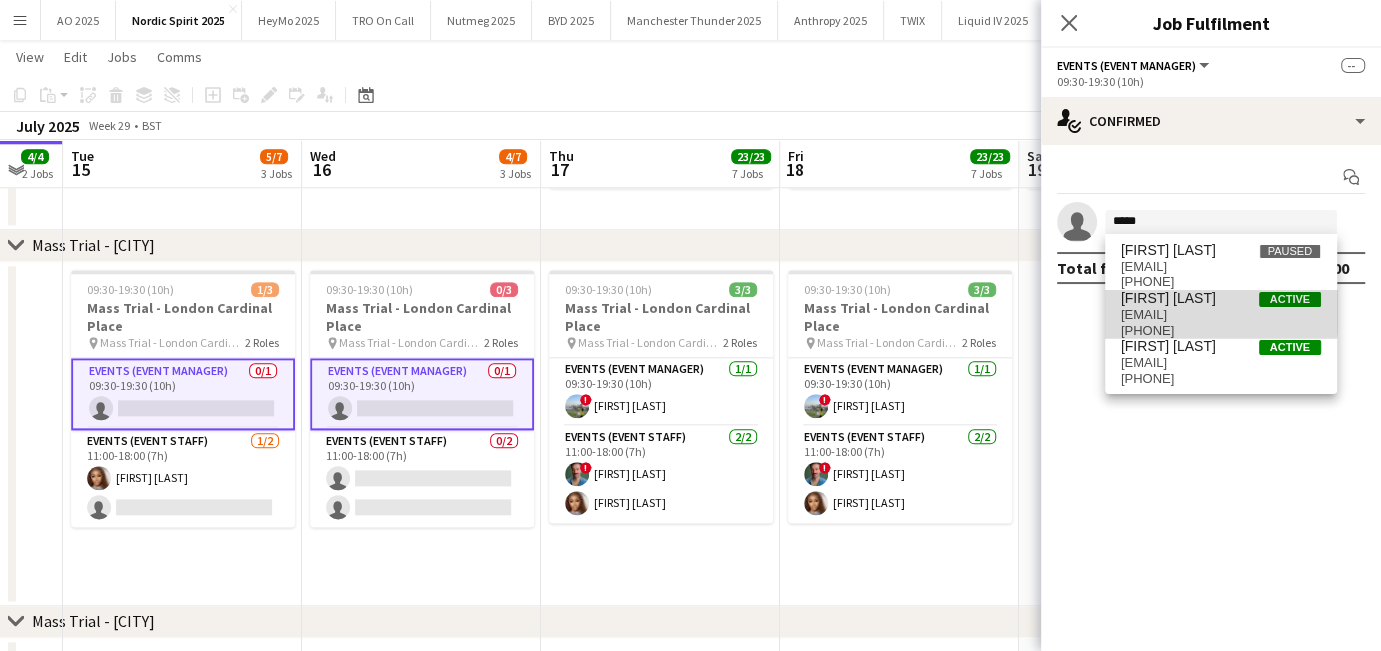 click on "[FIRST] [LAST]" at bounding box center (1168, 298) 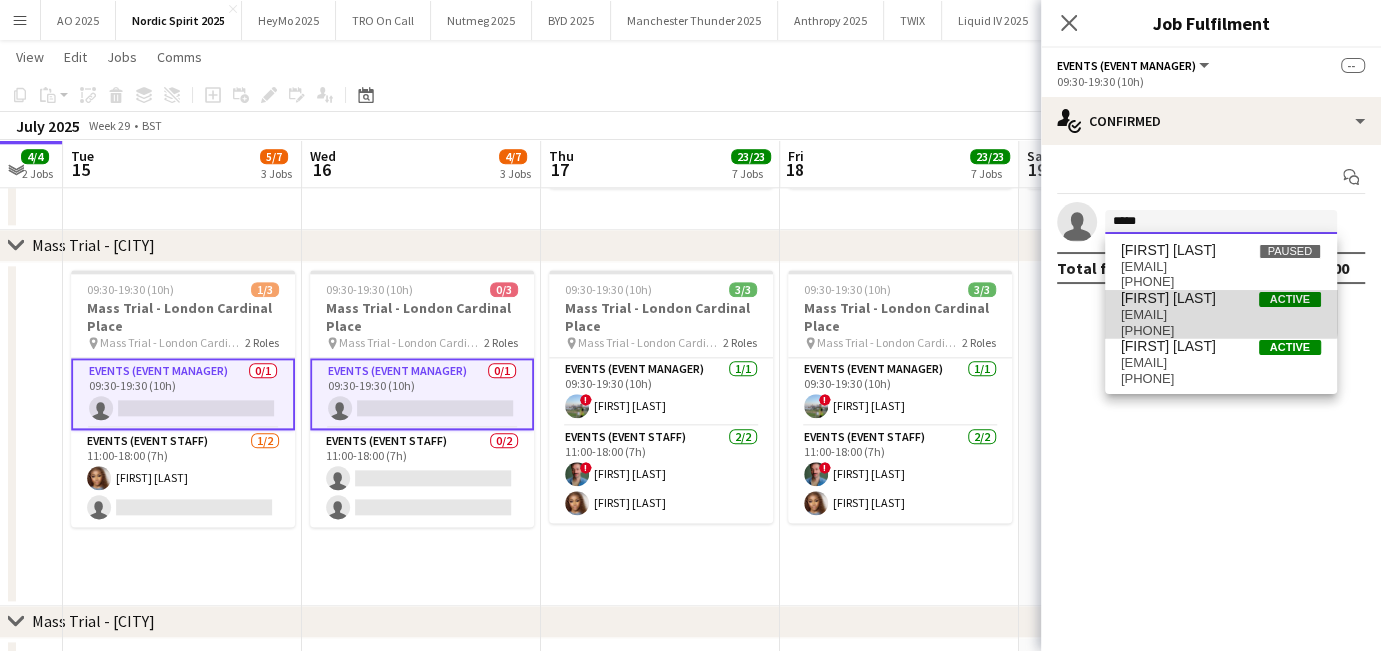 type 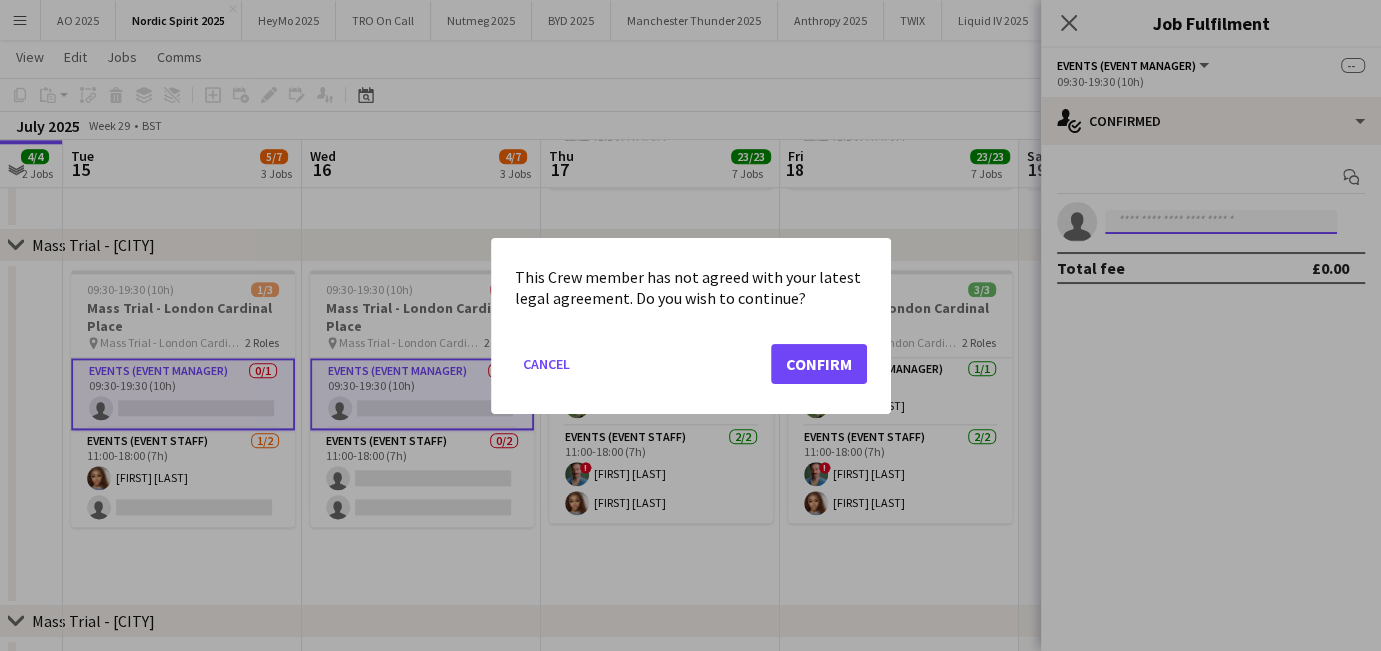 scroll, scrollTop: 0, scrollLeft: 0, axis: both 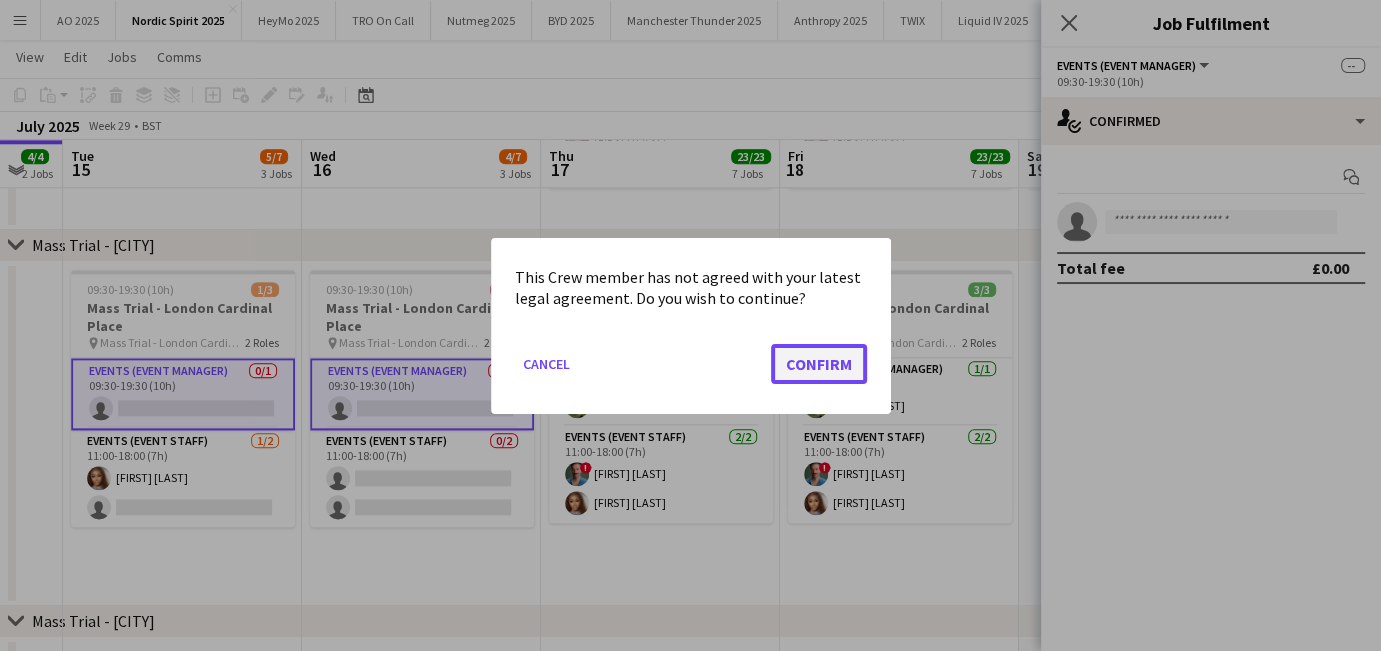 click on "Confirm" 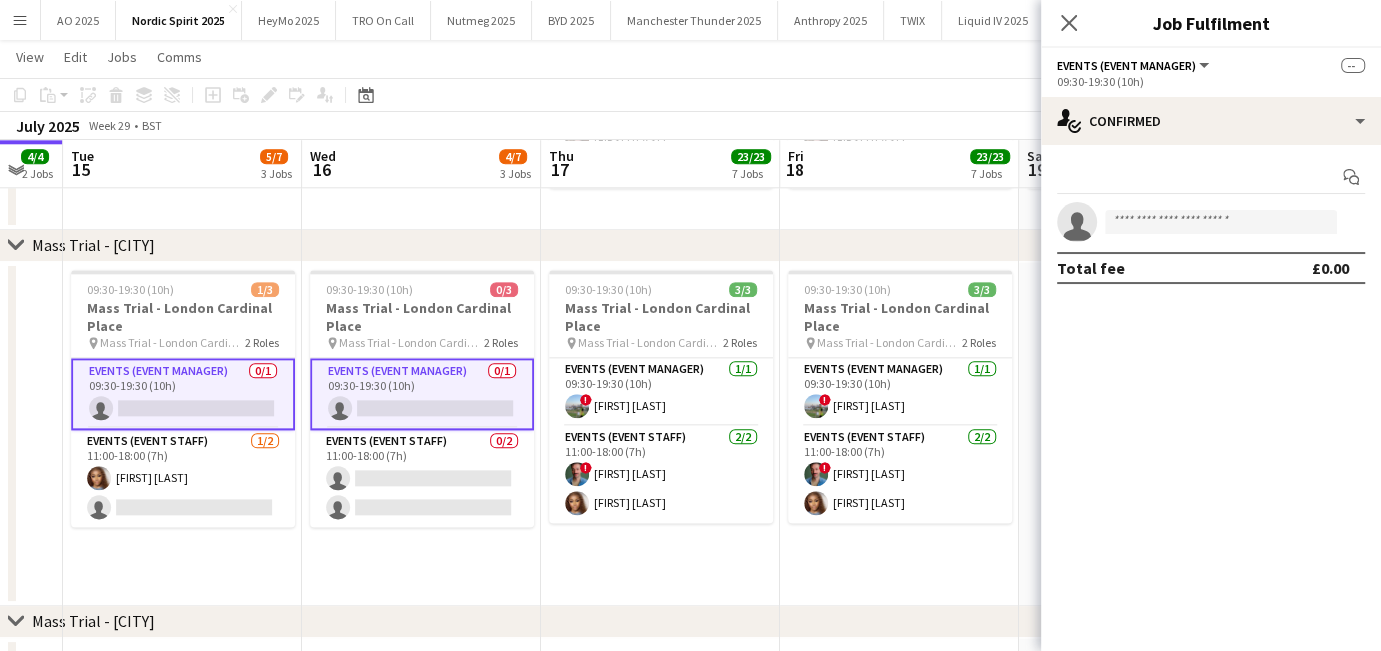scroll, scrollTop: 1565, scrollLeft: 0, axis: vertical 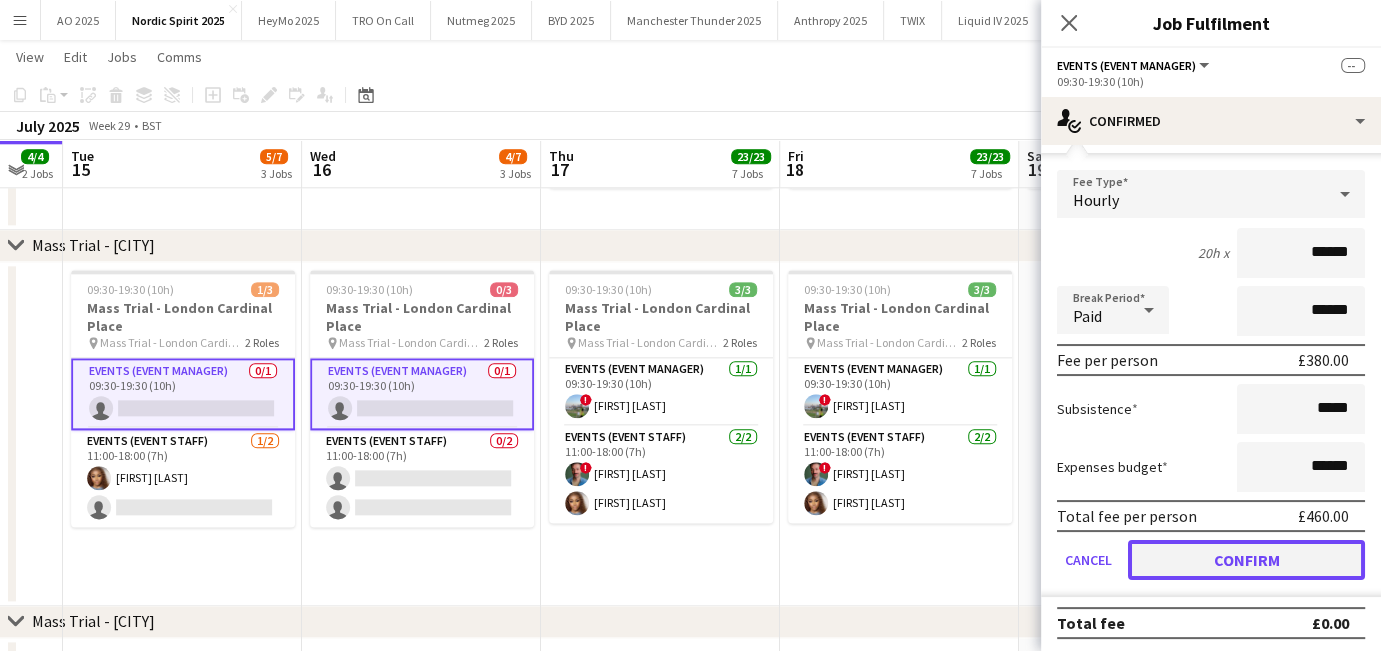 click on "Confirm" at bounding box center (1246, 560) 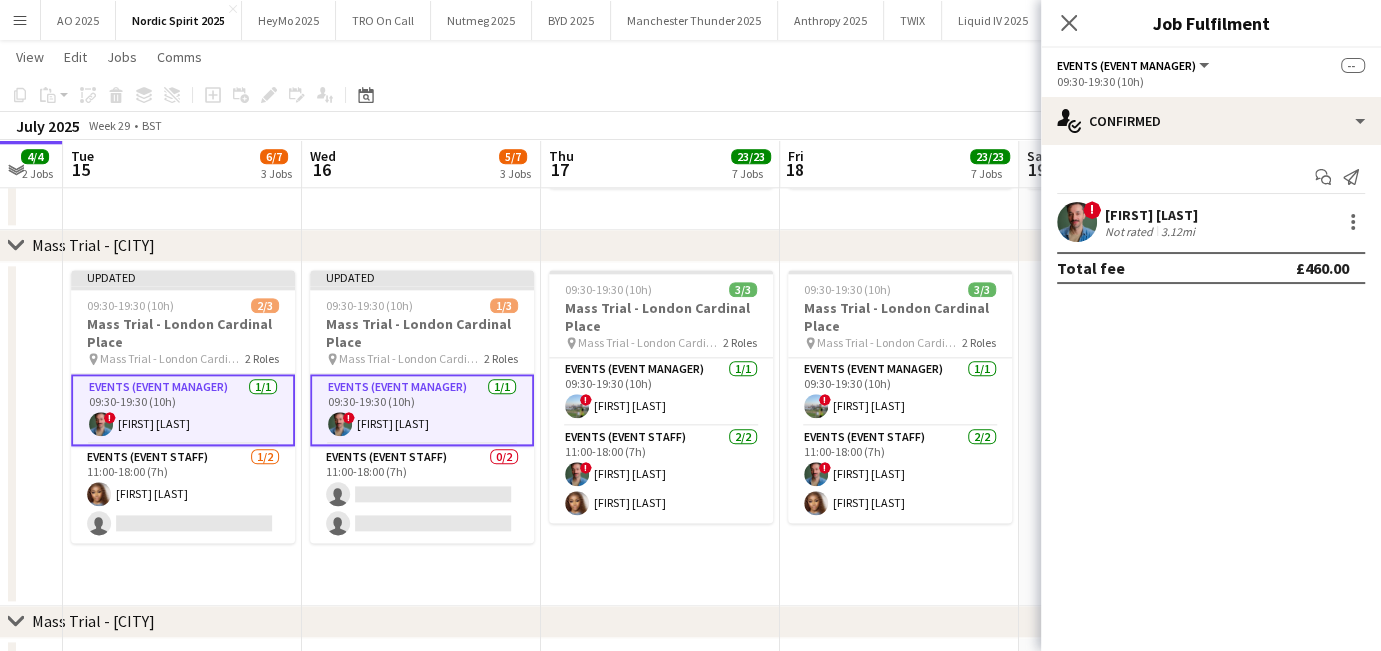 scroll, scrollTop: 0, scrollLeft: 0, axis: both 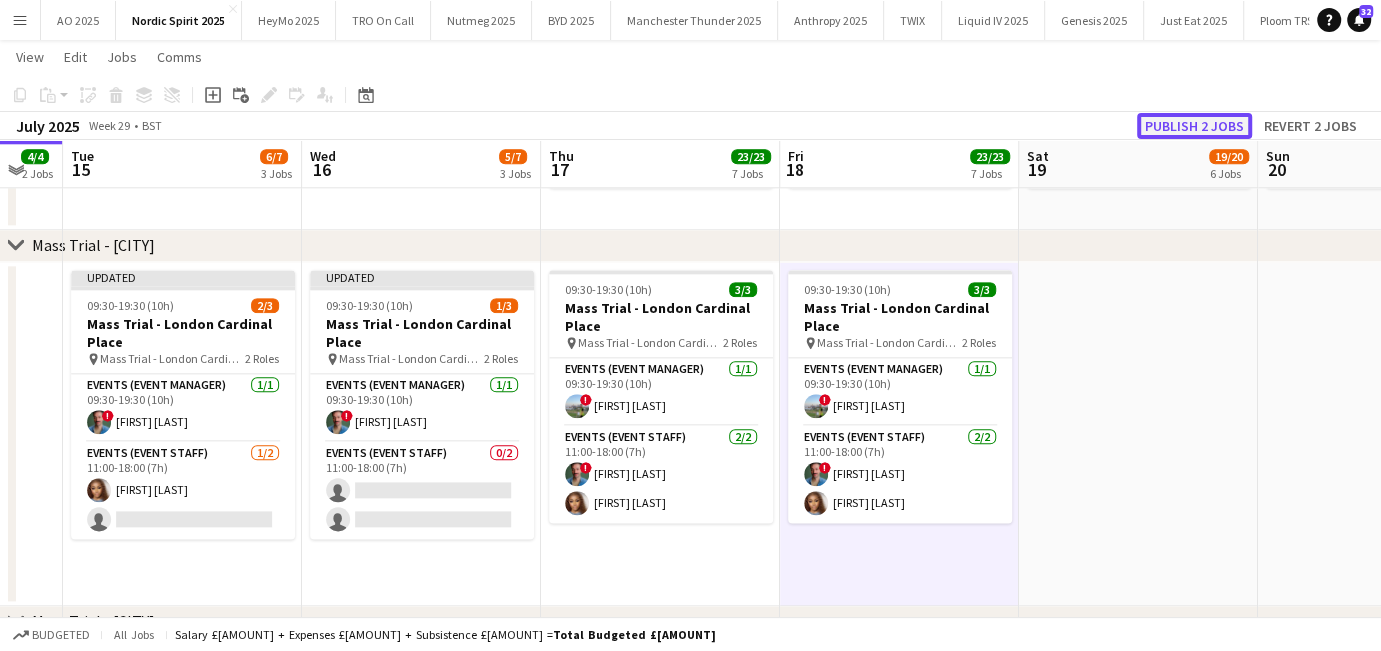 click on "Publish 2 jobs" 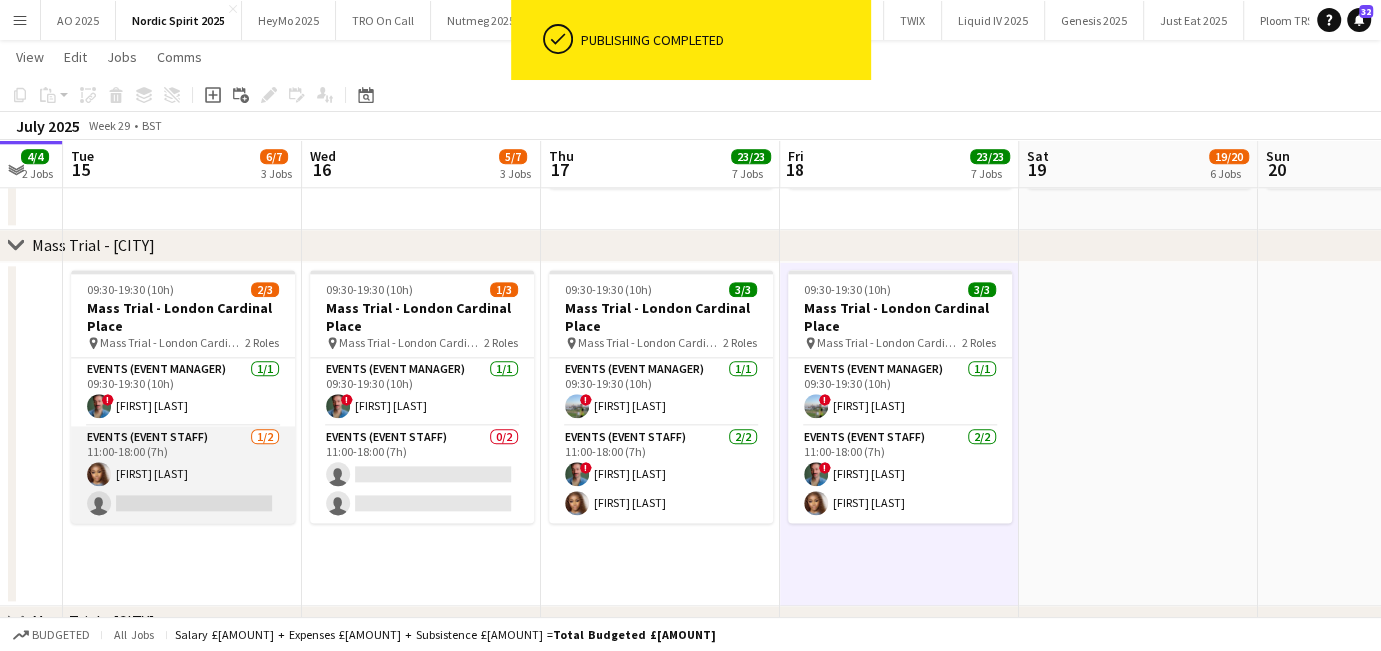 click on "Events (Event Staff)   1/2   11:00-18:00 (7h)
[FIRST] [LAST]
single-neutral-actions" at bounding box center [183, 474] 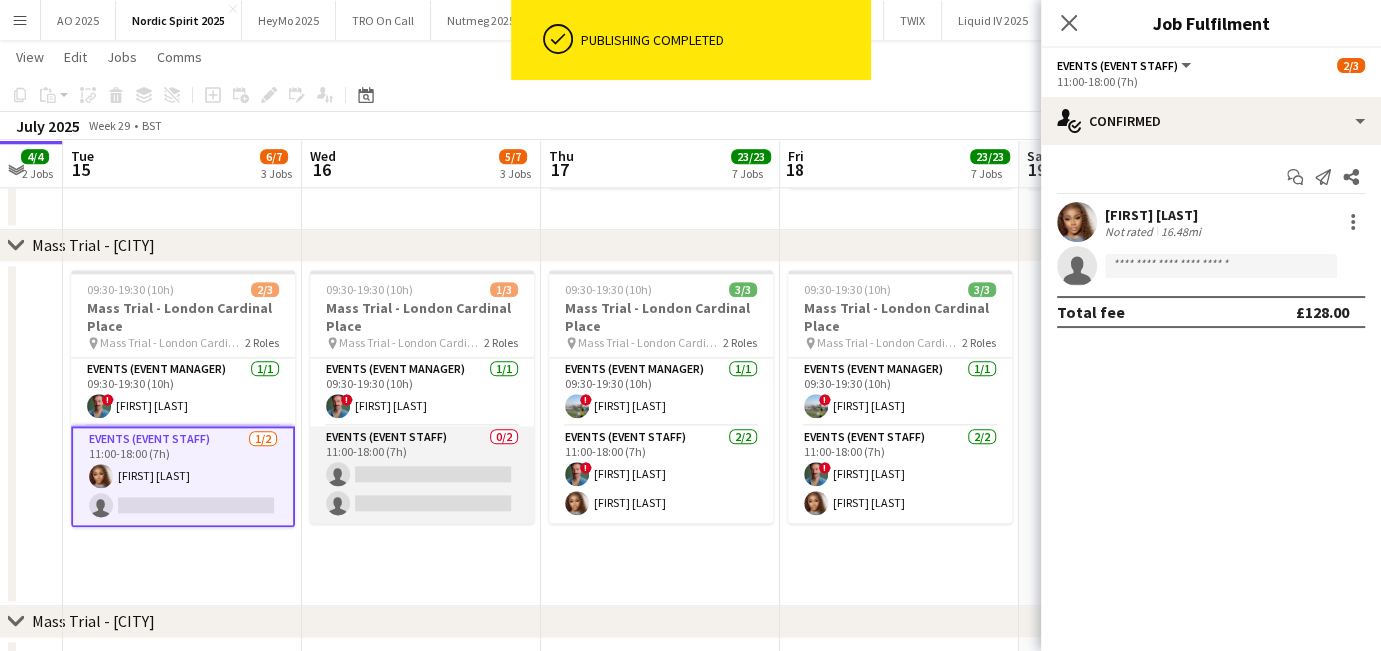 click on "Events (Event Staff)   0/2   11:00-18:00 (7h)
single-neutral-actions
single-neutral-actions" at bounding box center [422, 474] 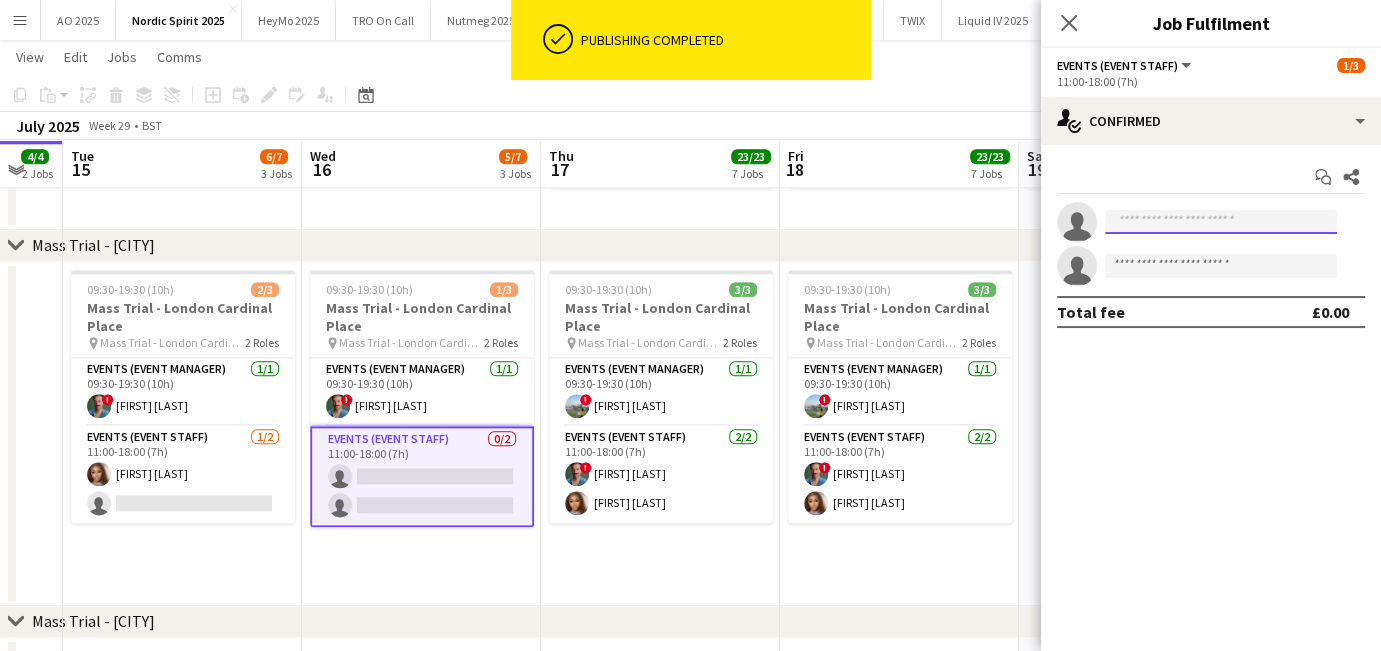 click at bounding box center (1221, 222) 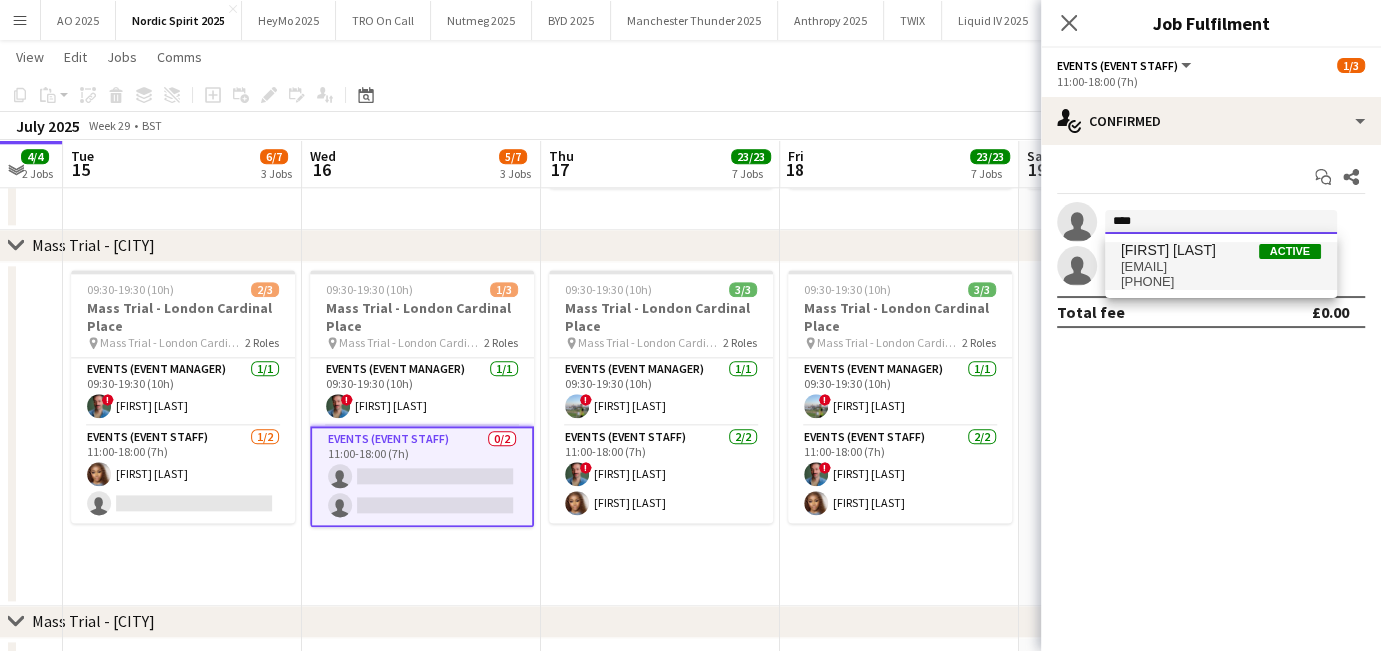 type on "****" 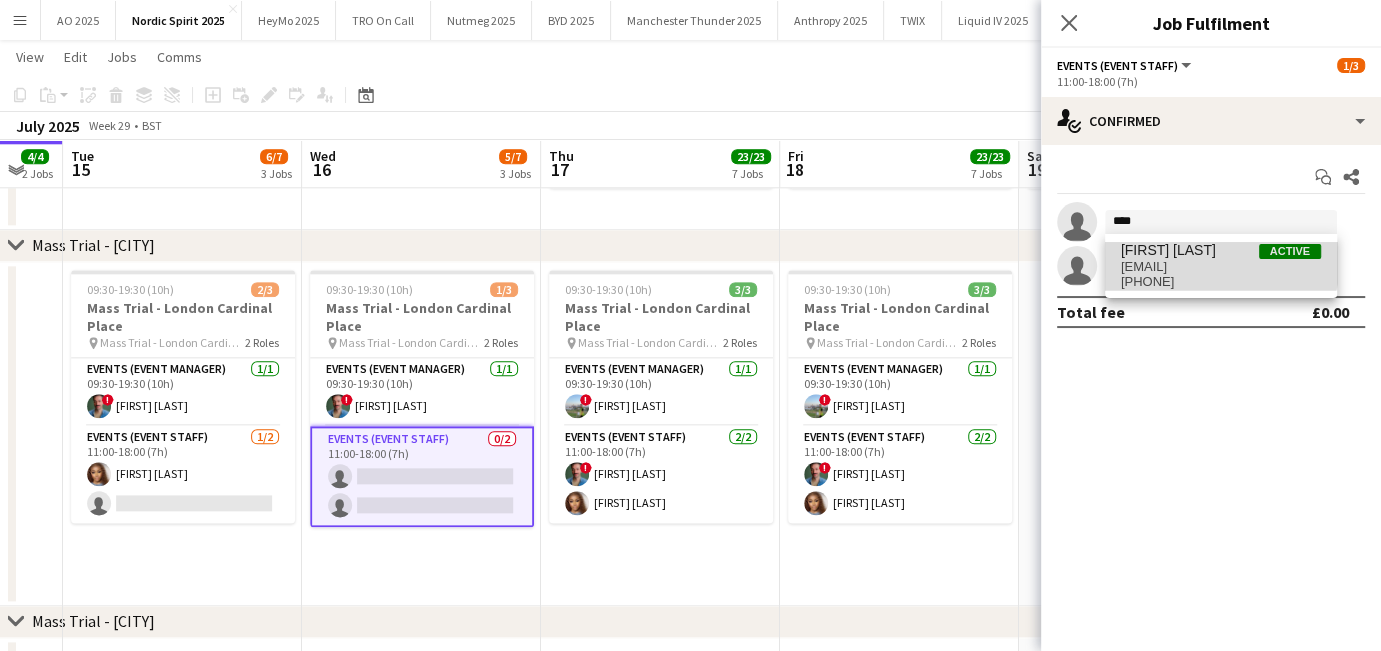 click on "[FIRST] [LAST]" at bounding box center (1168, 250) 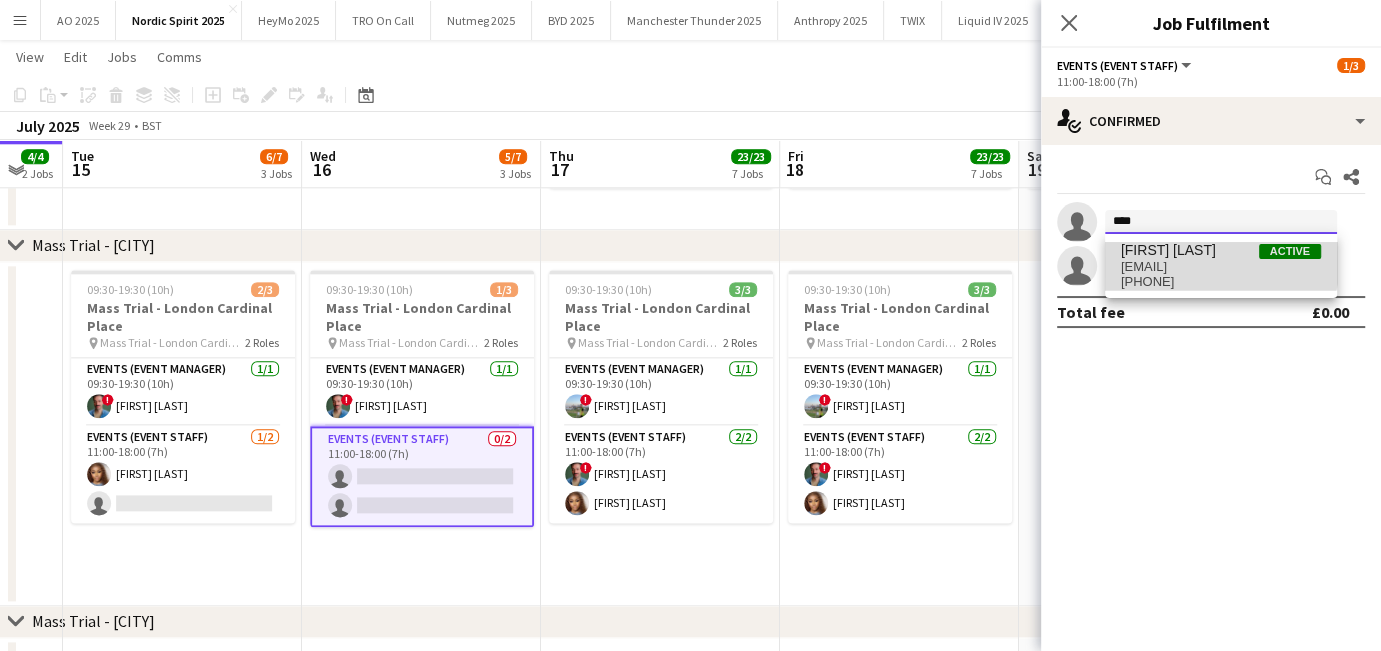 type 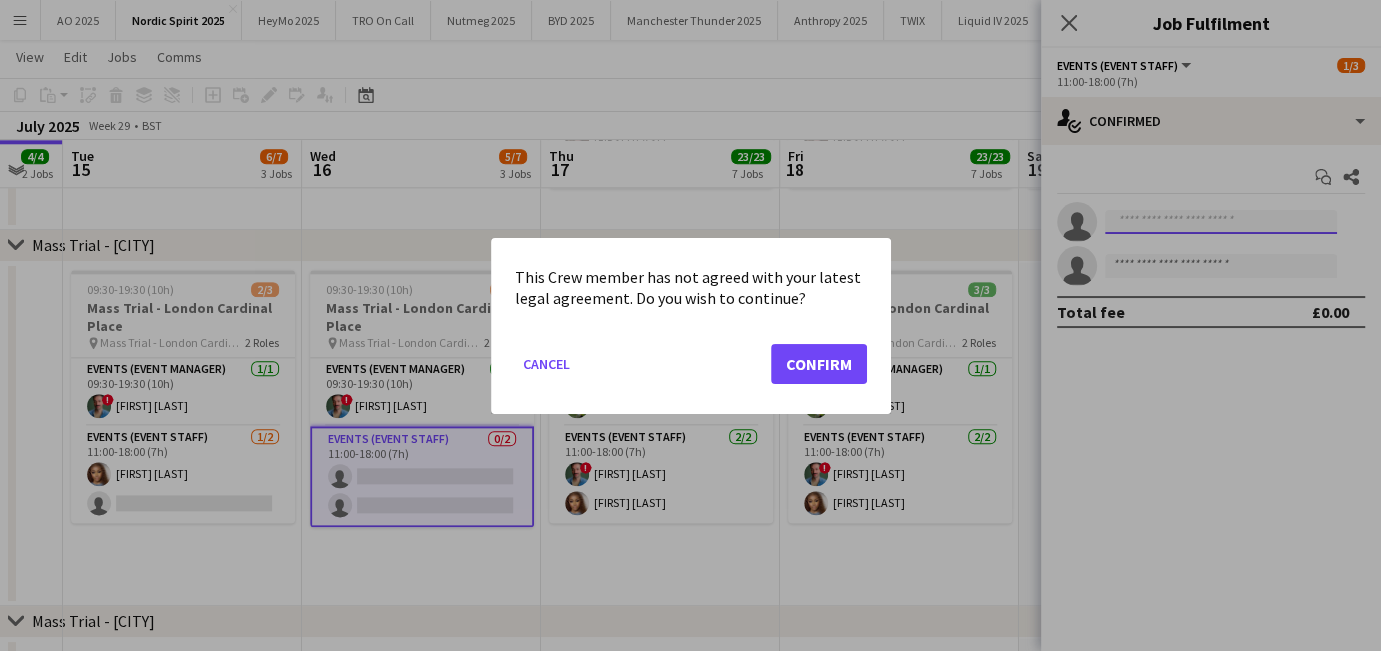 scroll, scrollTop: 0, scrollLeft: 0, axis: both 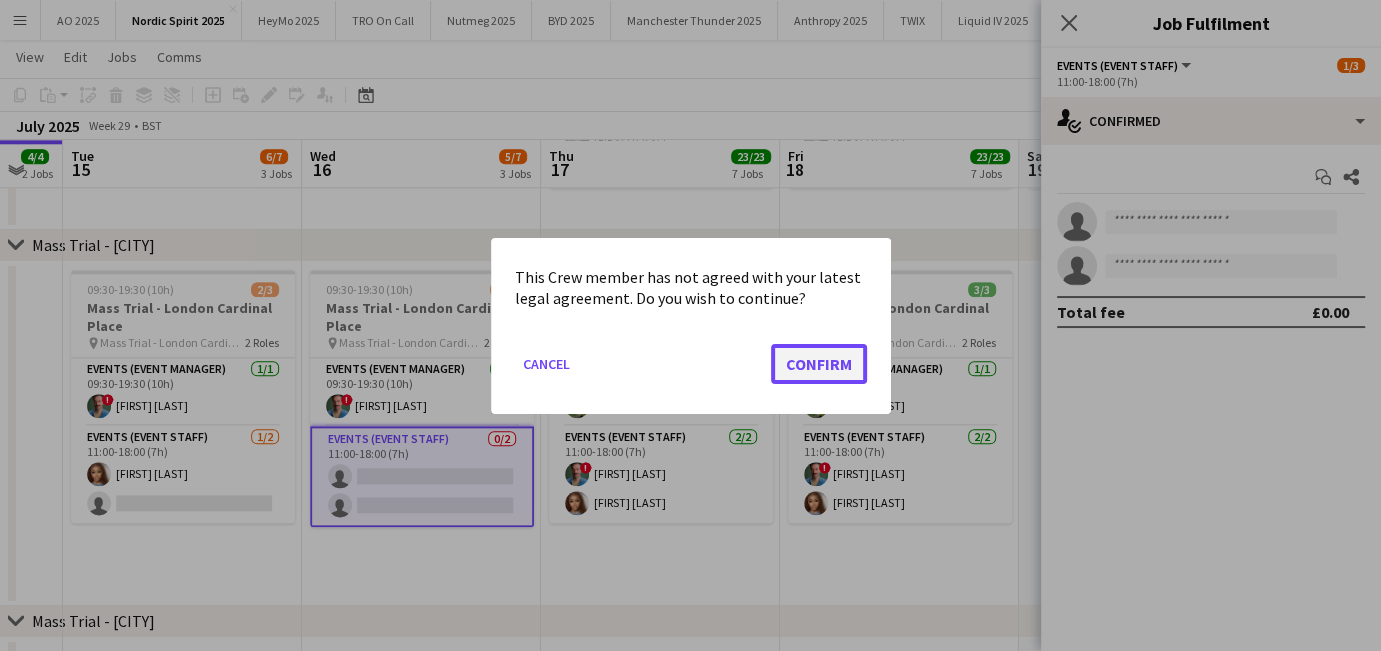 click on "Confirm" 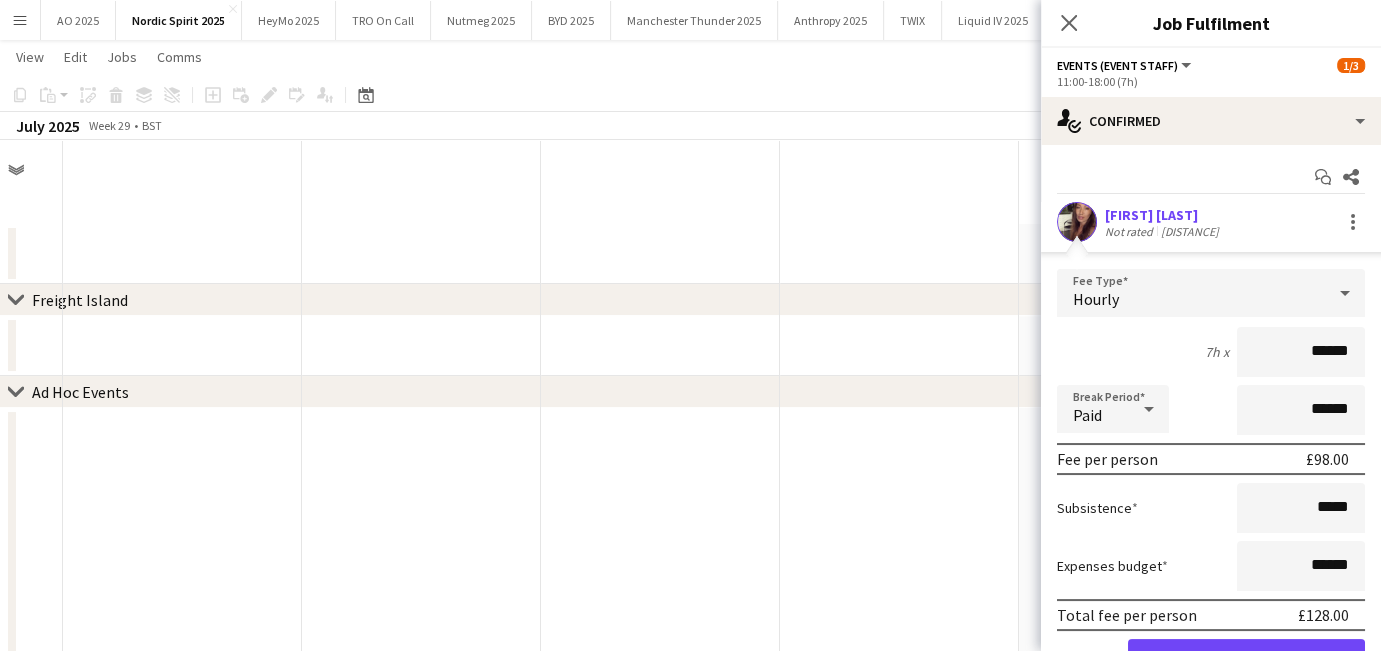 scroll, scrollTop: 1565, scrollLeft: 0, axis: vertical 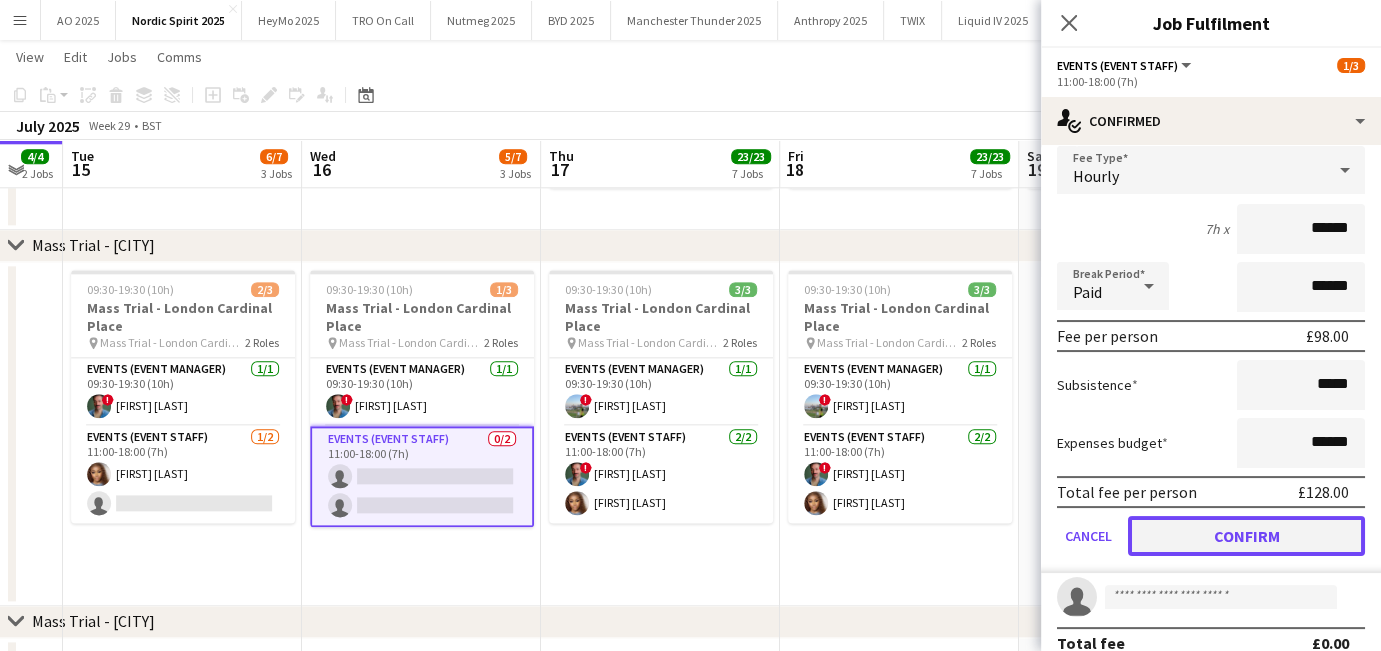 click on "Confirm" at bounding box center (1246, 536) 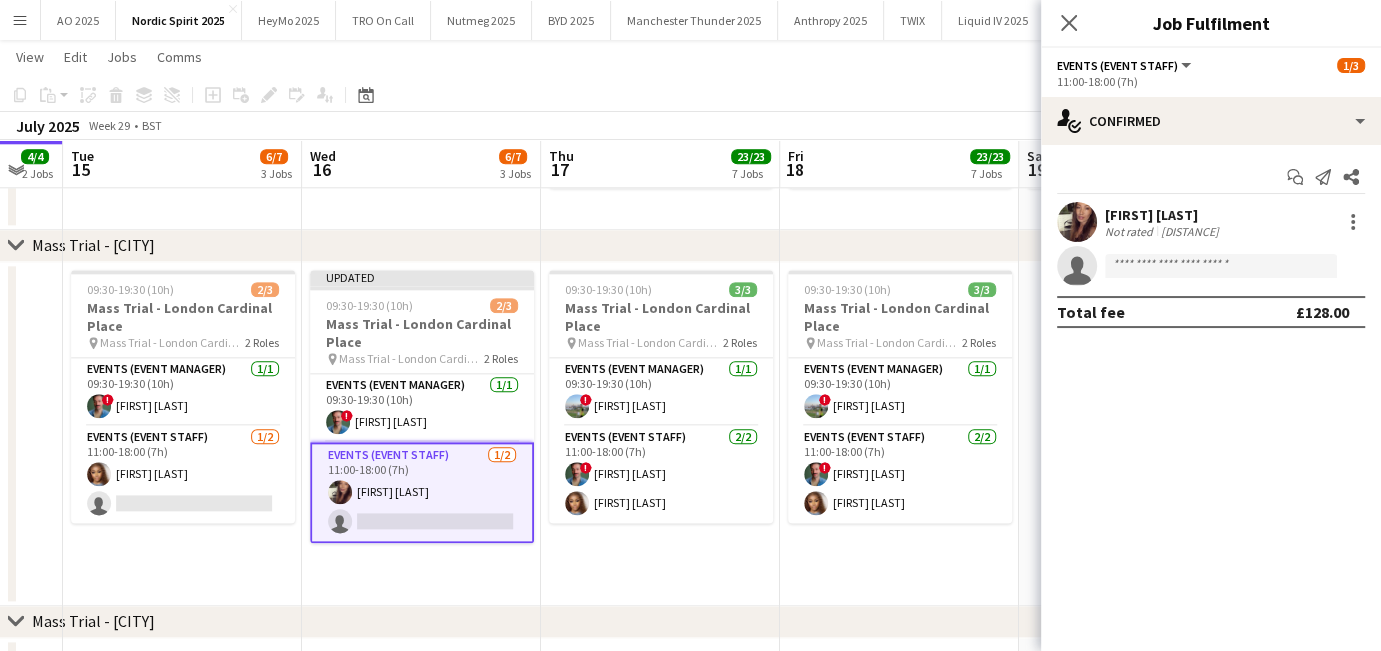 scroll, scrollTop: 0, scrollLeft: 0, axis: both 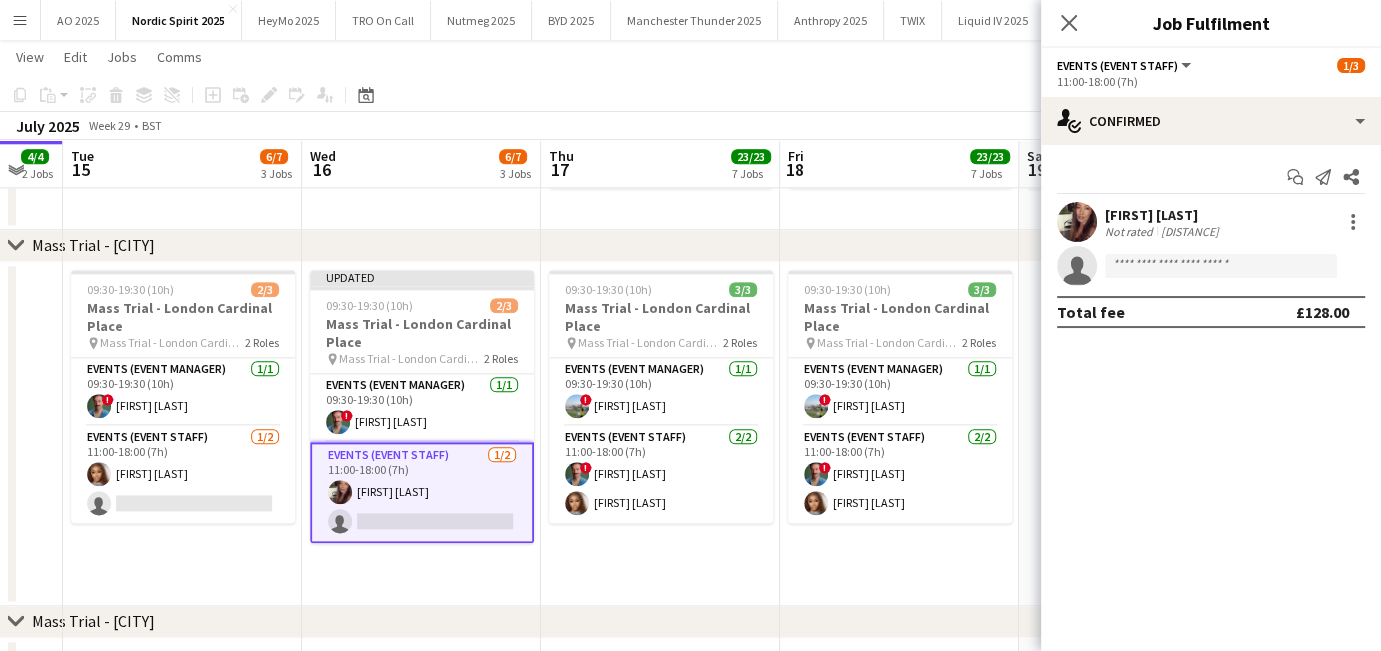 click on "09:30-19:30 (10h)    3/3   Mass Trial - [CITY] Cardinal Place
pin
Mass Trial - [CITY] Cardinal Place   2 Roles   Events (Event Manager)   1/1   09:30-19:30 (10h)
! [FIRST] [LAST]  Events (Event Staff)   2/2   11:00-18:00 (7h)
! [FIRST] [LAST] [FIRST] [LAST] [FIRST] [LAST]" at bounding box center [899, 434] 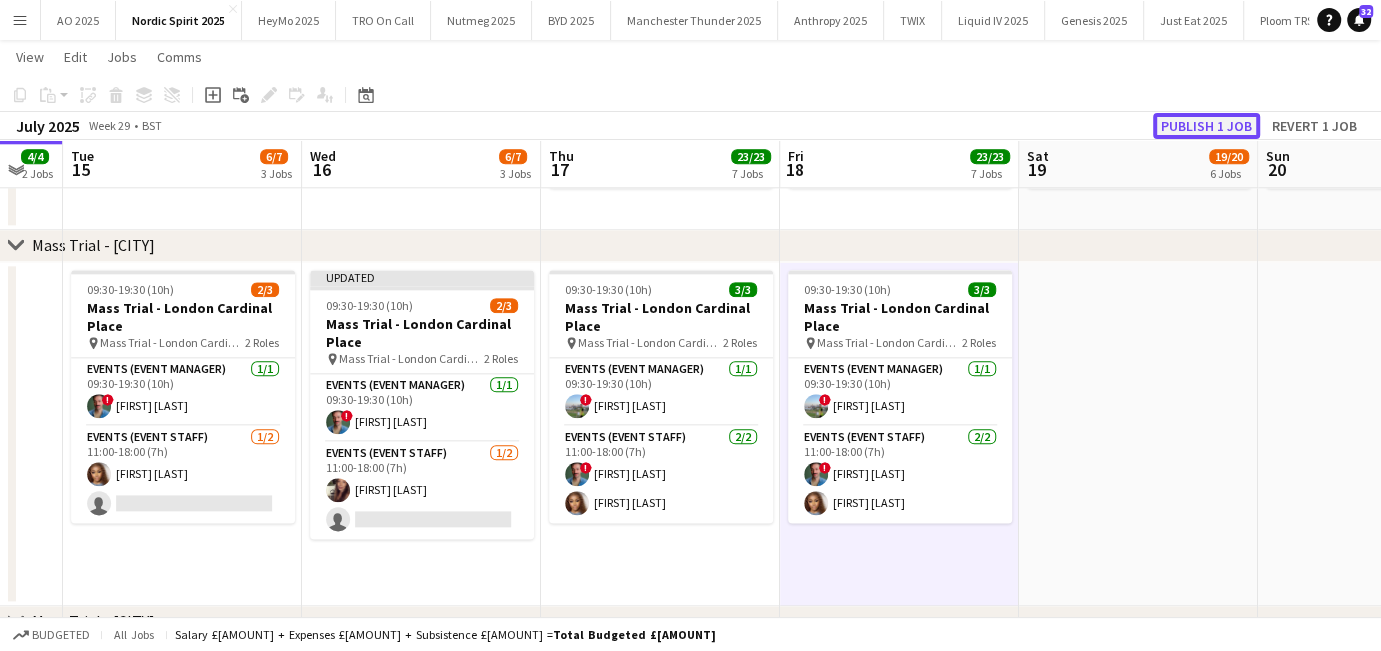 click on "Publish 1 job" 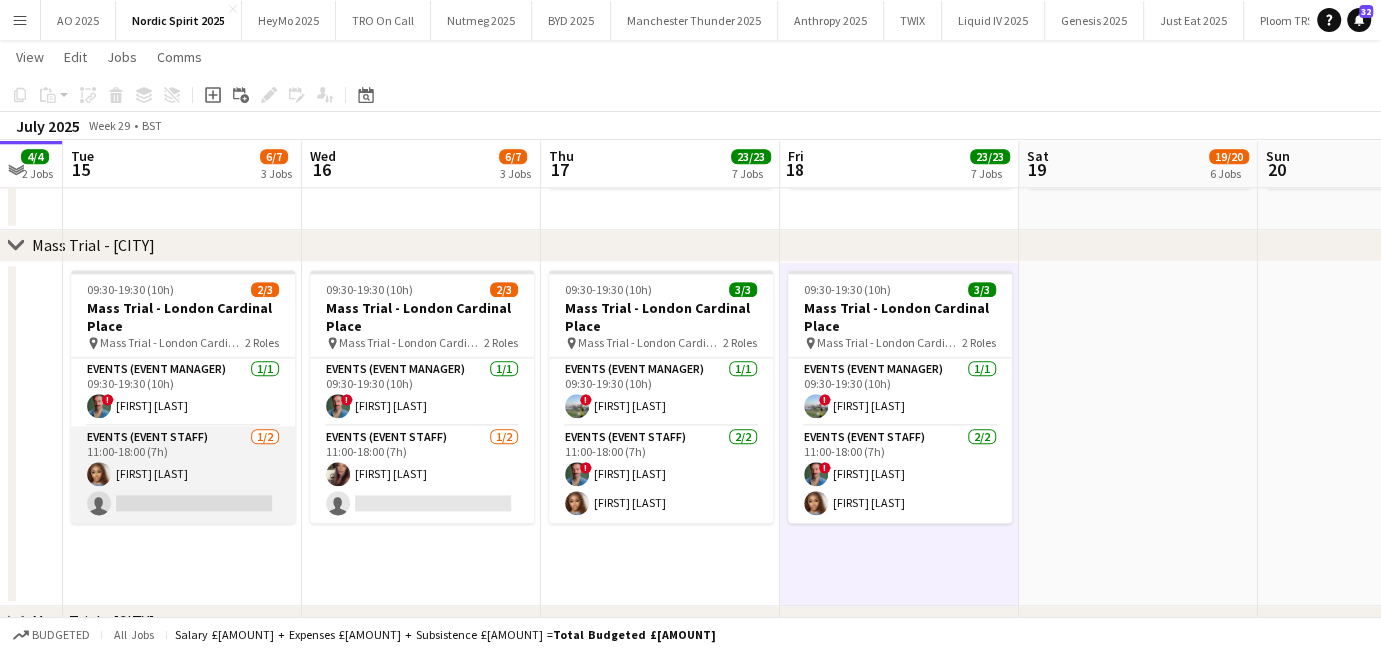 click on "Events (Event Staff)   1/2   11:00-18:00 (7h)
[FIRST] [LAST]
single-neutral-actions" at bounding box center (183, 474) 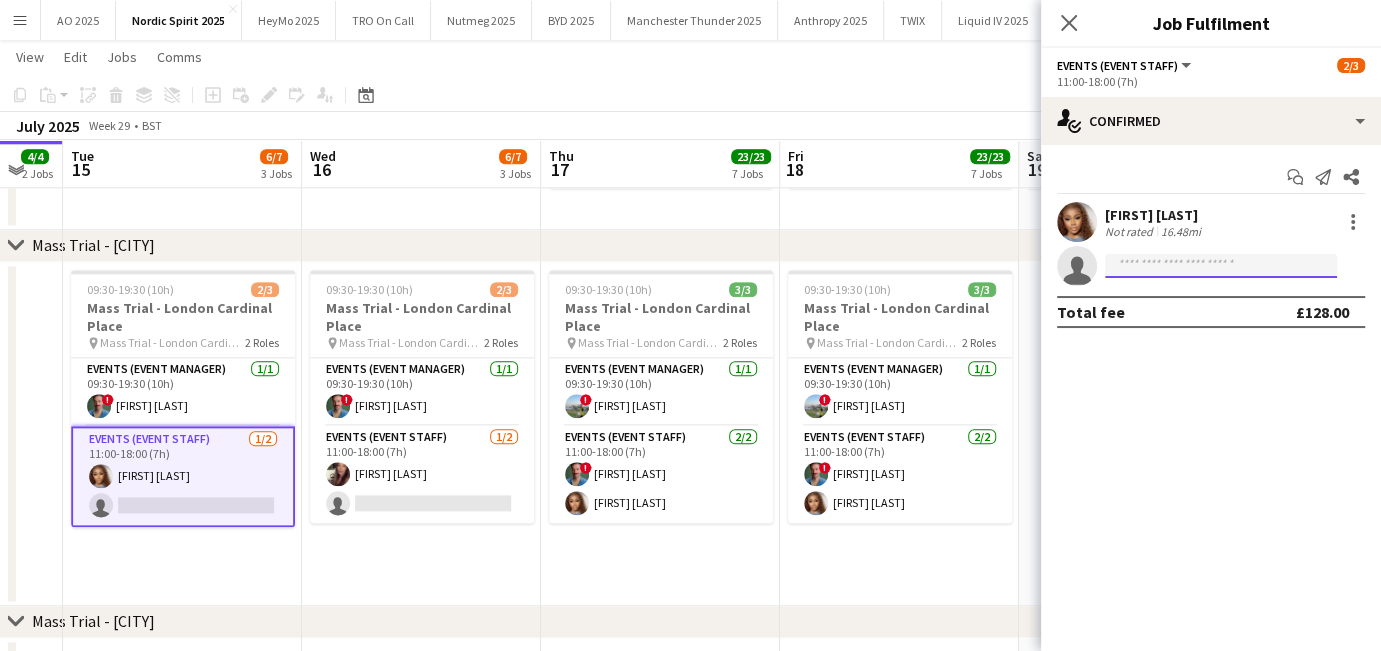 click 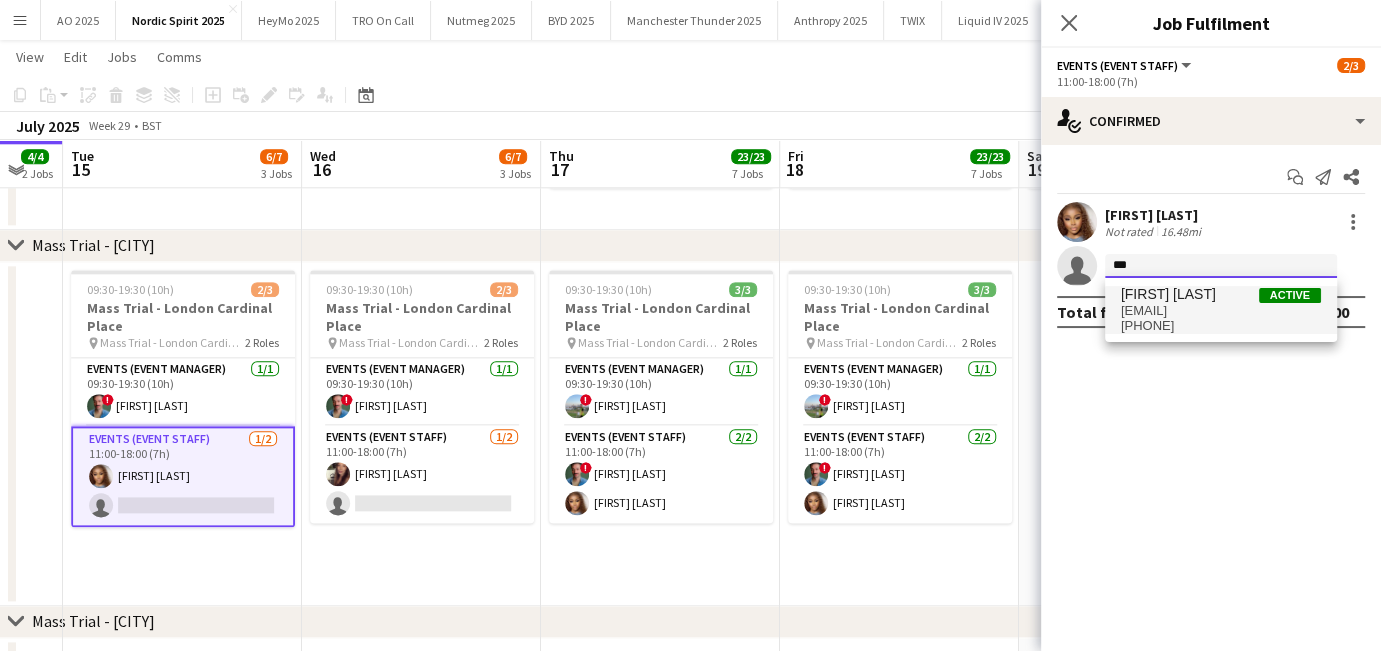 type on "***" 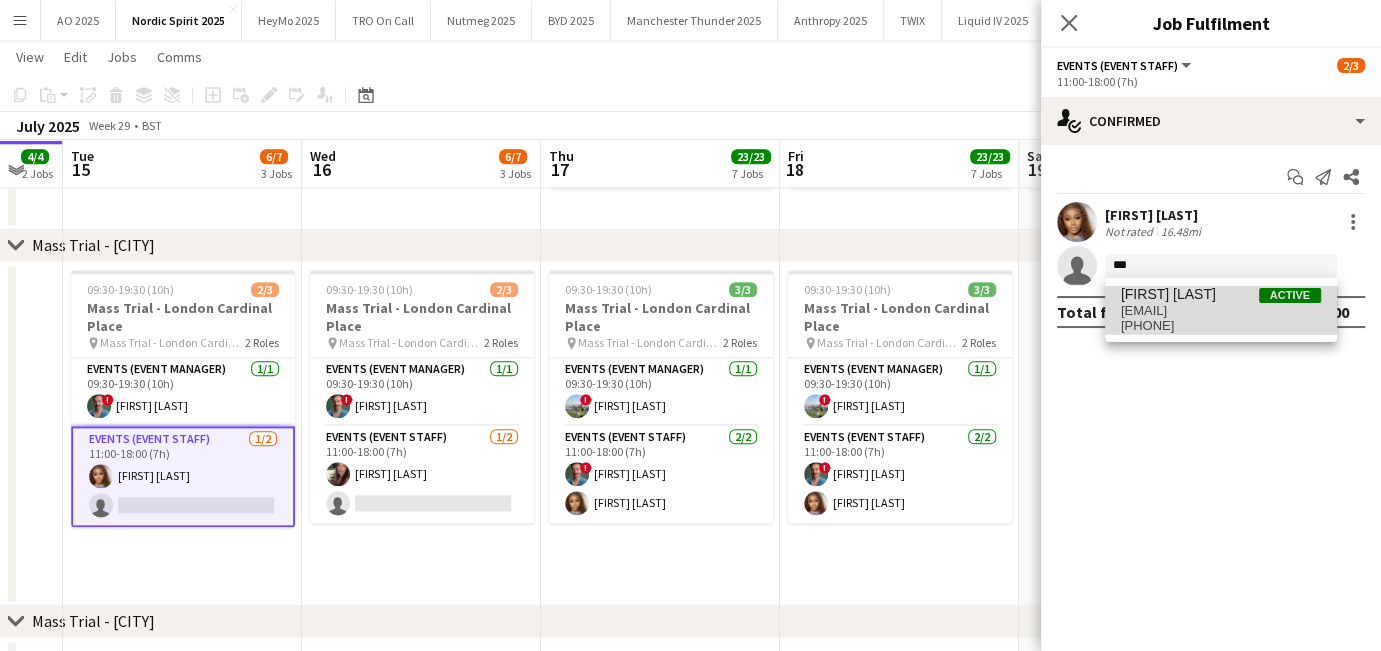 click on "[FIRST] [LAST]" at bounding box center [1168, 294] 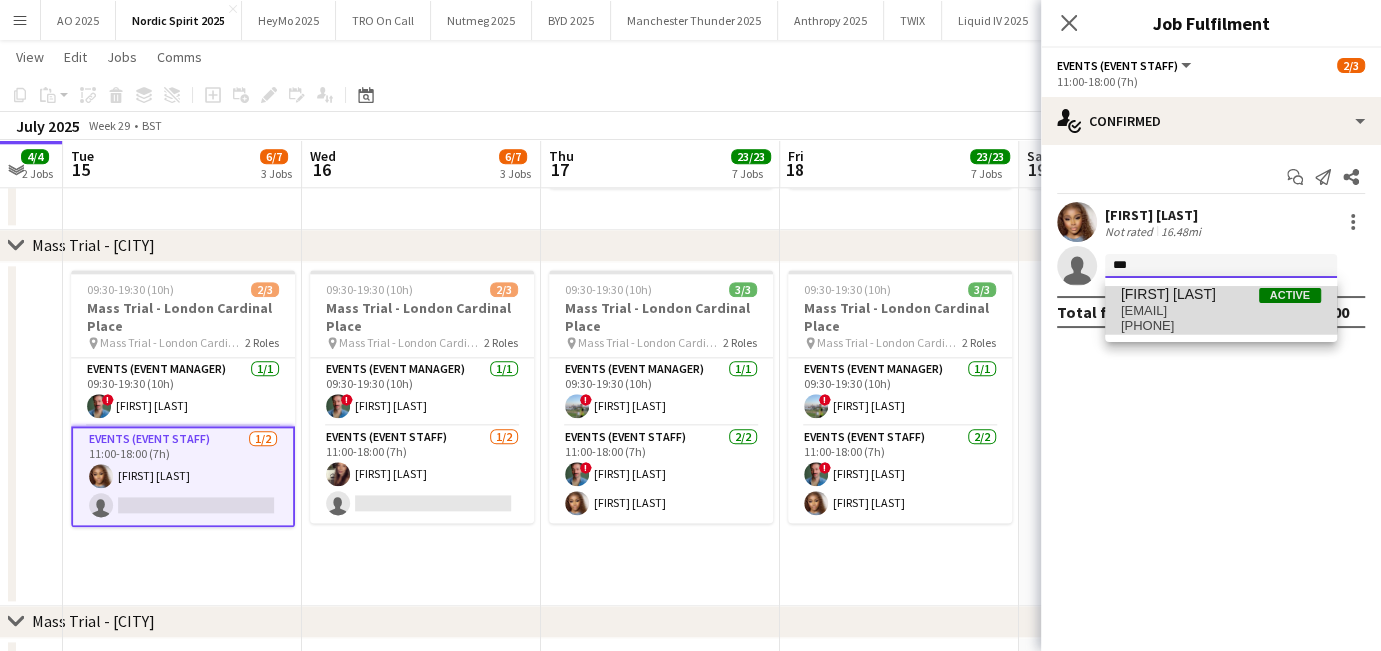 type 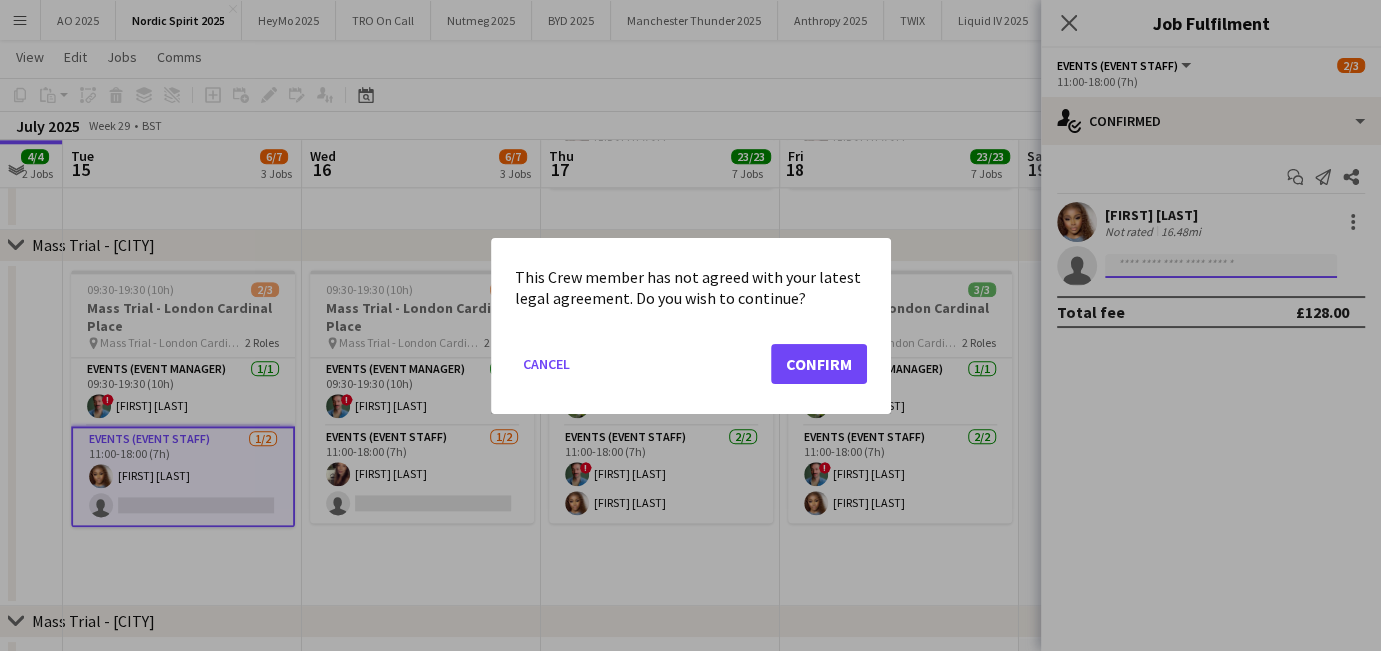 scroll, scrollTop: 0, scrollLeft: 0, axis: both 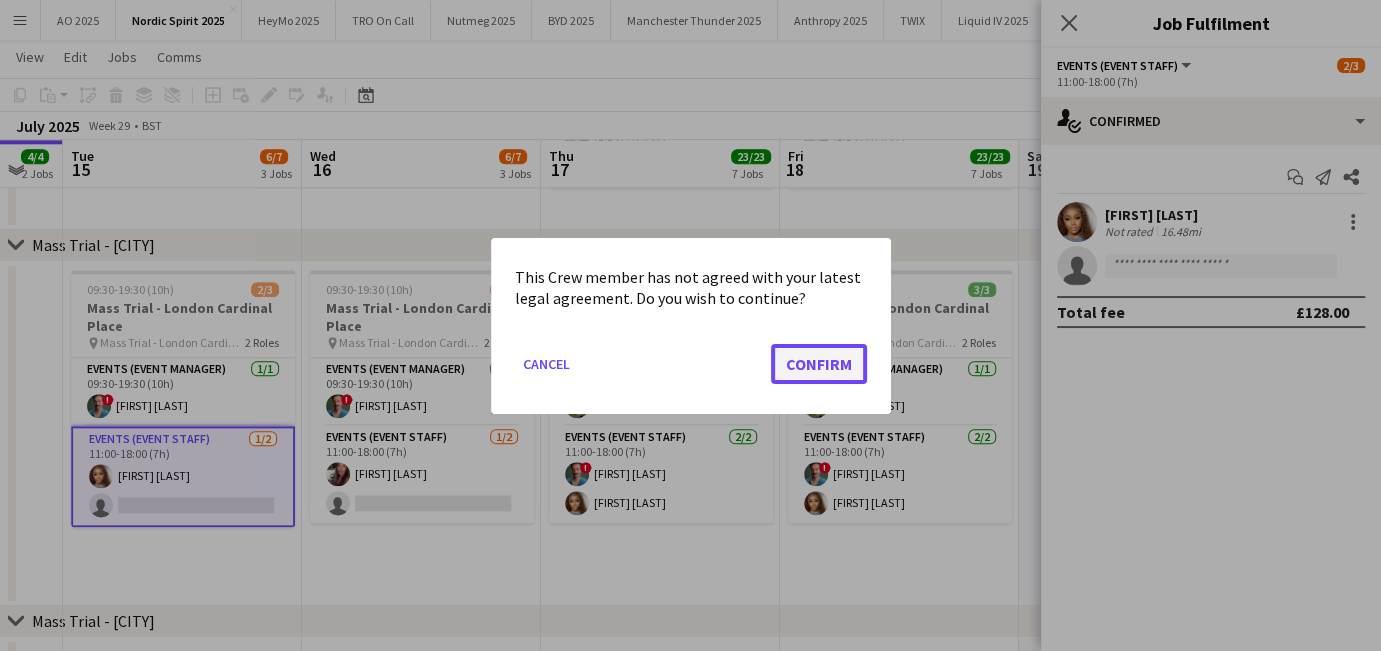 click on "Confirm" 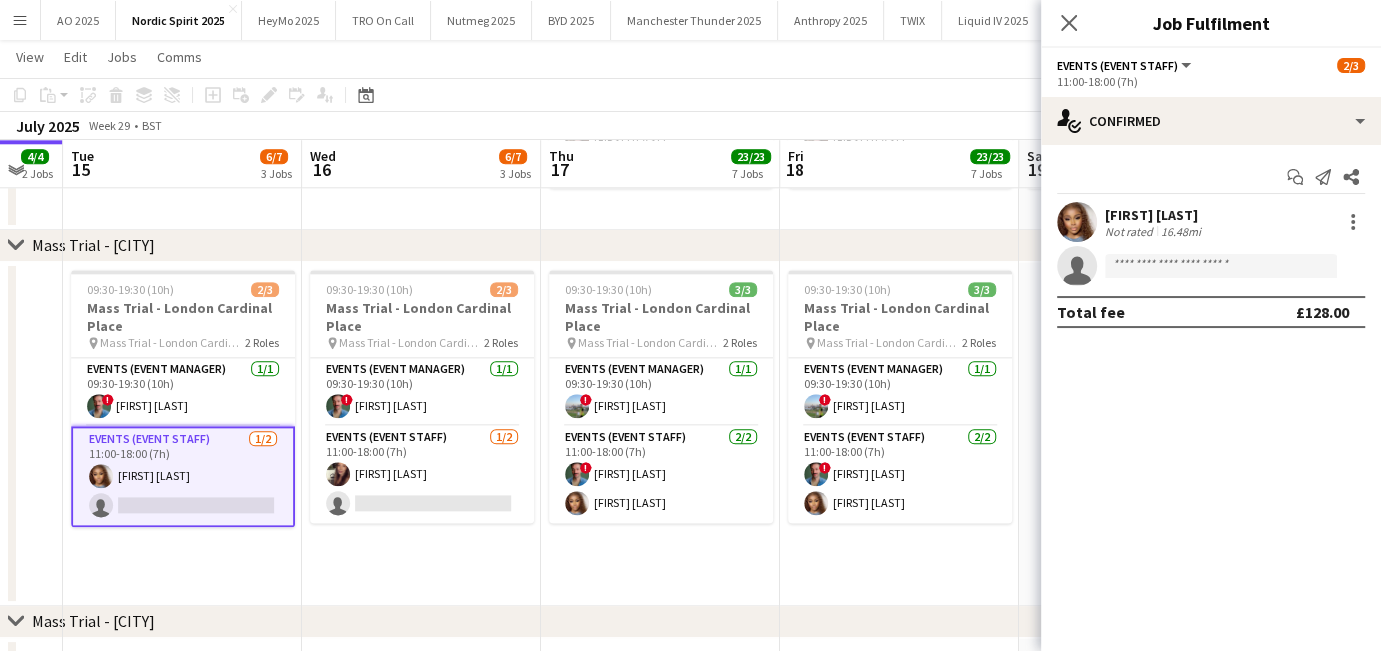 scroll, scrollTop: 1565, scrollLeft: 0, axis: vertical 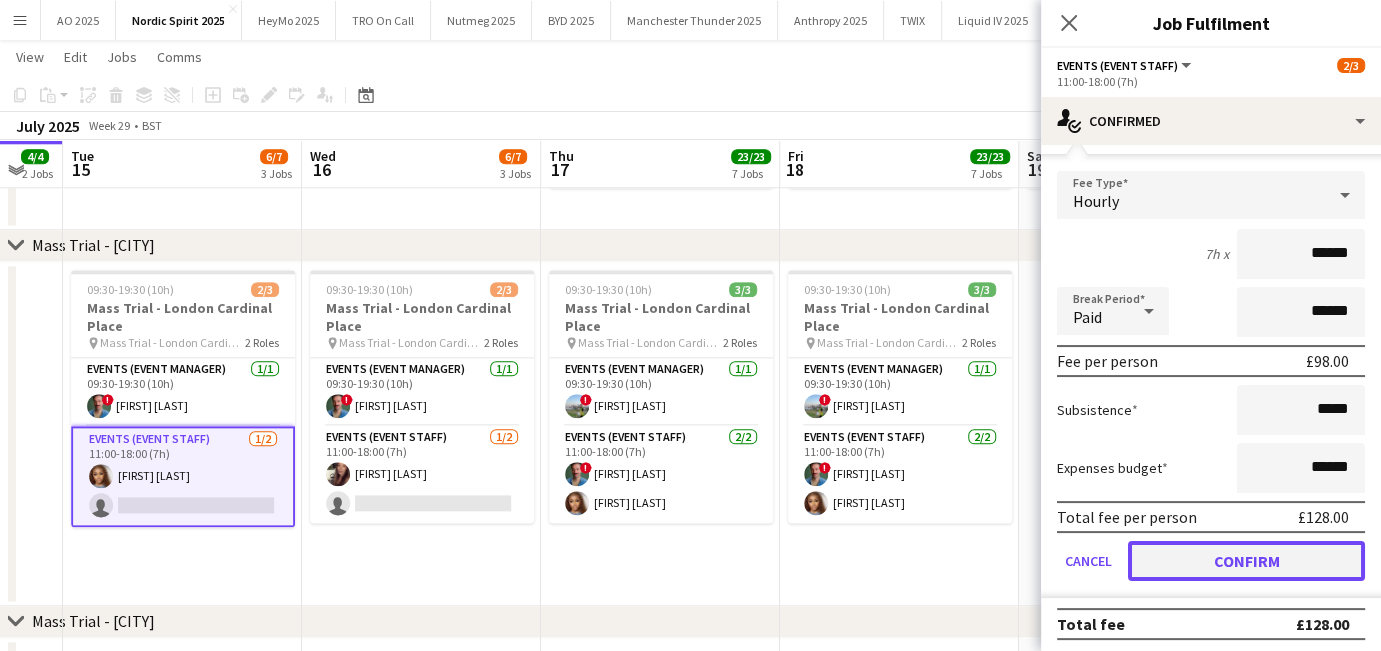 click on "Confirm" at bounding box center (1246, 561) 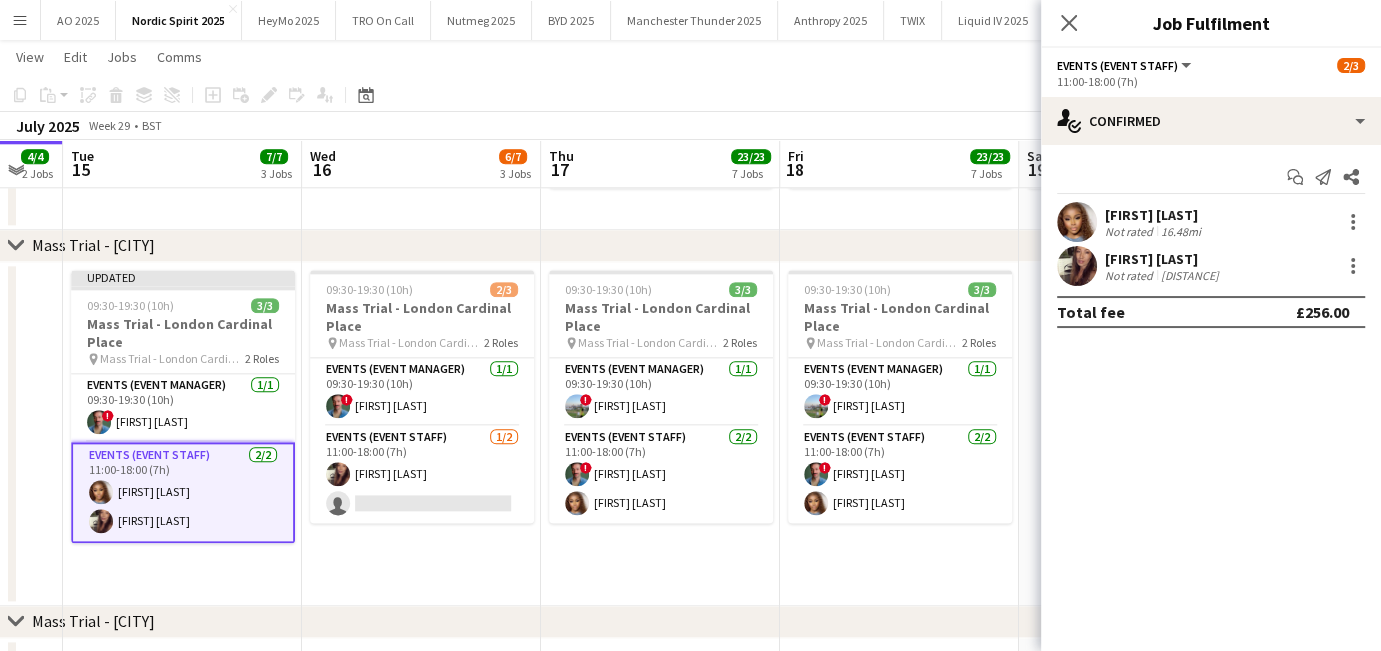 scroll, scrollTop: 0, scrollLeft: 0, axis: both 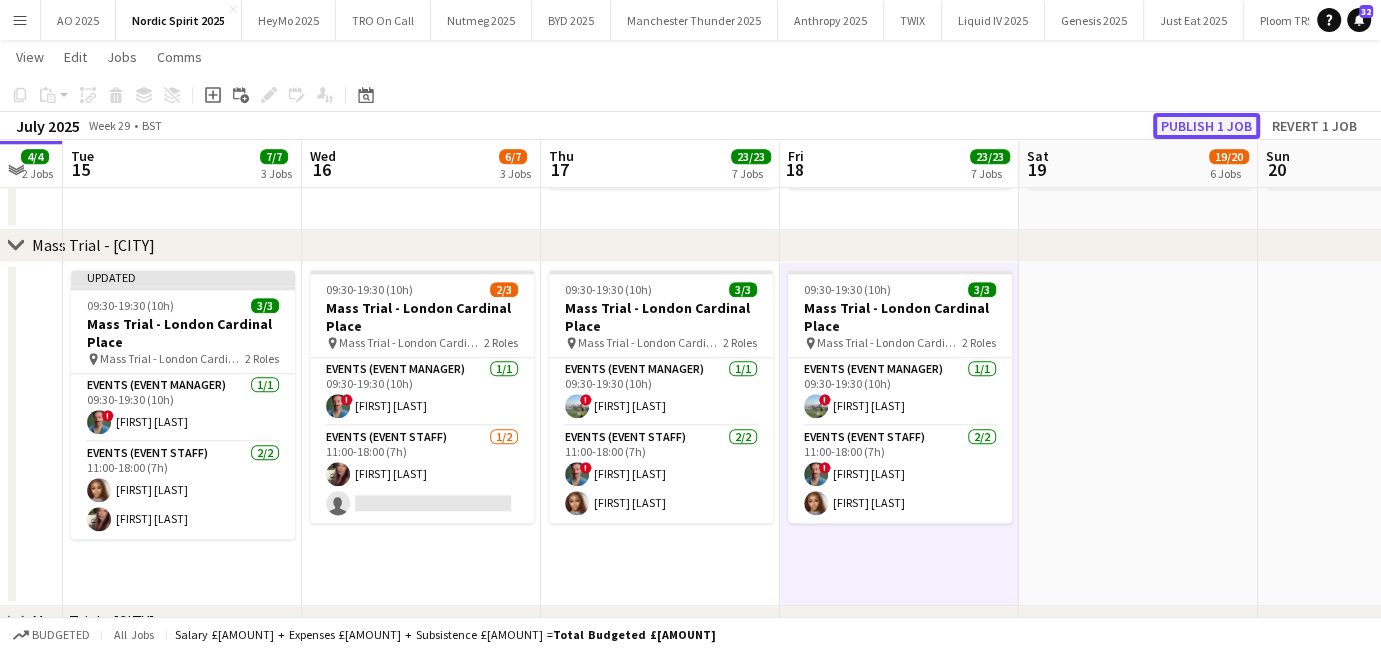 click on "Publish 1 job" 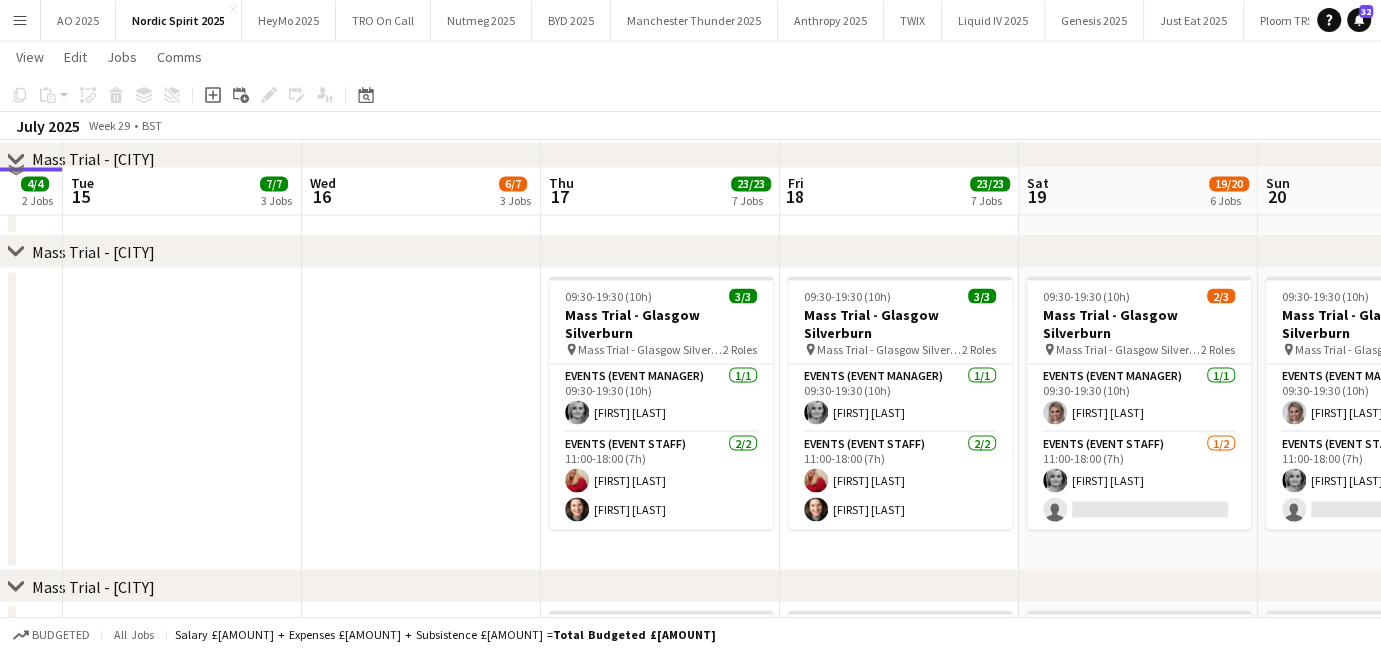 scroll, scrollTop: 2493, scrollLeft: 0, axis: vertical 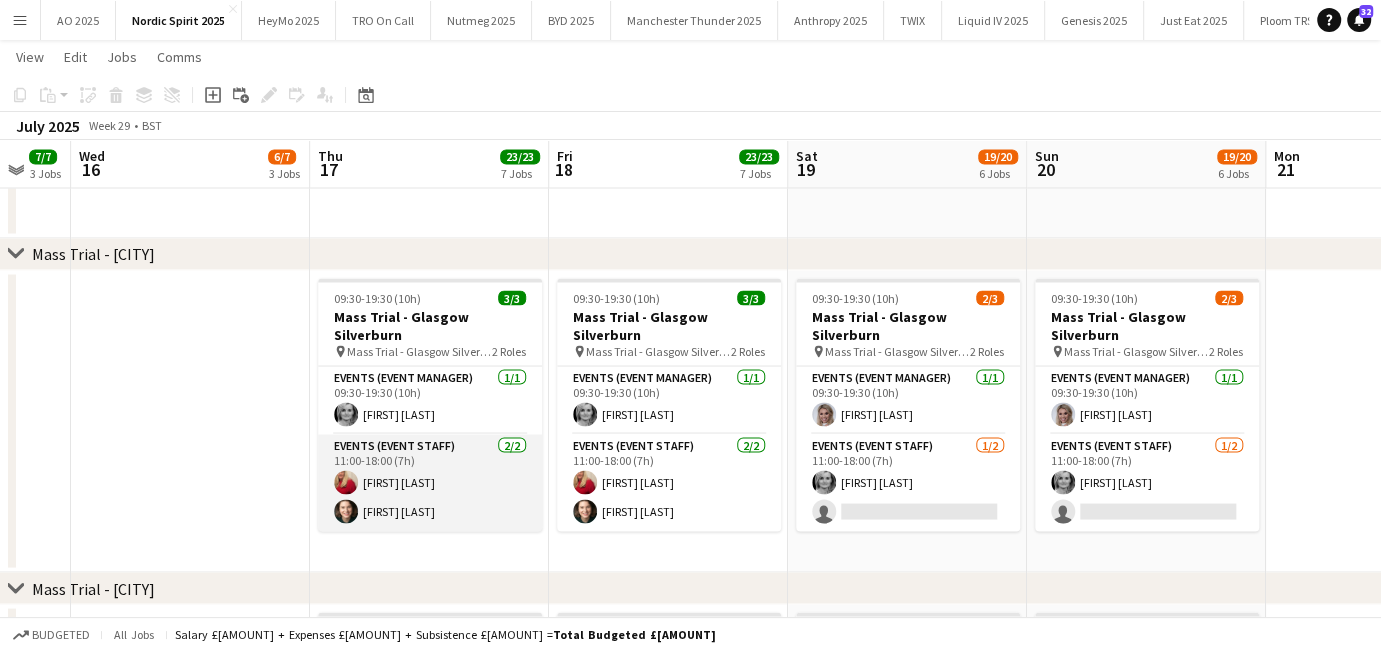 click on "Events (Event Staff)   2/2   11:00-18:00 (7h)
[FIRST] [LAST] [FIRST] [LAST]" at bounding box center (430, 482) 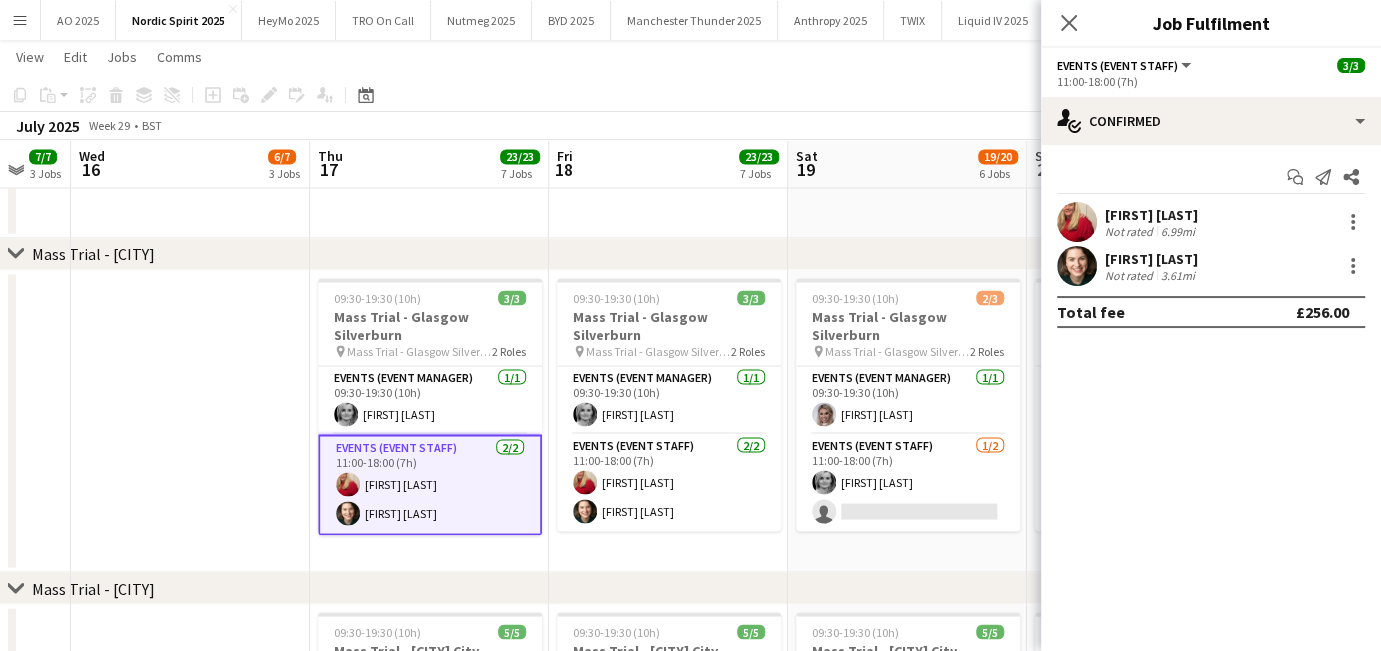 click on "[FIRST] [LAST]" at bounding box center (1152, 259) 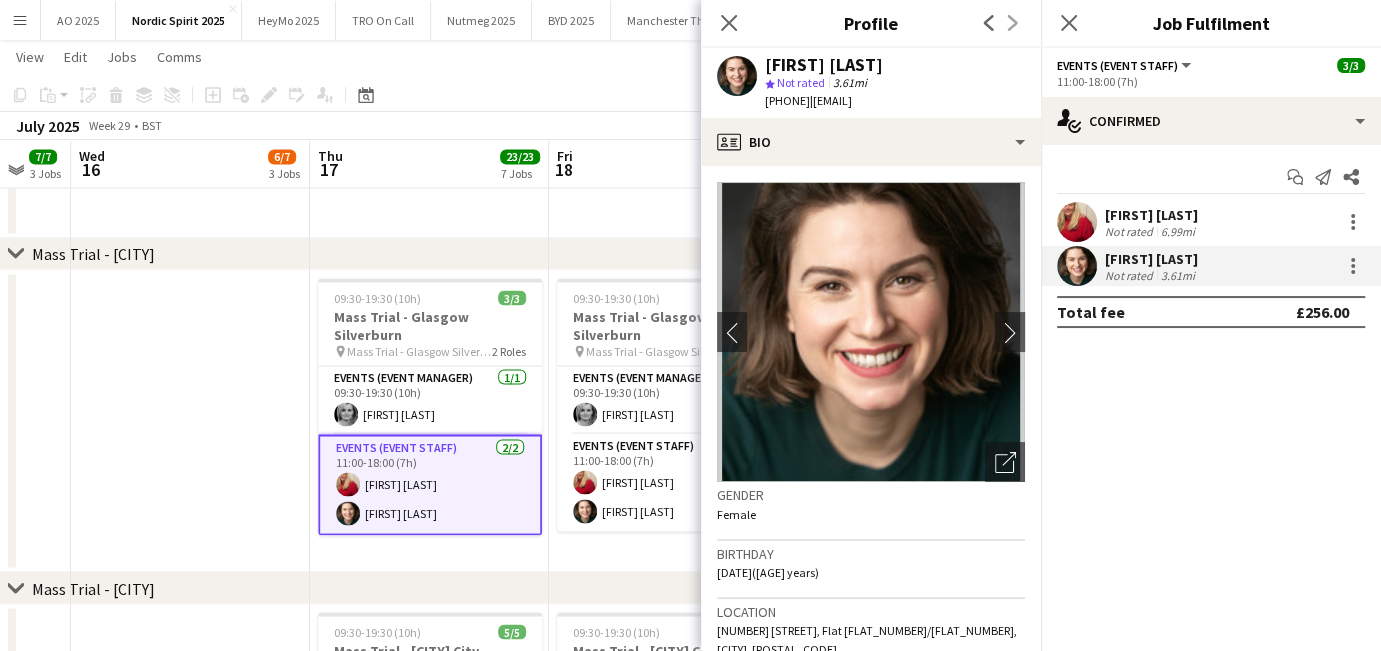 drag, startPoint x: 771, startPoint y: 65, endPoint x: 891, endPoint y: 73, distance: 120.26637 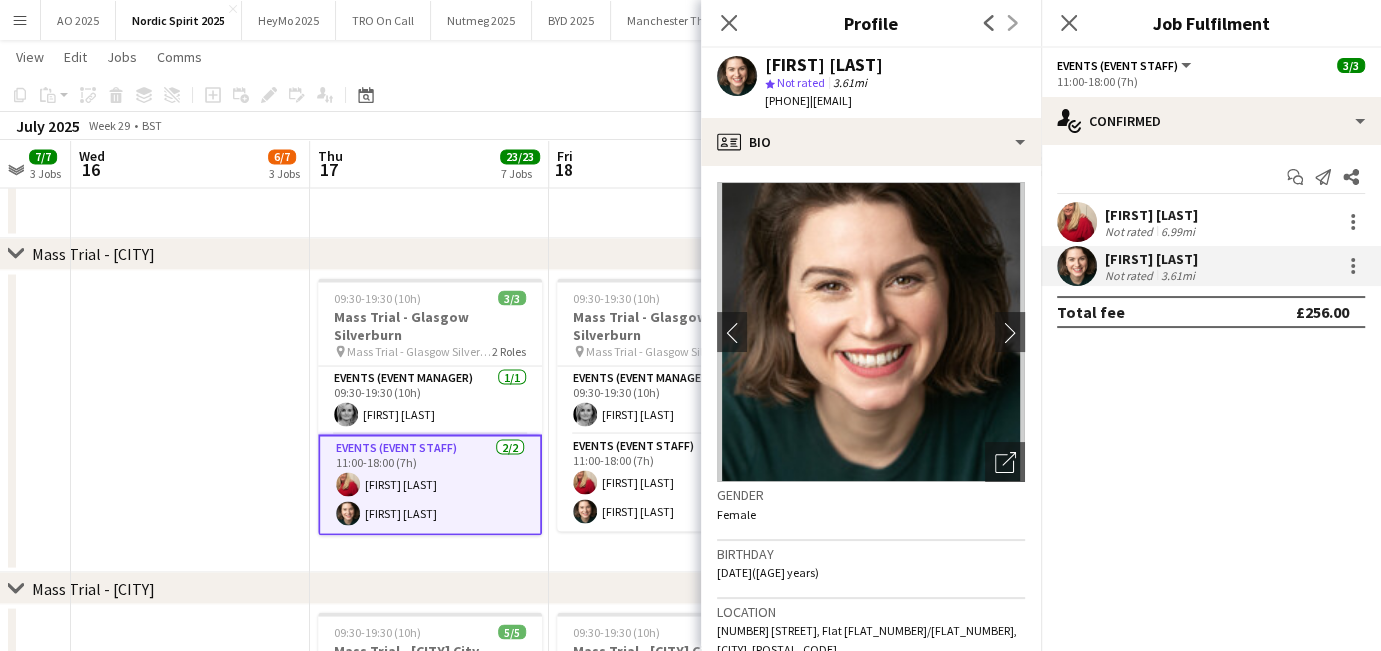 drag, startPoint x: 791, startPoint y: 98, endPoint x: 862, endPoint y: 102, distance: 71.11259 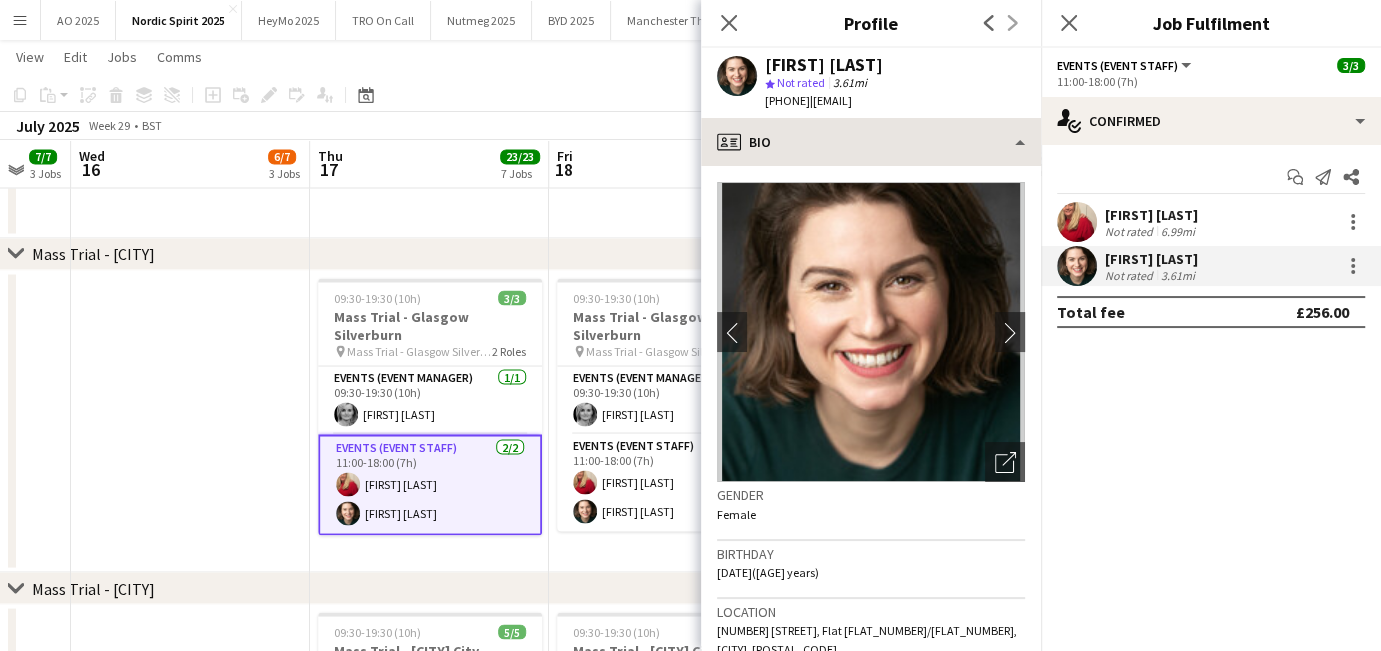 copy on "[PHONE]   |" 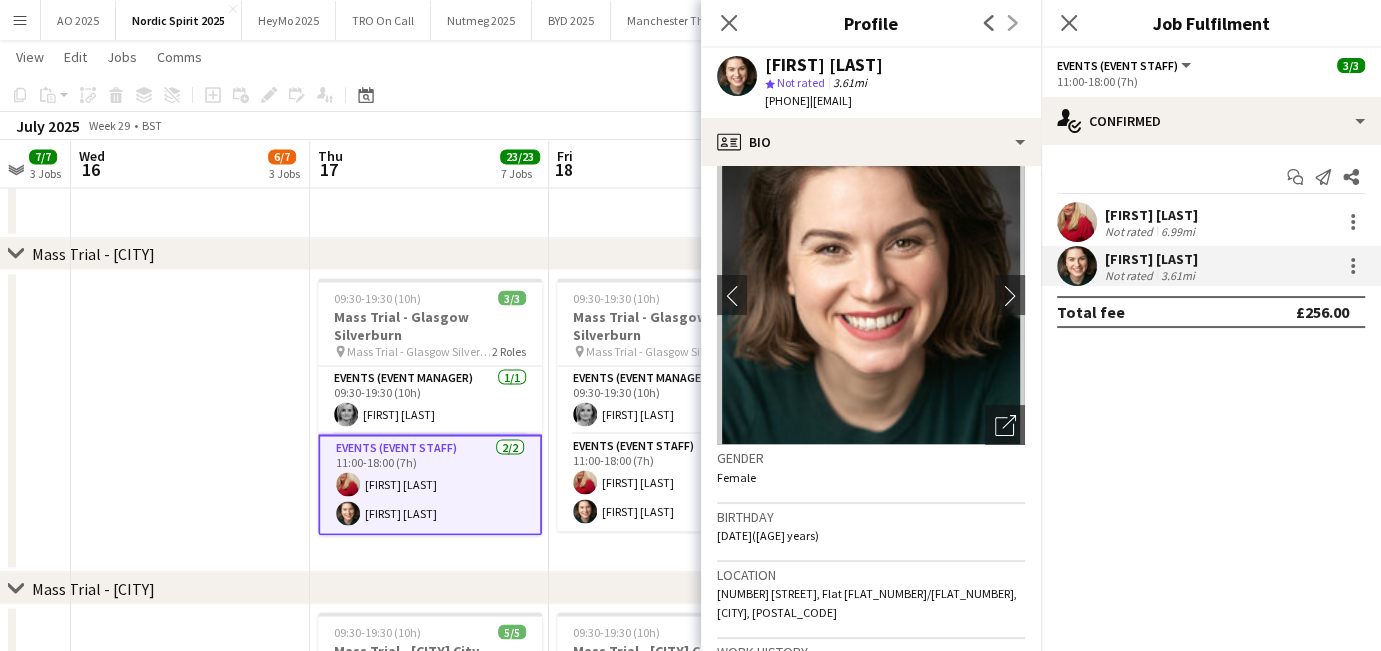 scroll, scrollTop: 0, scrollLeft: 0, axis: both 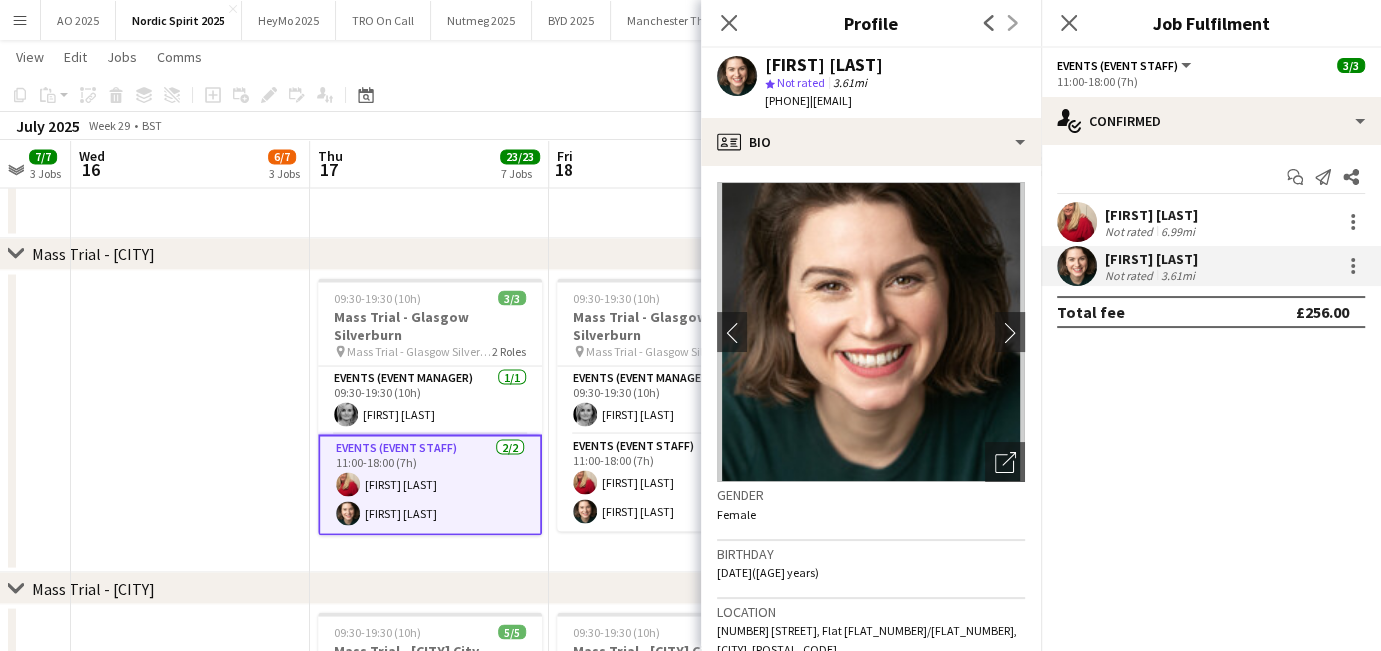 copy on "[PHONE]   |" 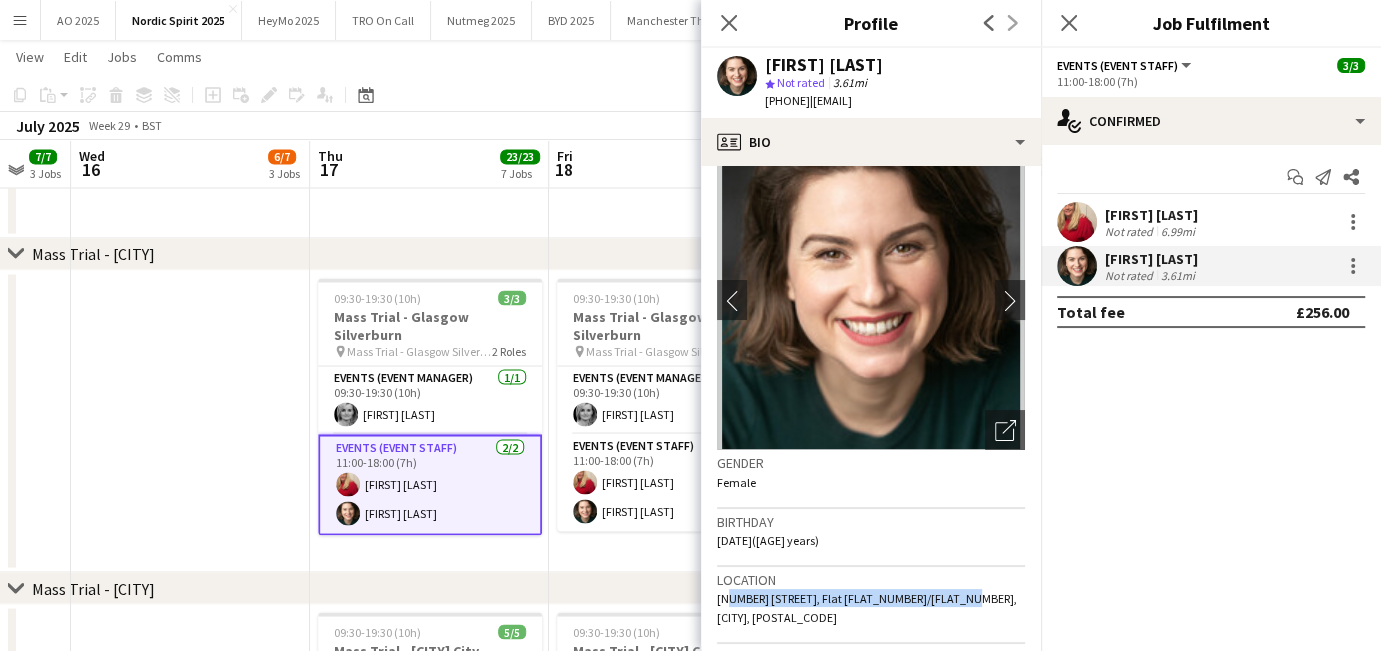 drag, startPoint x: 720, startPoint y: 596, endPoint x: 970, endPoint y: 605, distance: 250.16194 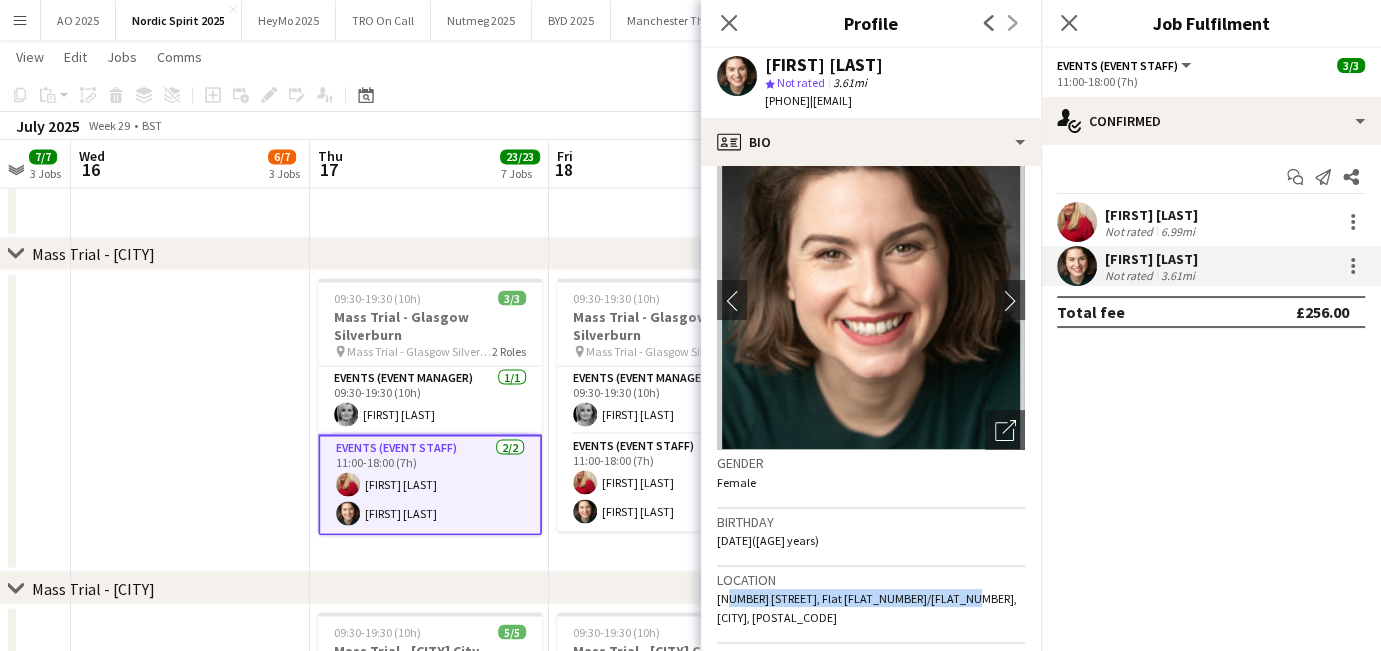 click at bounding box center [190, 421] 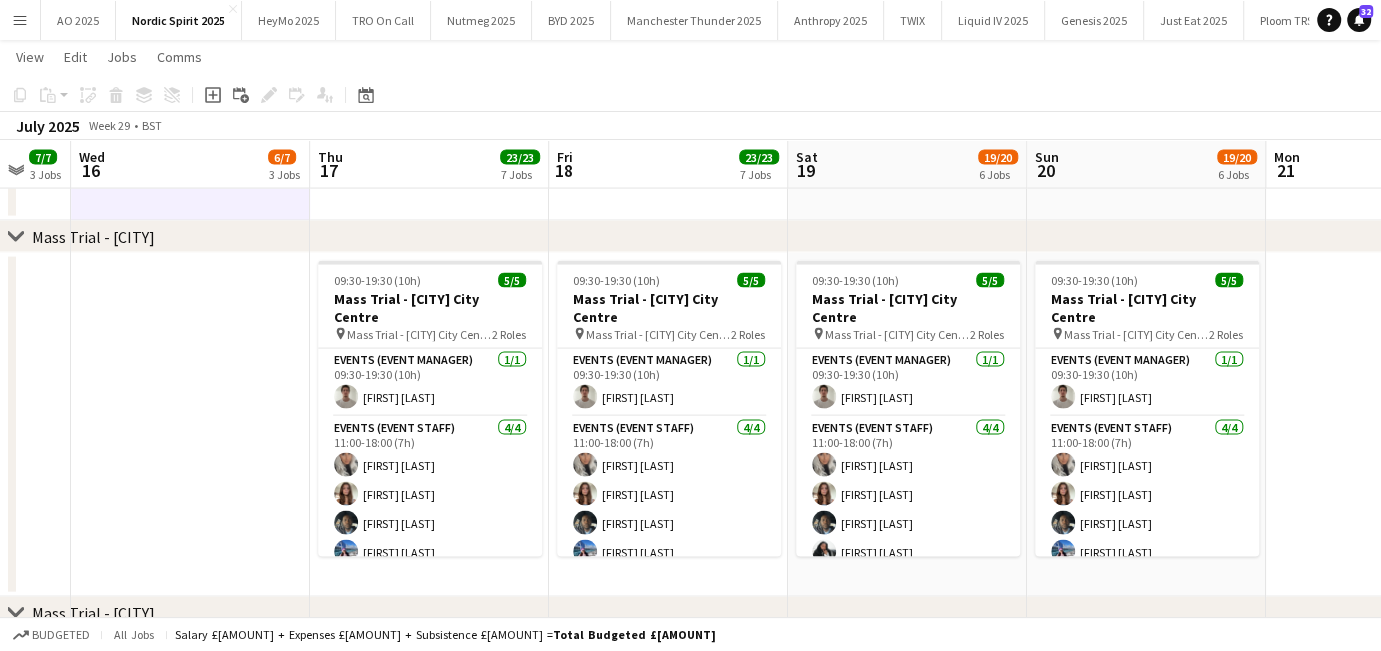 scroll, scrollTop: 2848, scrollLeft: 0, axis: vertical 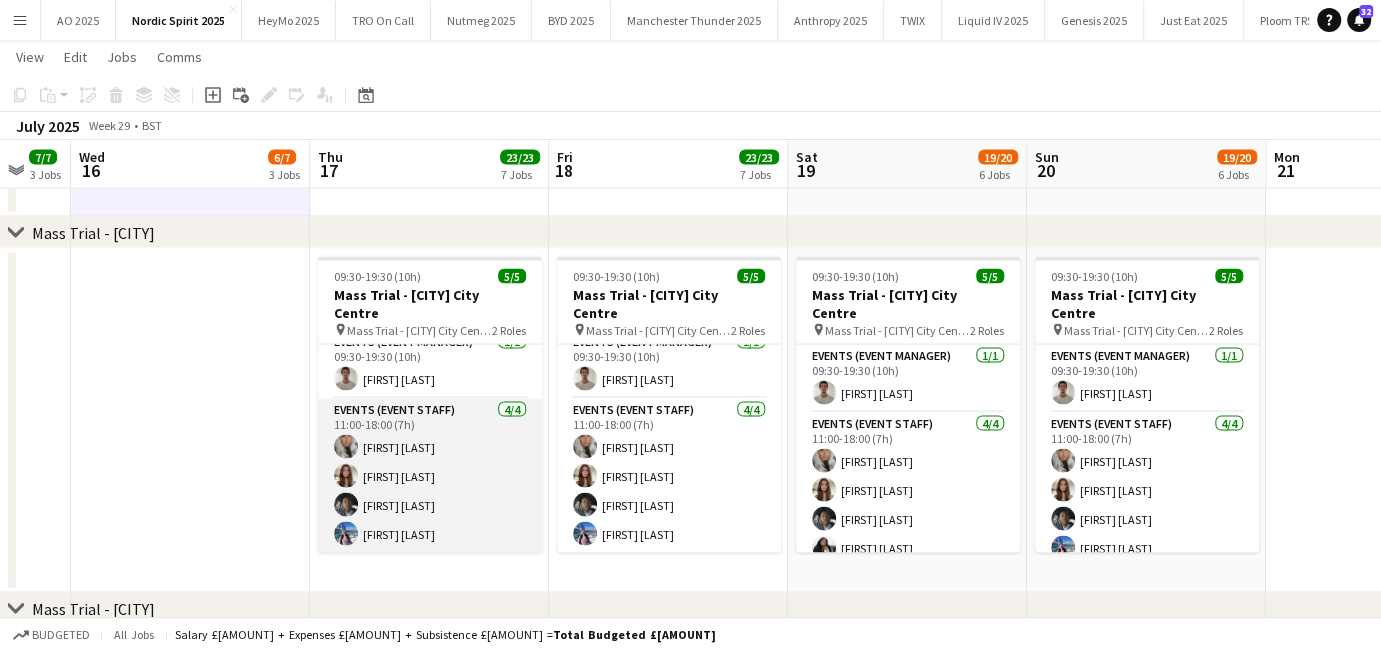 click on "Events (Event Staff)   4/4   11:00-18:00 (7h)
[NAME] [NAME] [NAME] [NAME]" at bounding box center [430, 476] 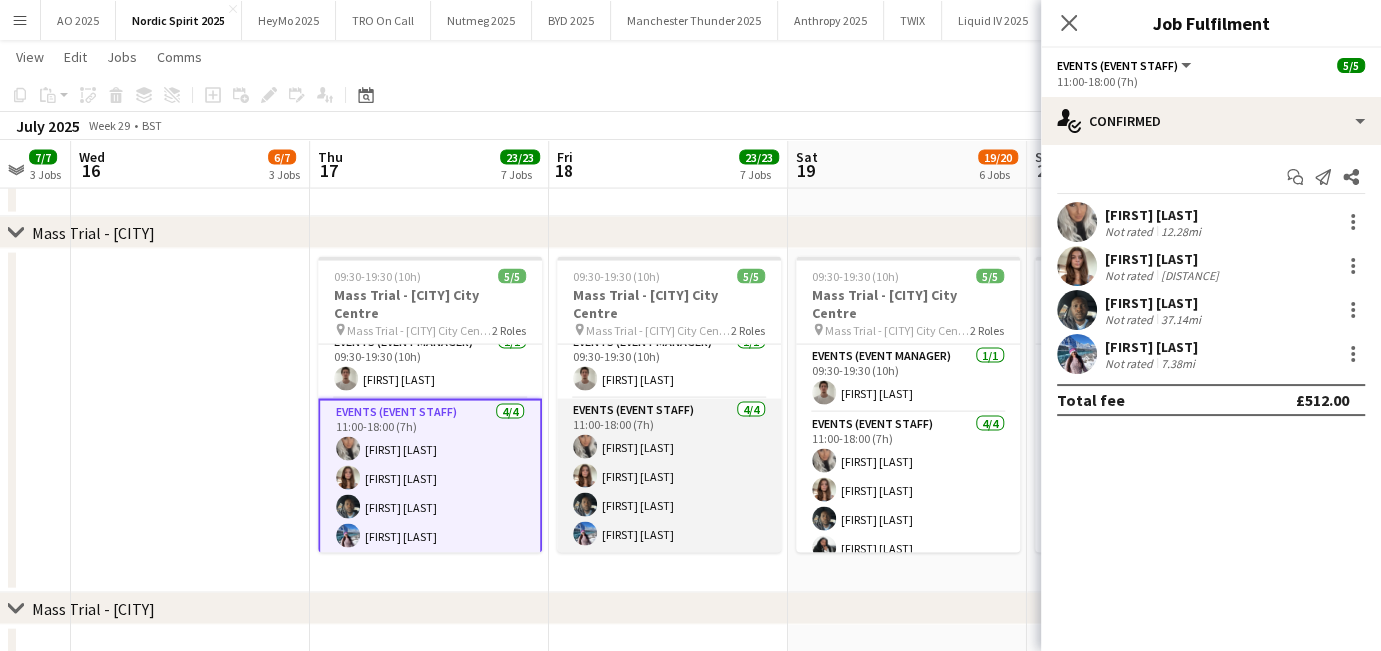 click on "Events (Event Staff)   4/4   11:00-18:00 (7h)
[NAME] [NAME] [NAME] [NAME]" at bounding box center [669, 476] 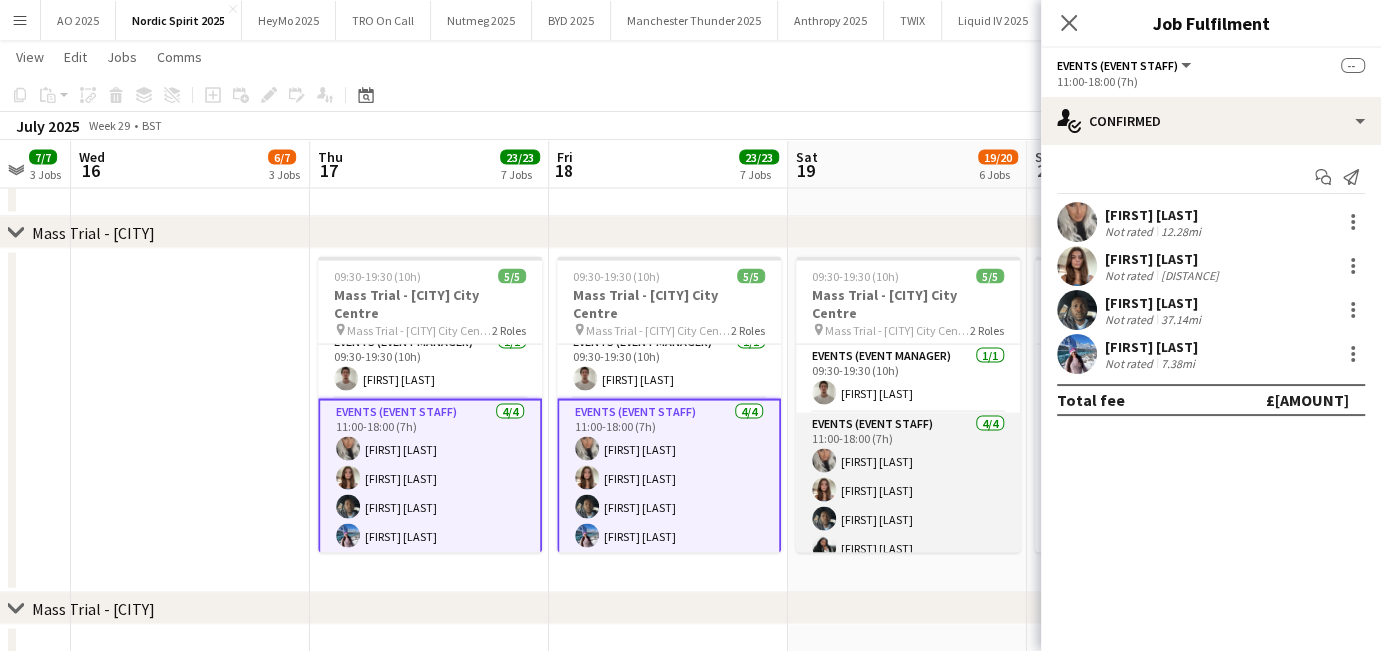 click on "Events (Event Staff)   4/4   11:00-18:00 (7h)
[FIRST] [LAST] [FIRST] [LAST] [FIRST] [LAST]" at bounding box center (908, 490) 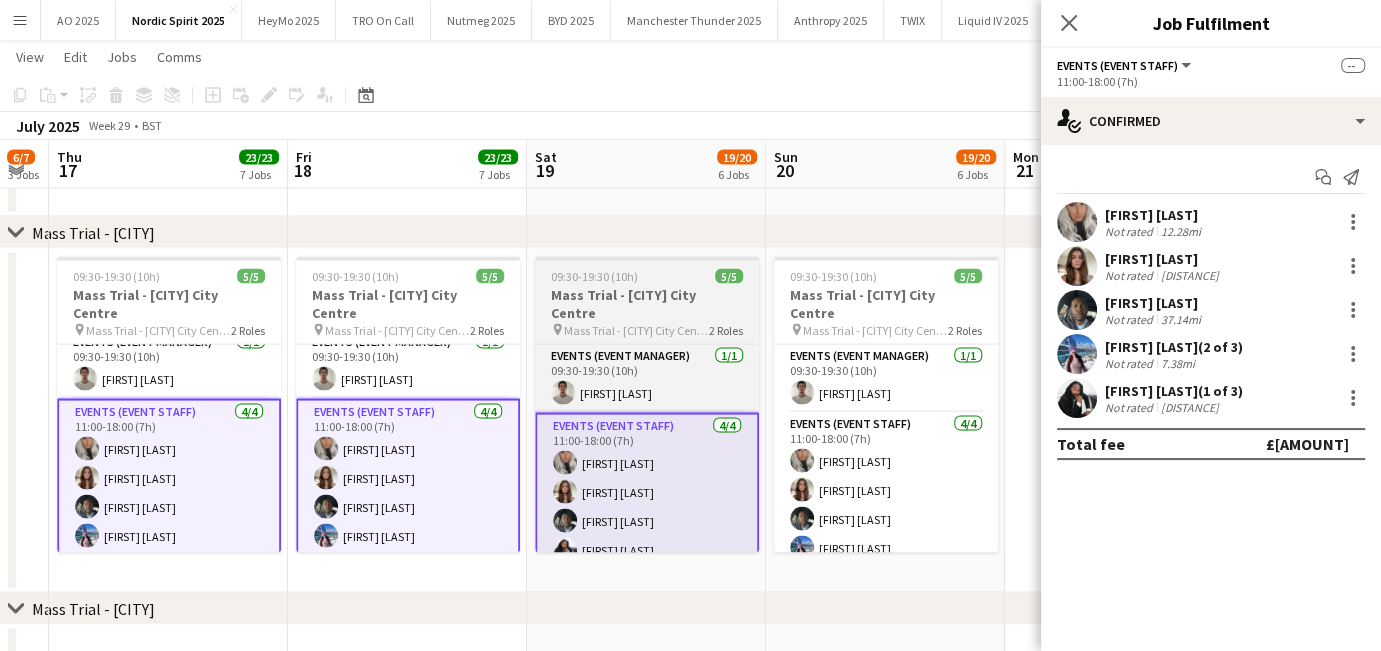 scroll, scrollTop: 0, scrollLeft: 671, axis: horizontal 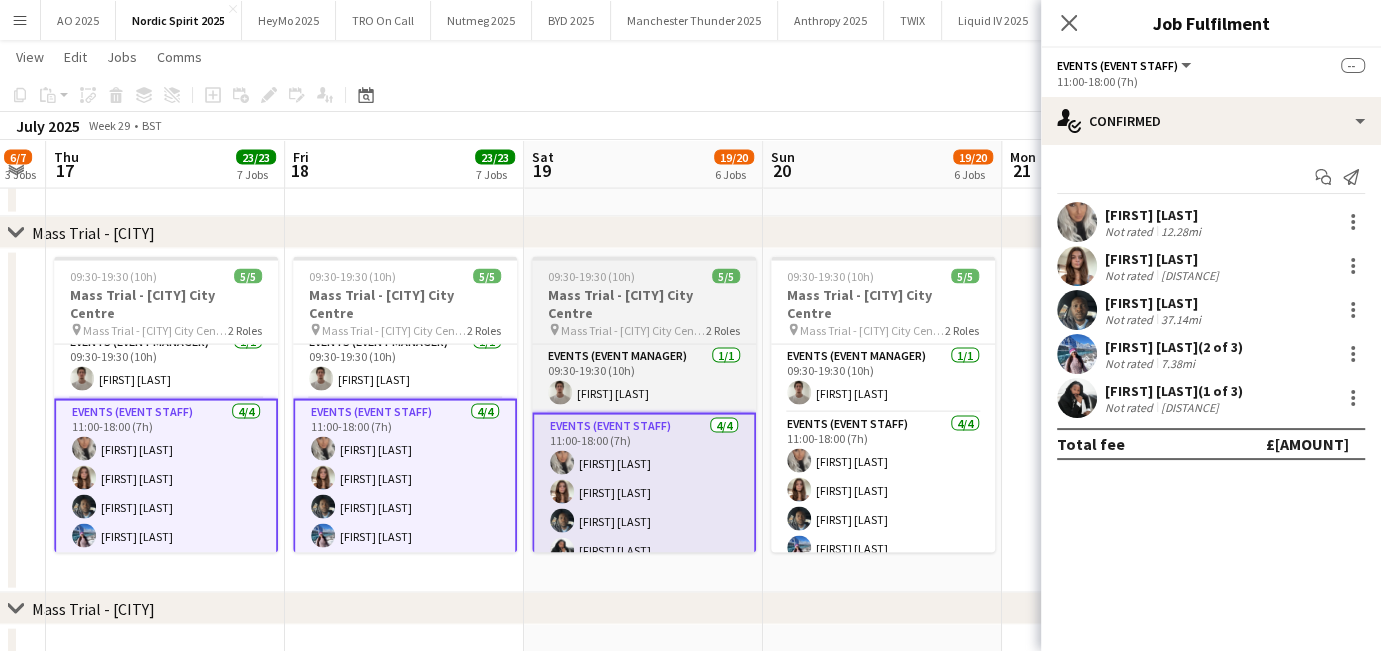 click on "Events (Event Staff)   4/4   11:00-18:00 (7h)
[NAME] [NAME] [NAME] [NAME]" at bounding box center (883, 490) 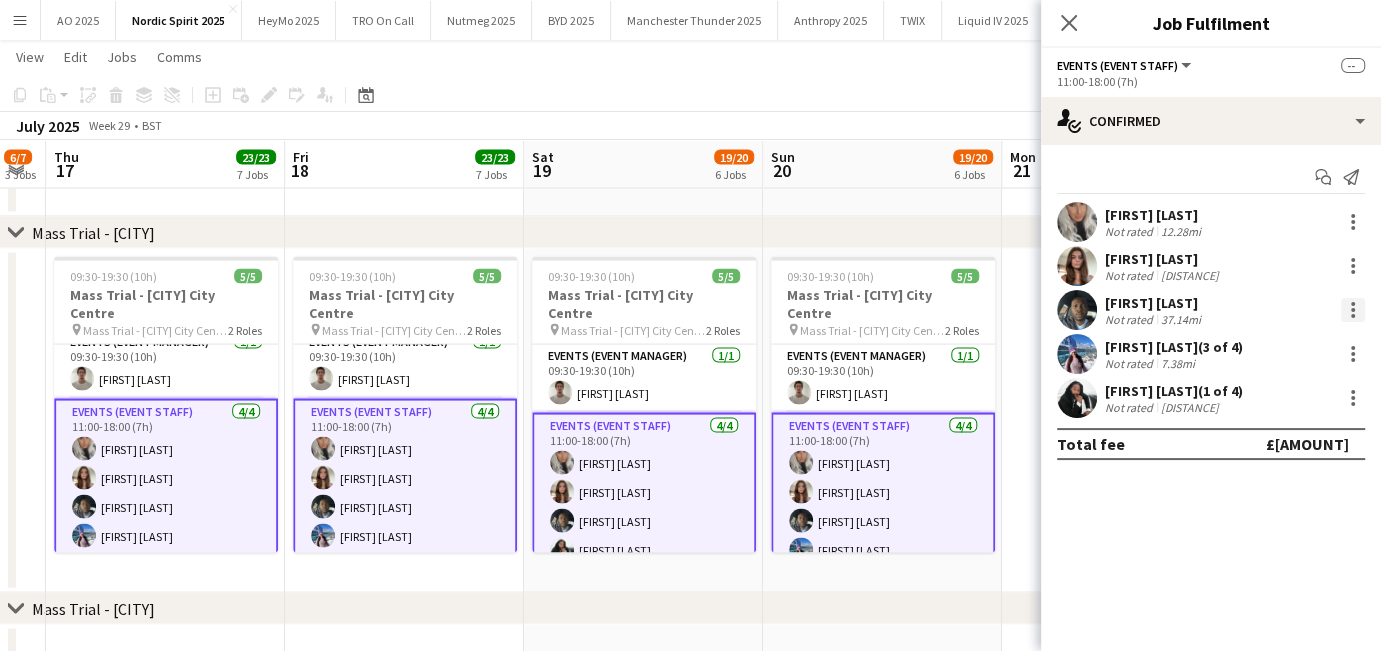 click at bounding box center [1353, 310] 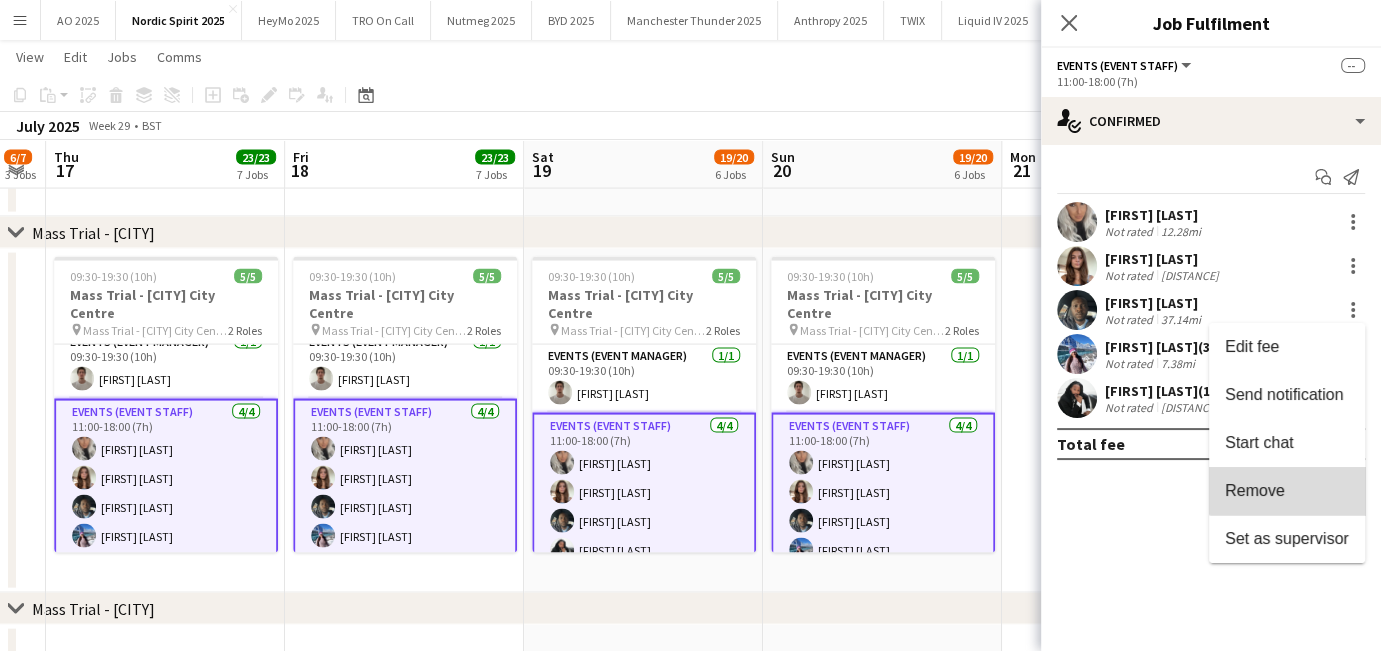 click on "Remove" at bounding box center (1287, 491) 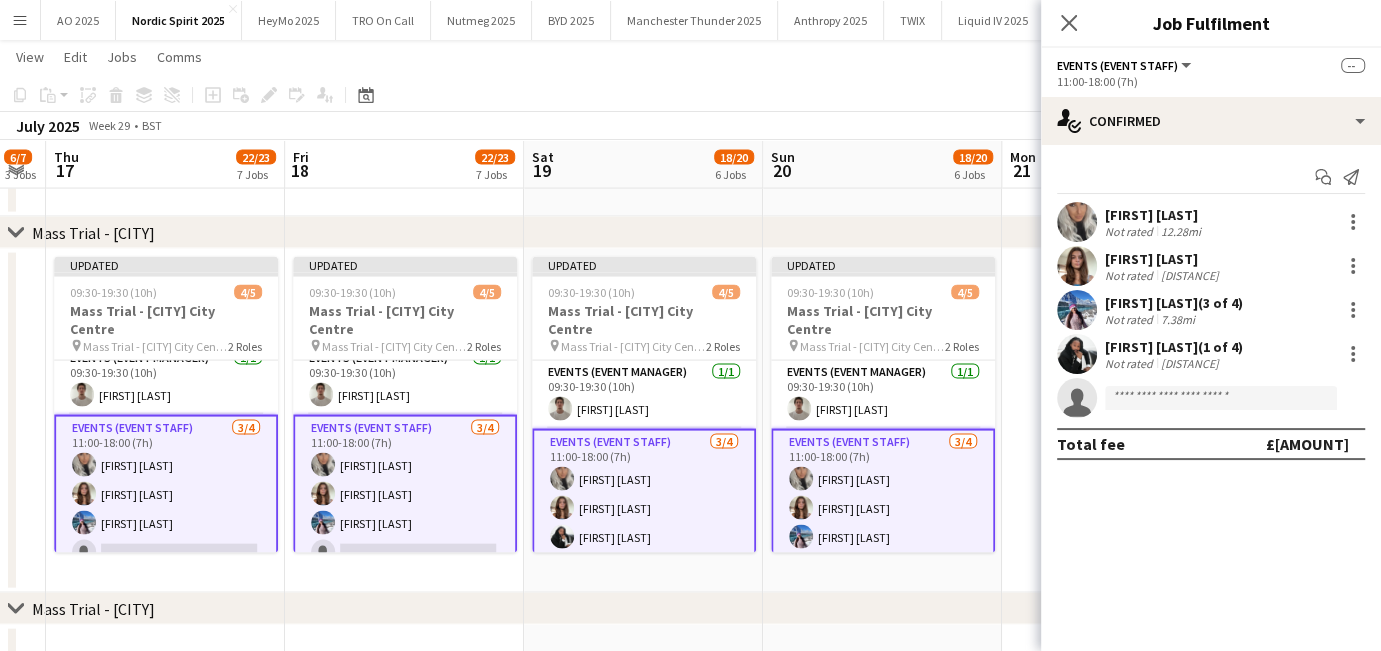 scroll, scrollTop: 33, scrollLeft: 0, axis: vertical 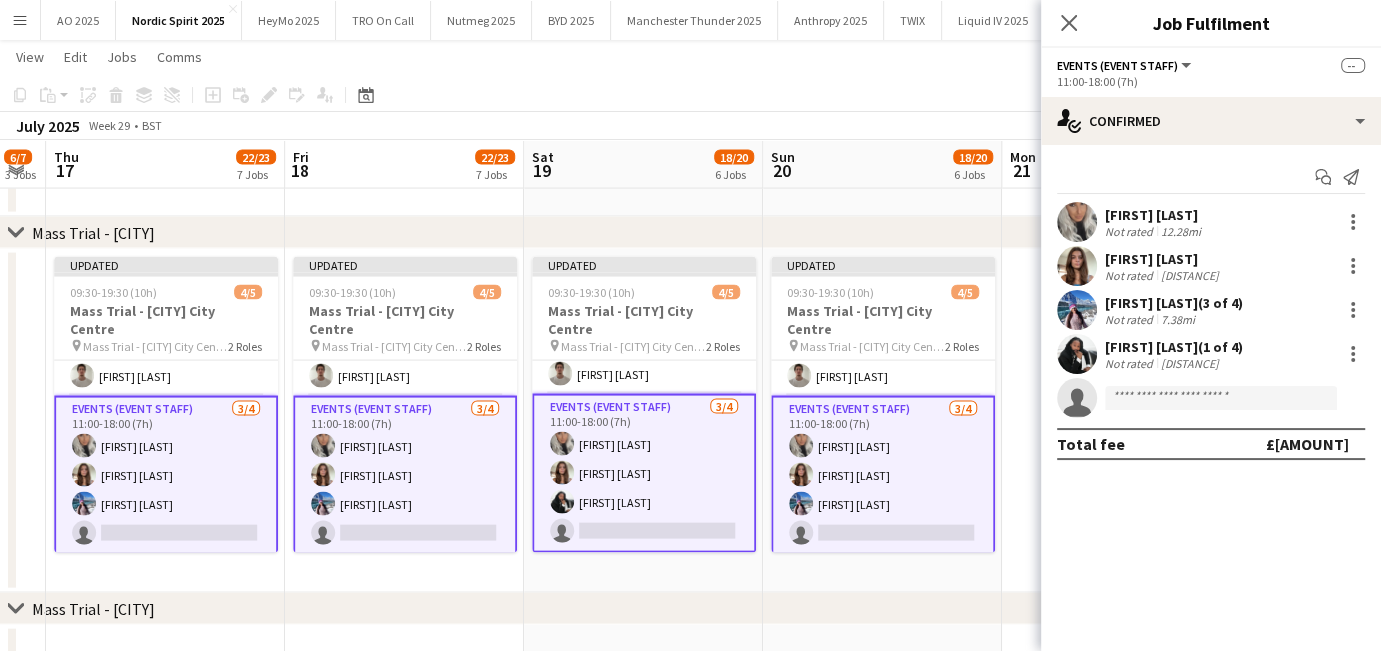 click on "Events (Event Staff)   3/4   11:00-18:00 (7h)
[FIRST] [LAST] [FIRST] [LAST]
single-neutral-actions" at bounding box center [166, 475] 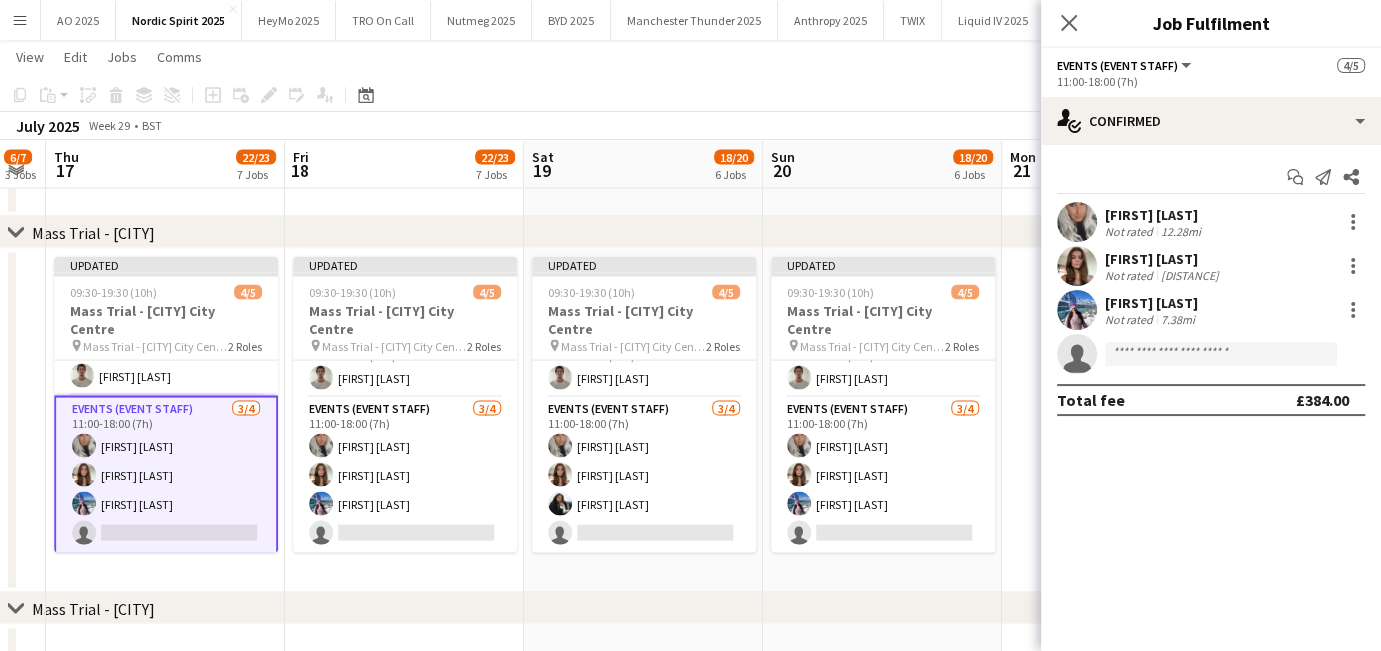scroll, scrollTop: 30, scrollLeft: 0, axis: vertical 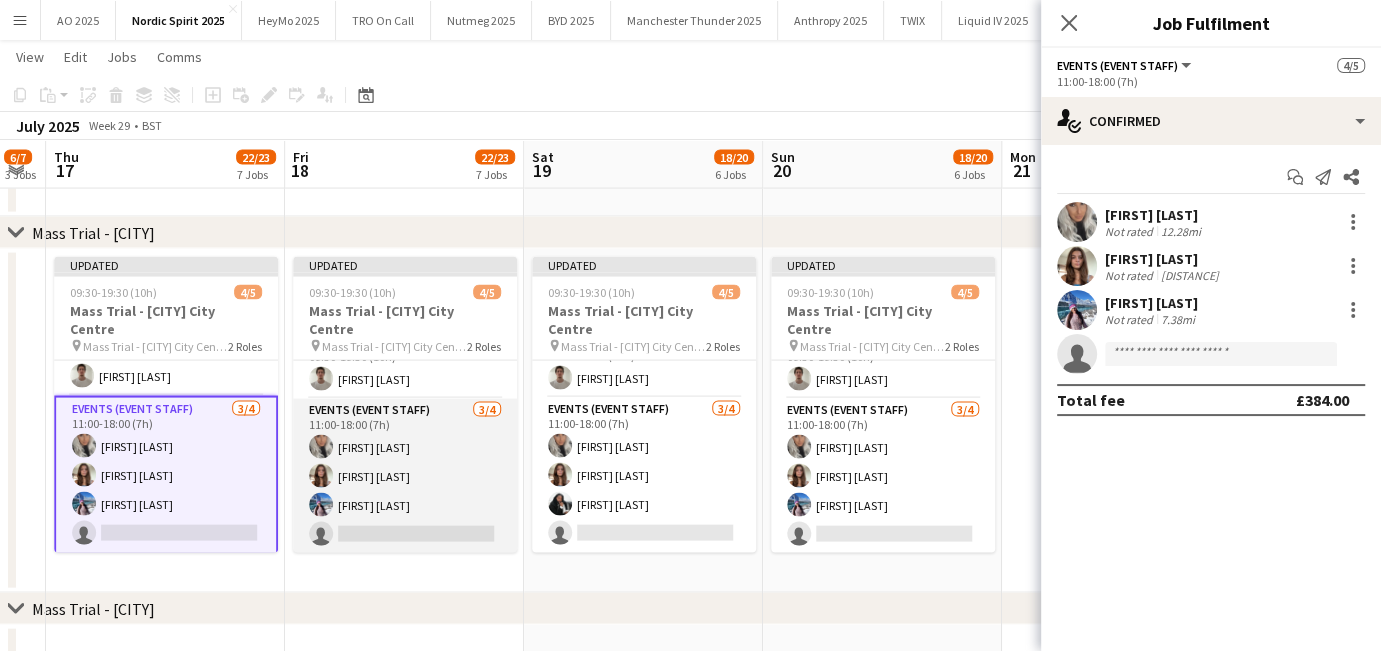 click on "Events (Event Staff)   3/4   11:00-18:00 (7h)
[FIRST] [LAST] [FIRST] [LAST]
single-neutral-actions" at bounding box center (405, 476) 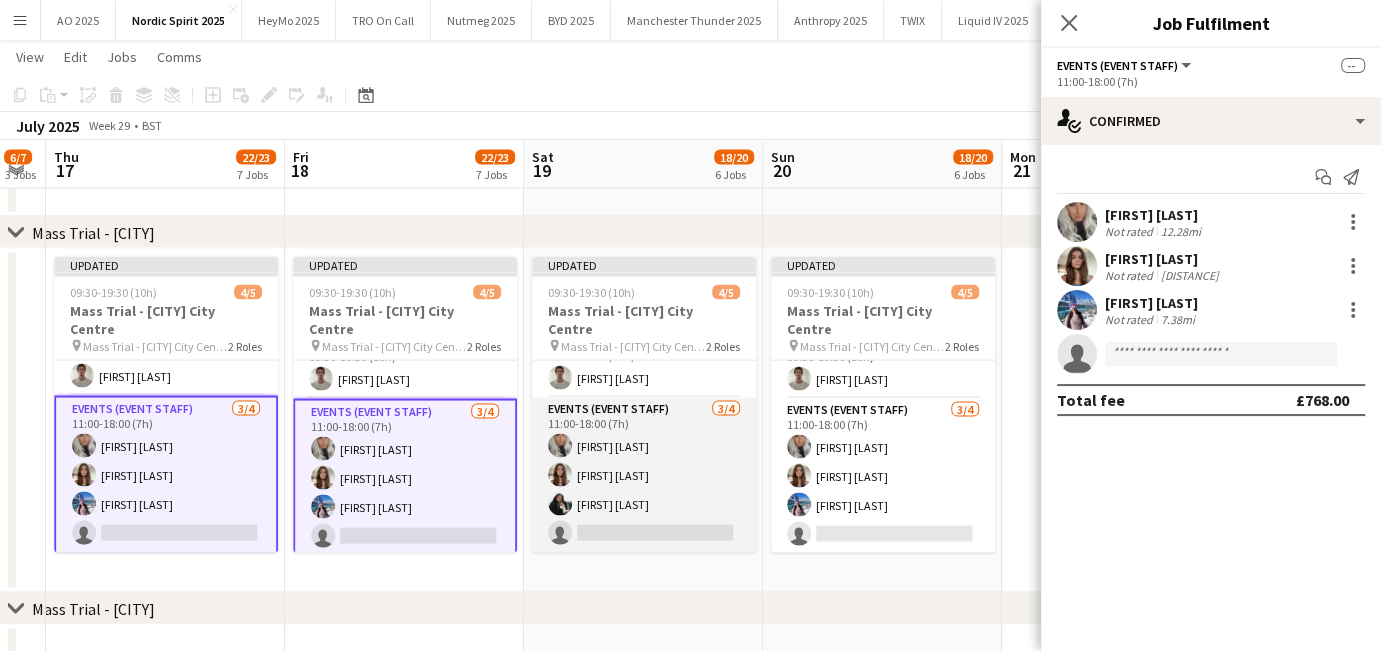 click on "Events (Event Staff)   3/4   11:00-18:00 (7h)
[FIRST] [LAST] [FIRST] [LAST] [FIRST] [LAST]
single-neutral-actions" at bounding box center [644, 475] 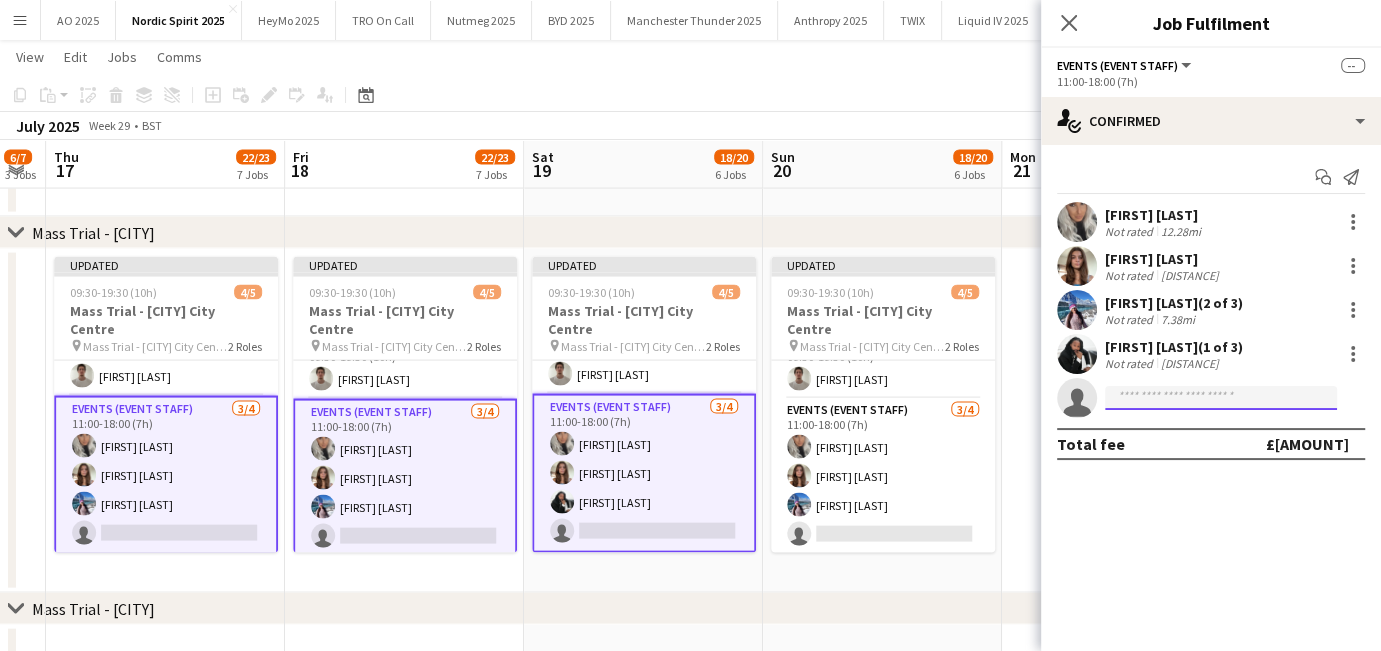 click 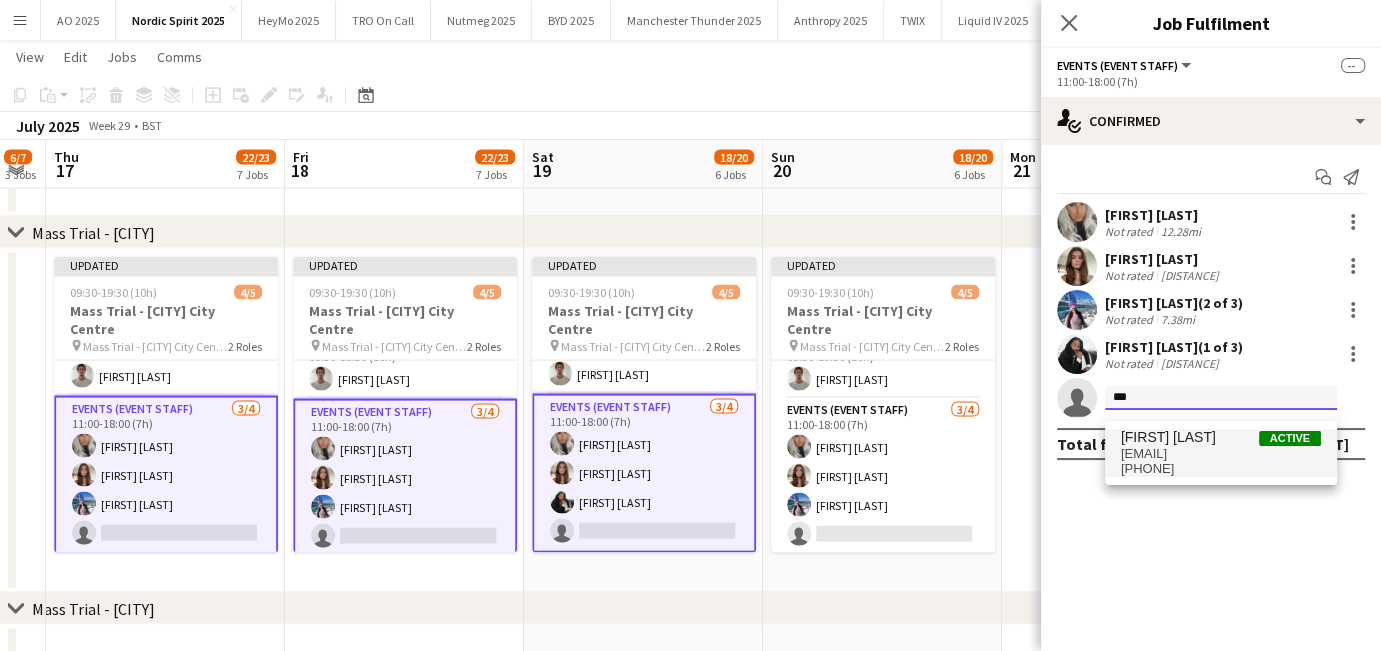 type on "***" 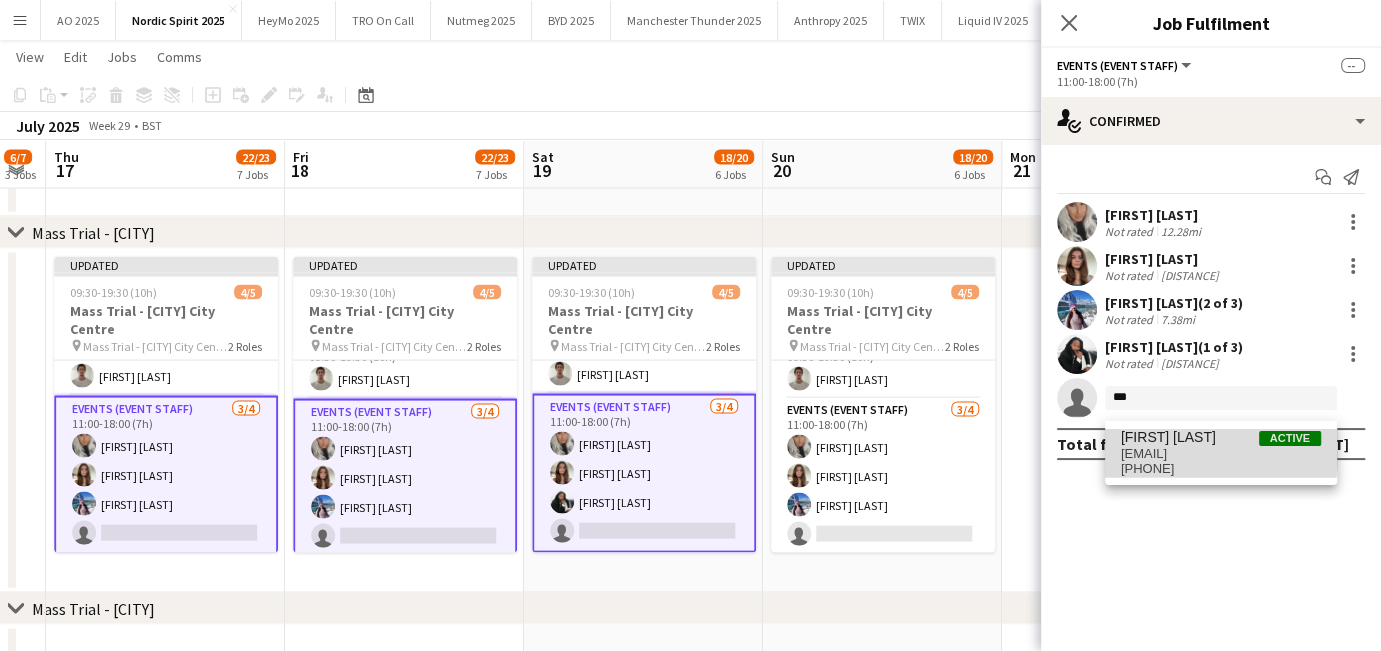 click on "[FIRST] [LAST]" at bounding box center [1168, 437] 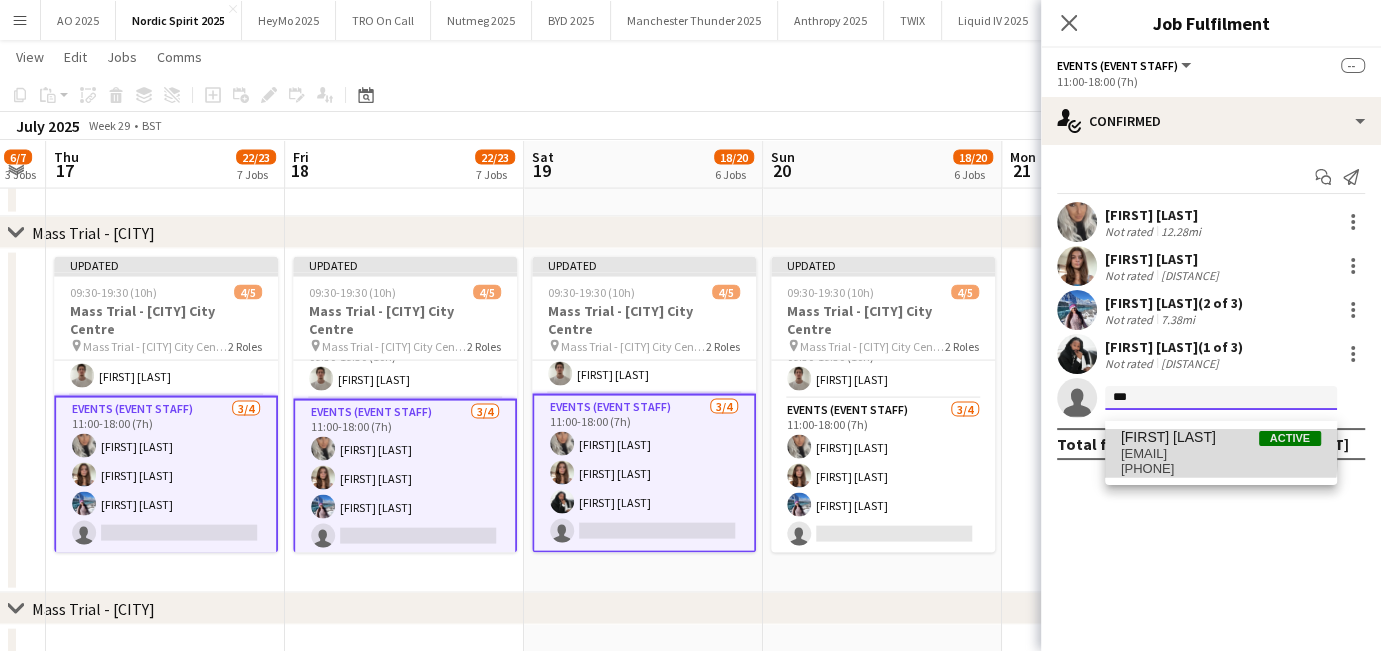 type 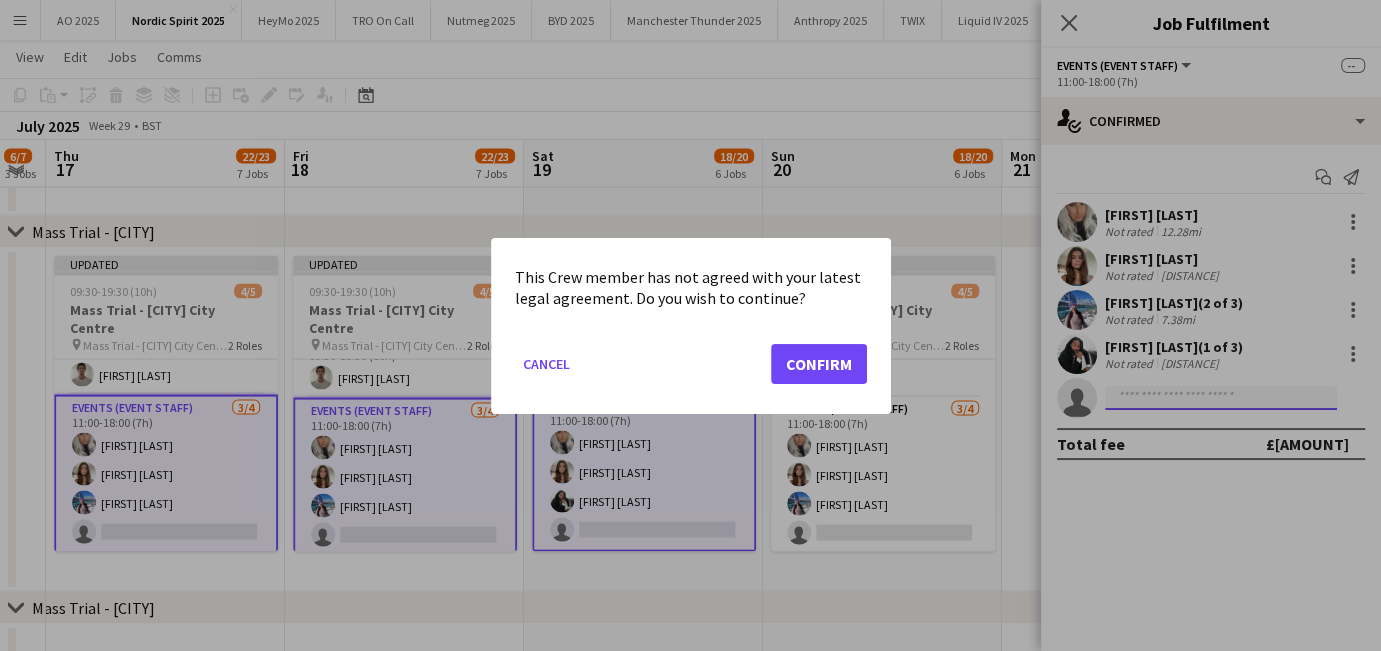 scroll, scrollTop: 0, scrollLeft: 0, axis: both 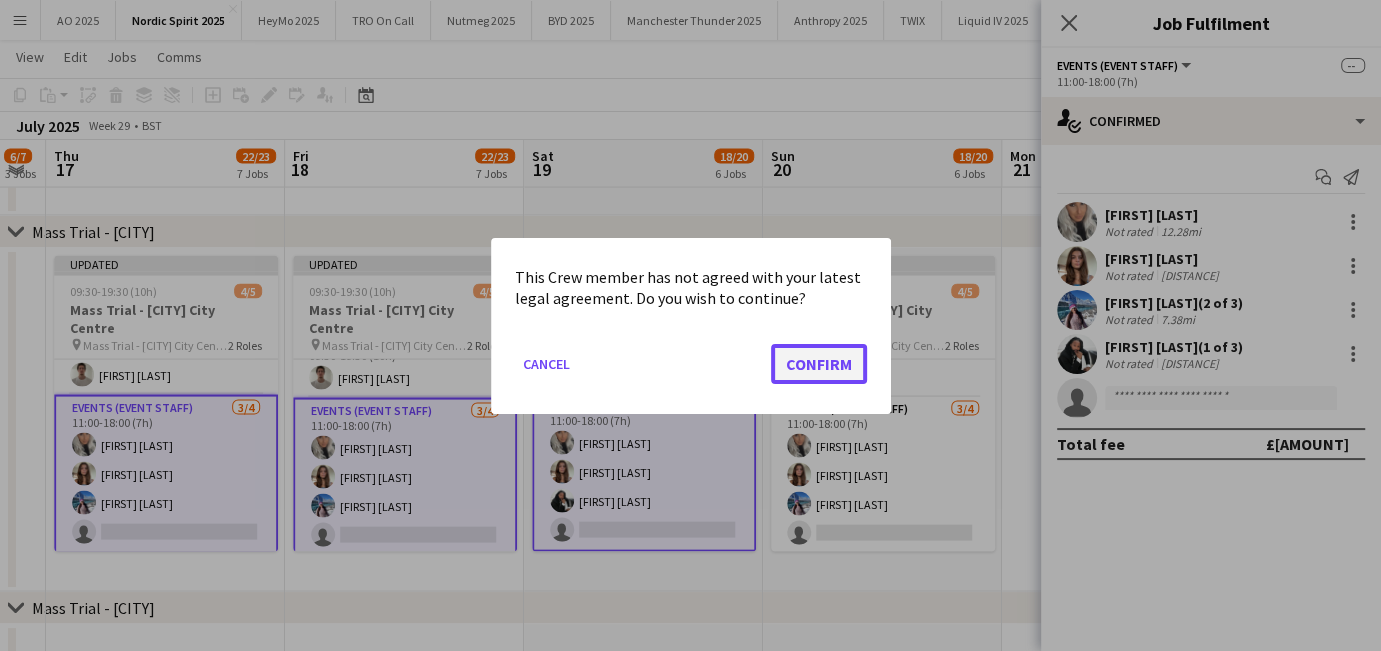 click on "Confirm" 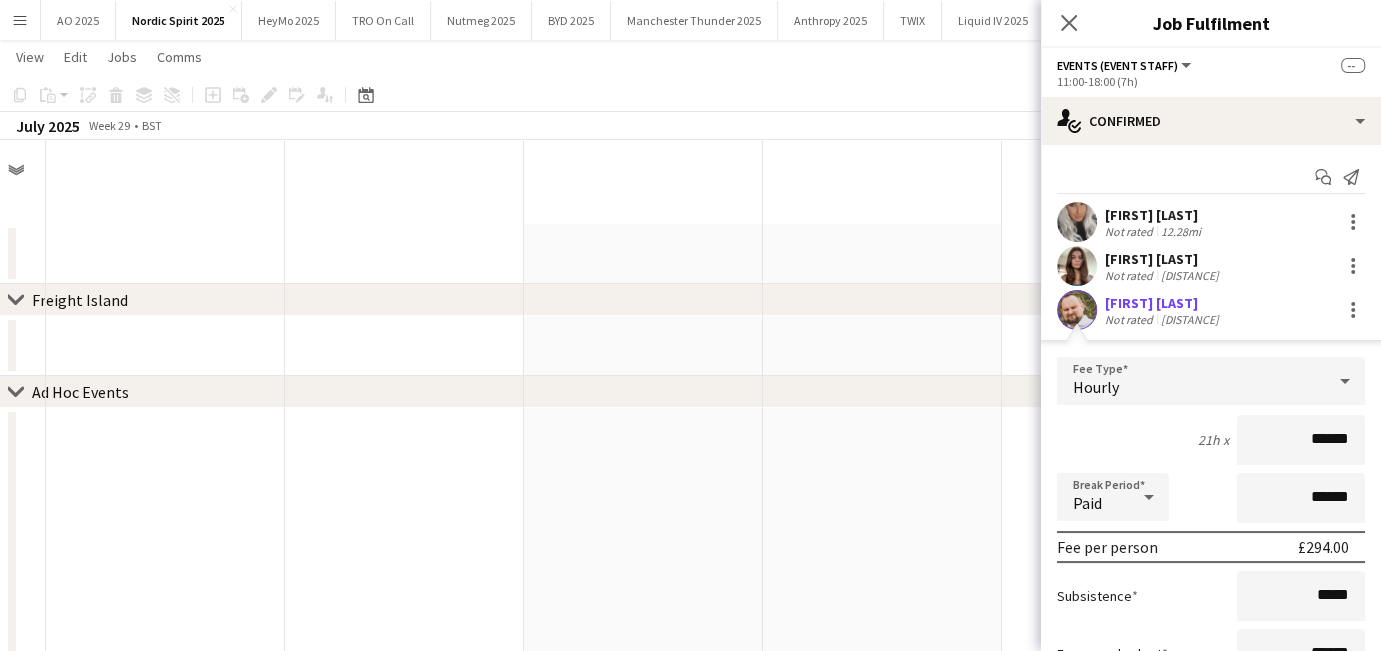 scroll, scrollTop: 2848, scrollLeft: 0, axis: vertical 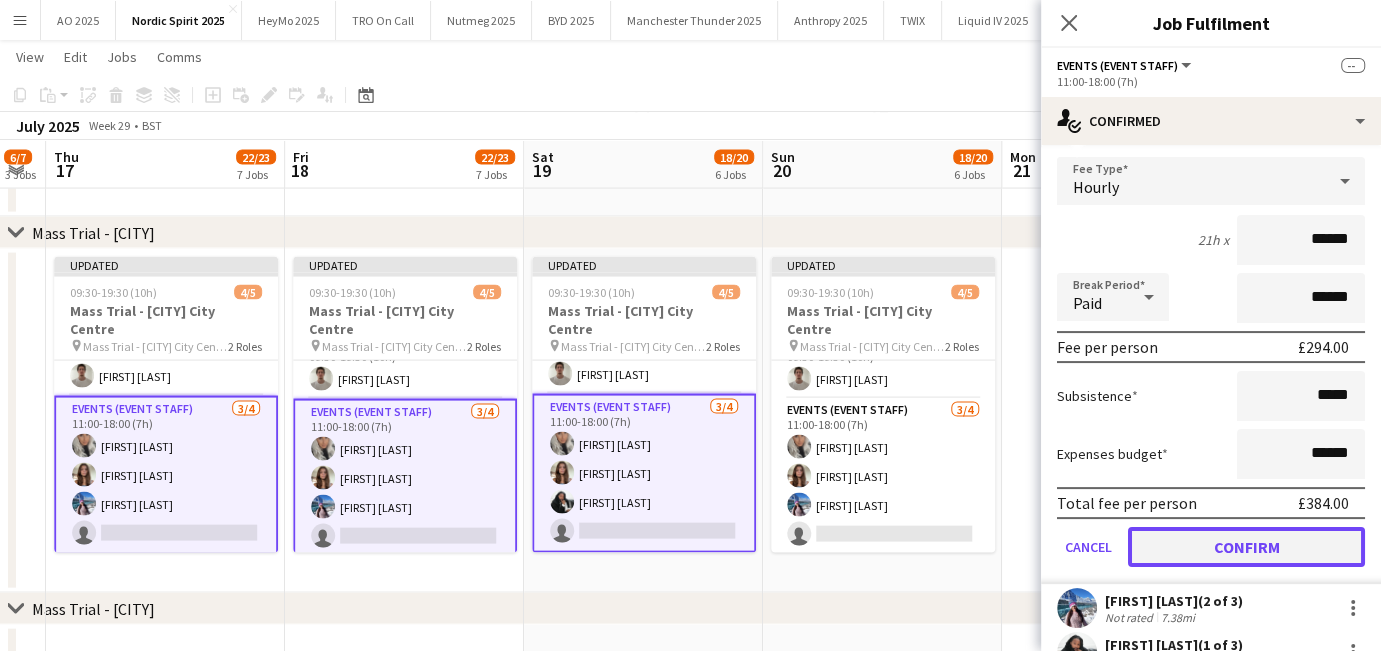 click on "Confirm" at bounding box center [1246, 547] 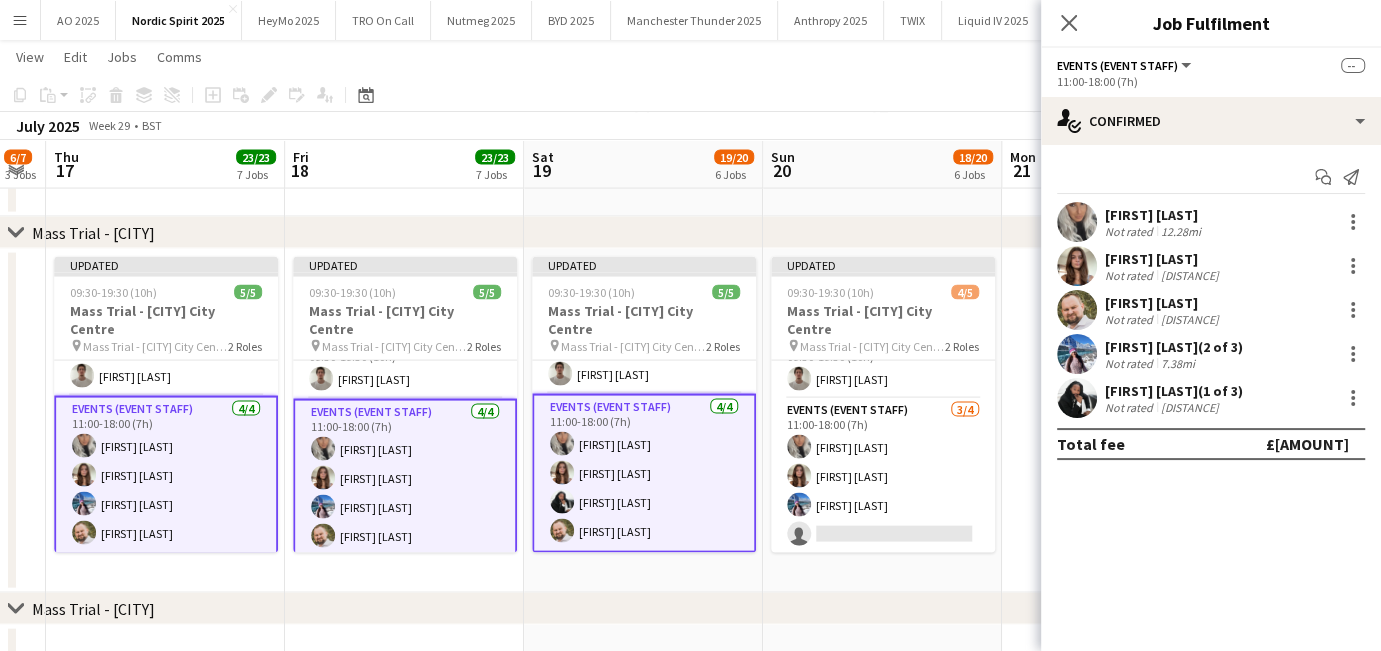 scroll, scrollTop: 0, scrollLeft: 0, axis: both 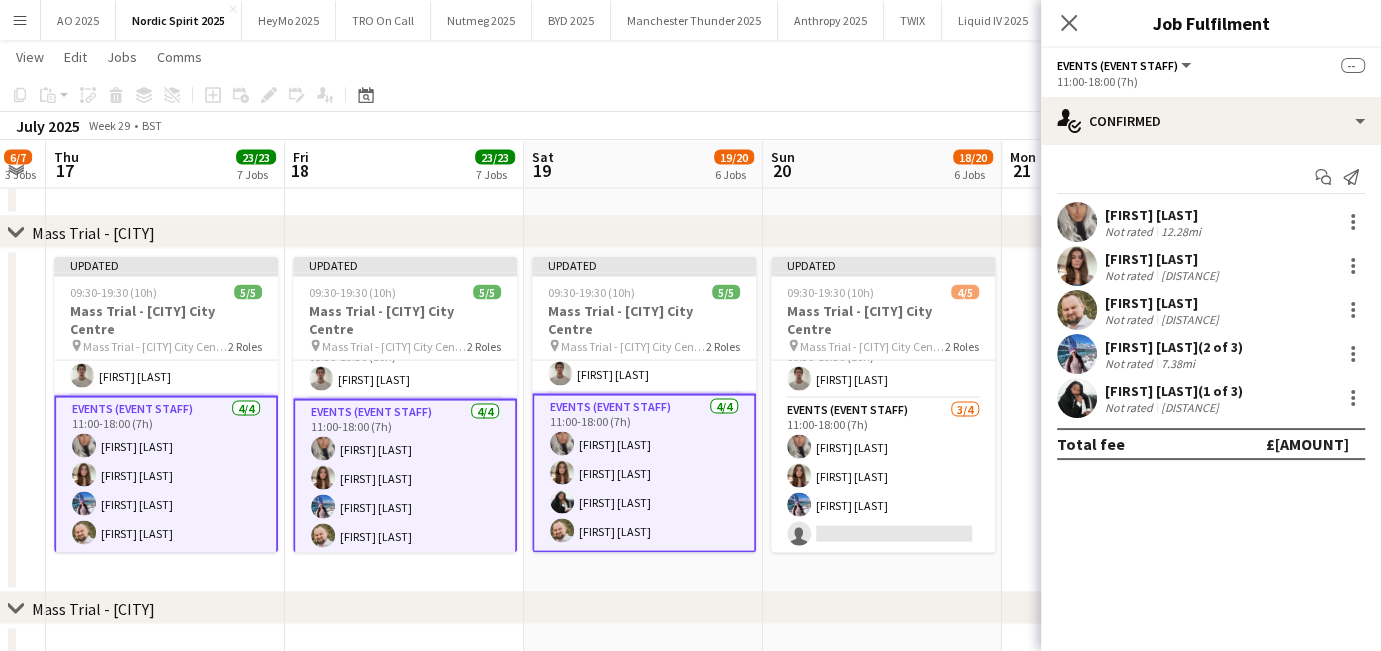 click on "[FIRST] [LAST]" at bounding box center (1164, 303) 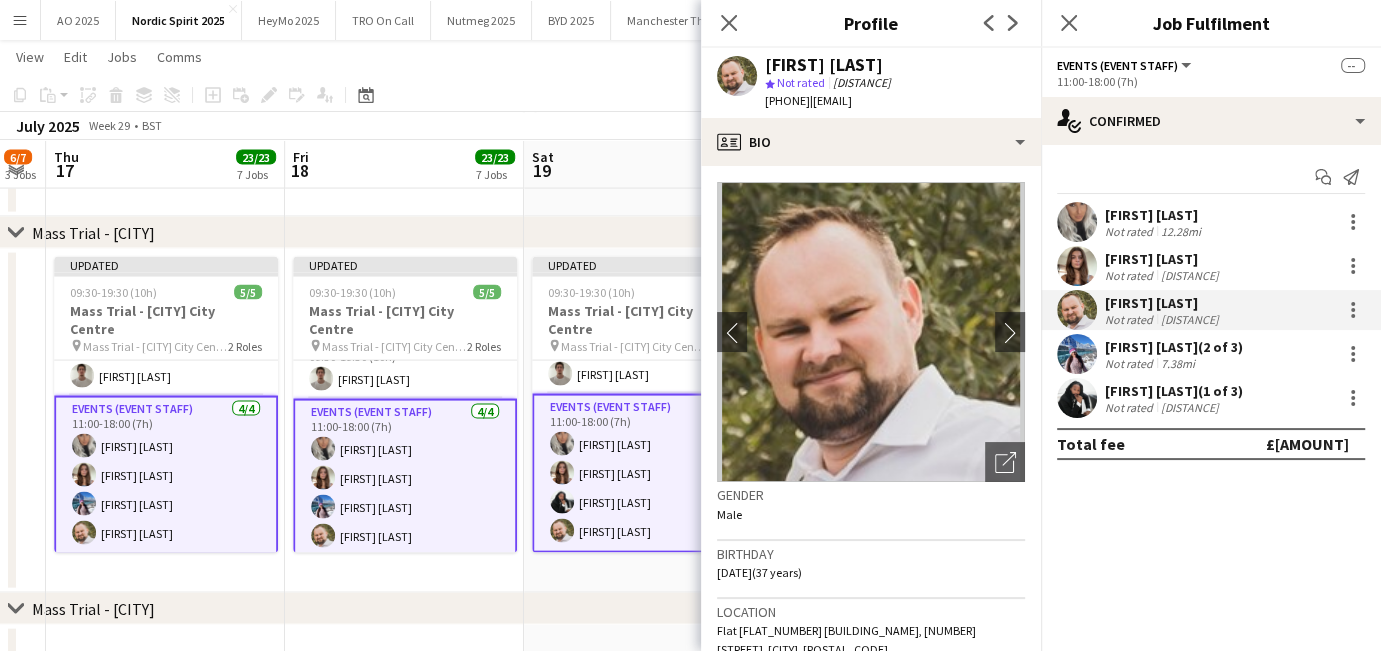 drag, startPoint x: 760, startPoint y: 53, endPoint x: 923, endPoint y: 64, distance: 163.37074 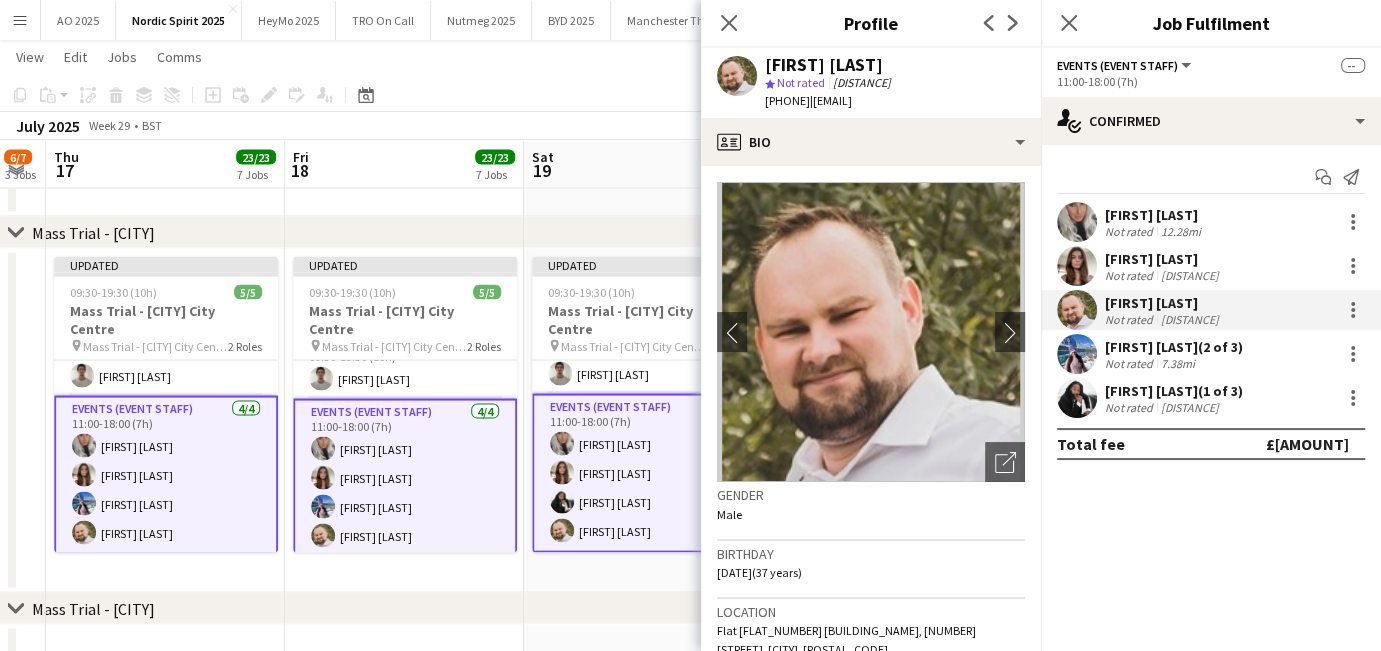 click on "Updated   09:30-19:30 (10h)    5/5   Mass Trial - [CITY] City Centre
pin
Mass Trial - [CITY] City Centre   2 Roles   Events (Event Manager)   1/1   09:30-19:30 (10h)
[FIRST] [LAST]  Events (Event Staff)   4/4   11:00-18:00 (7h)
[FIRST] [LAST] [FIRST] [LAST] [FIRST] [LAST] [FIRST] [LAST]" at bounding box center (643, 421) 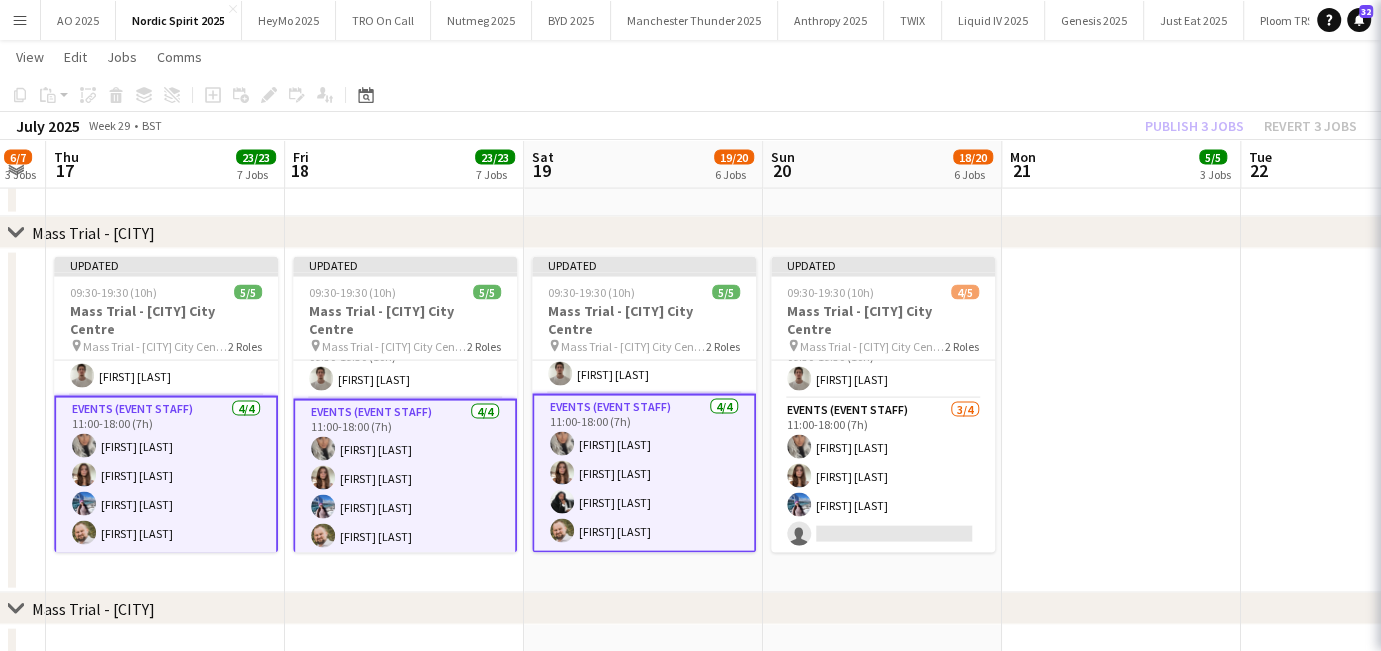 scroll, scrollTop: 30, scrollLeft: 0, axis: vertical 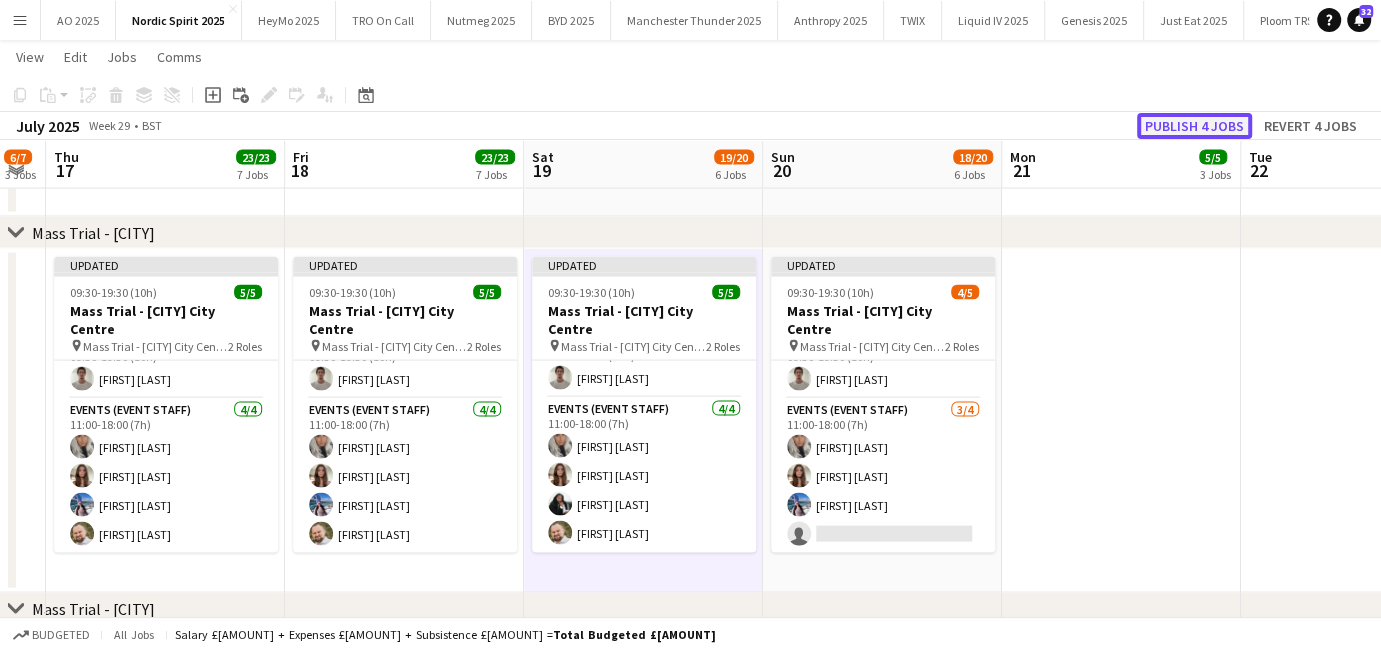 click on "Publish 4 jobs" 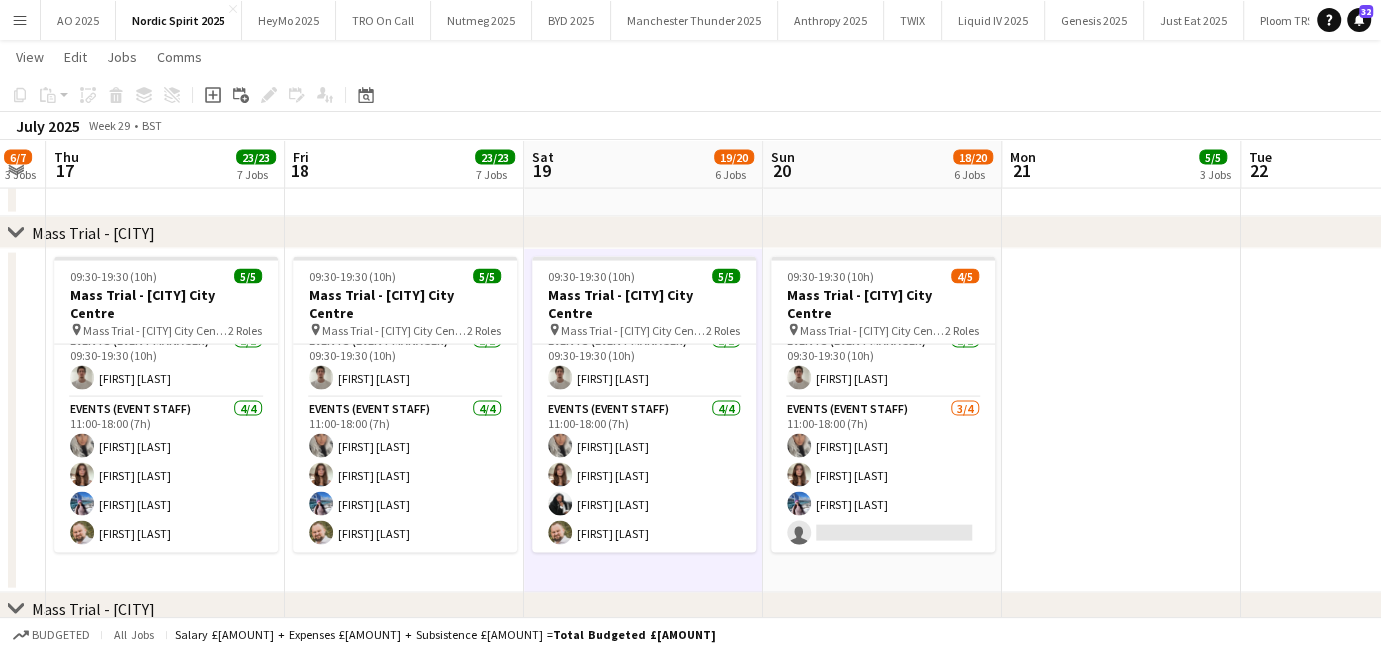 scroll, scrollTop: 14, scrollLeft: 0, axis: vertical 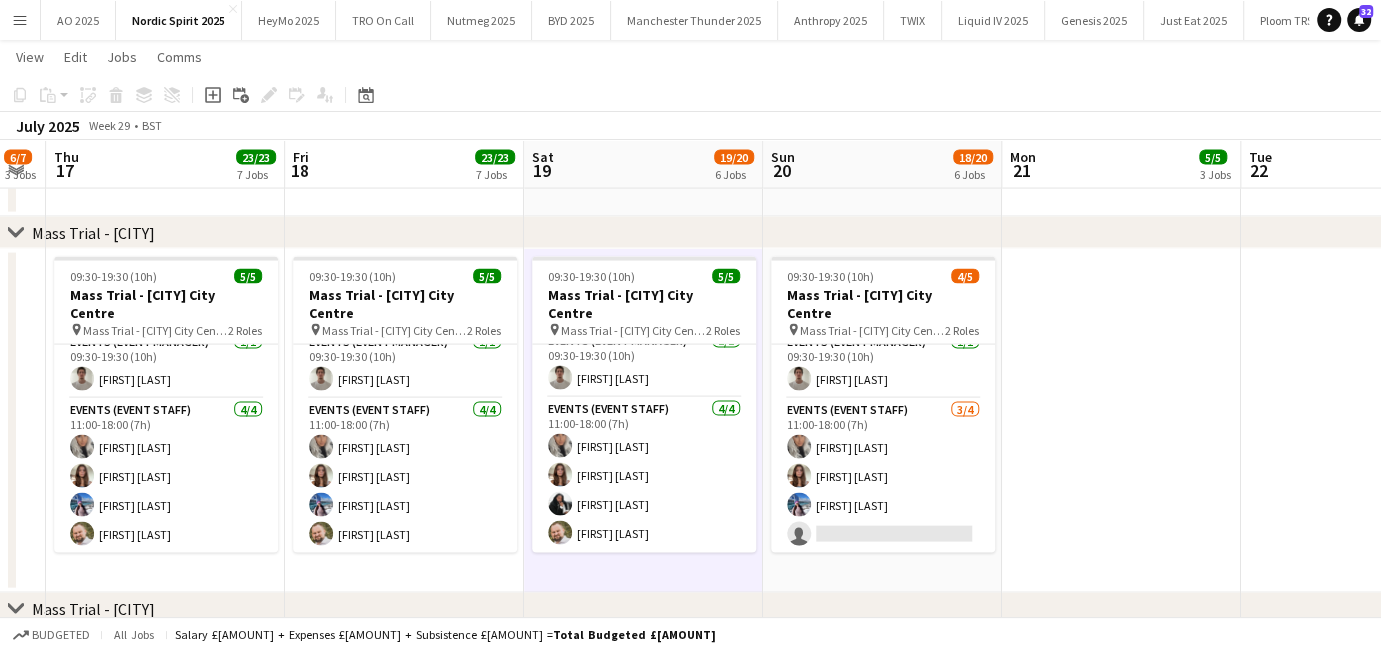 click on "Menu" at bounding box center [20, 20] 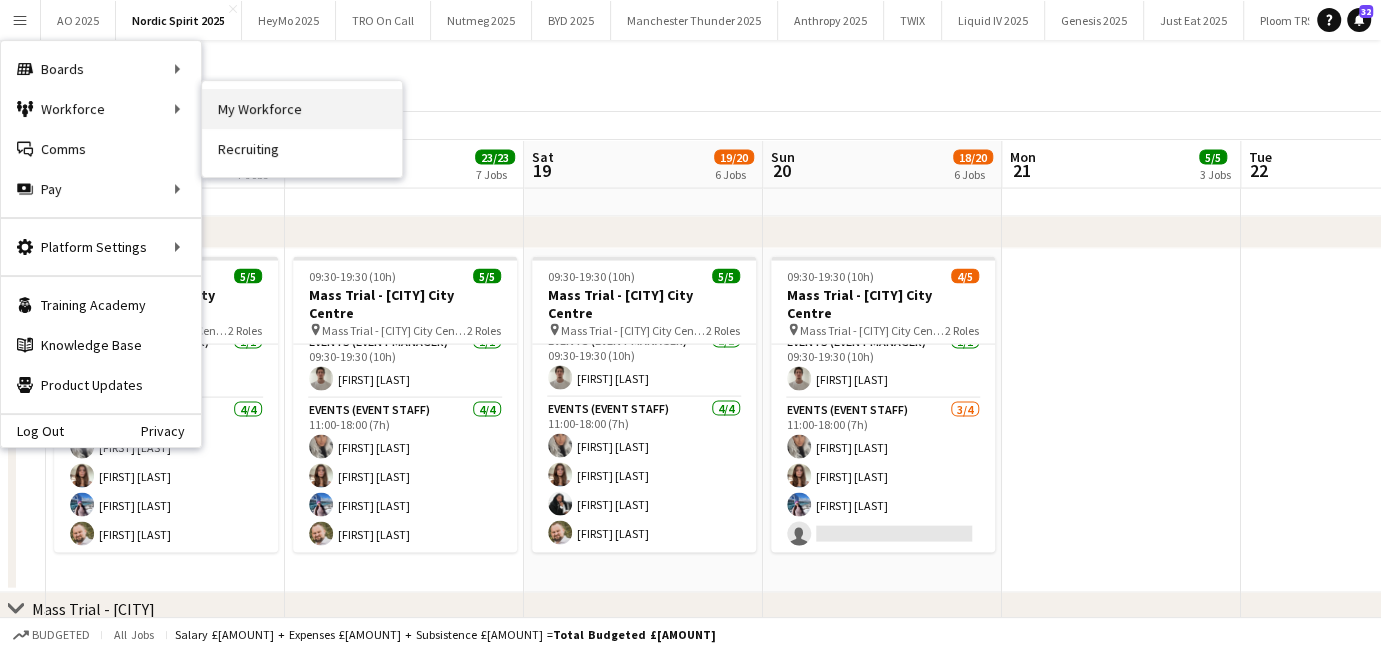 click on "My Workforce" at bounding box center (302, 109) 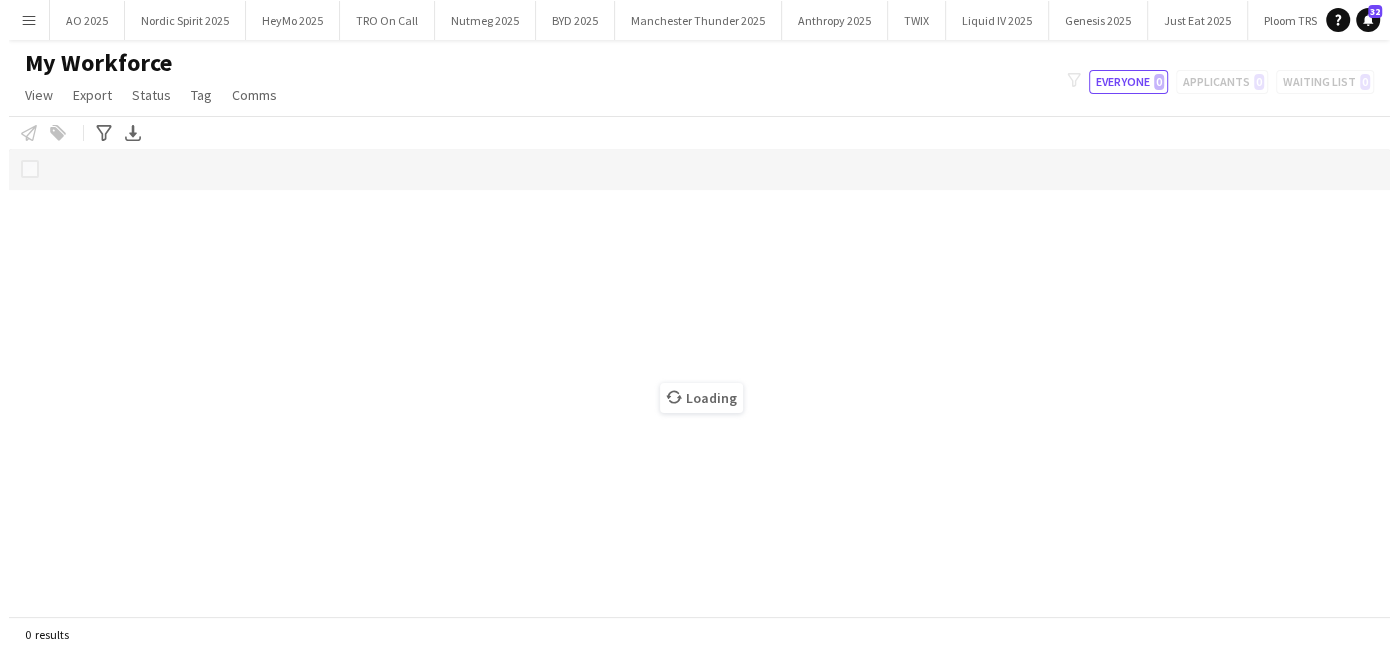 scroll, scrollTop: 0, scrollLeft: 0, axis: both 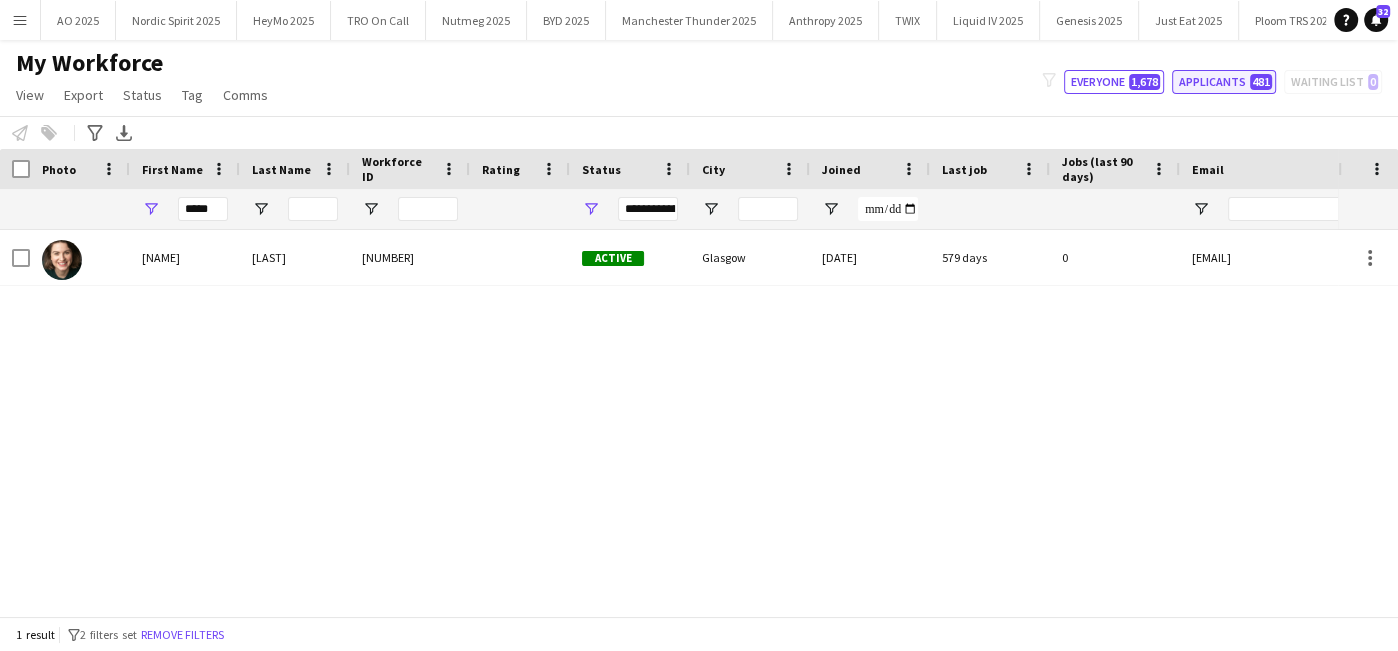 click on "Applicants   481" 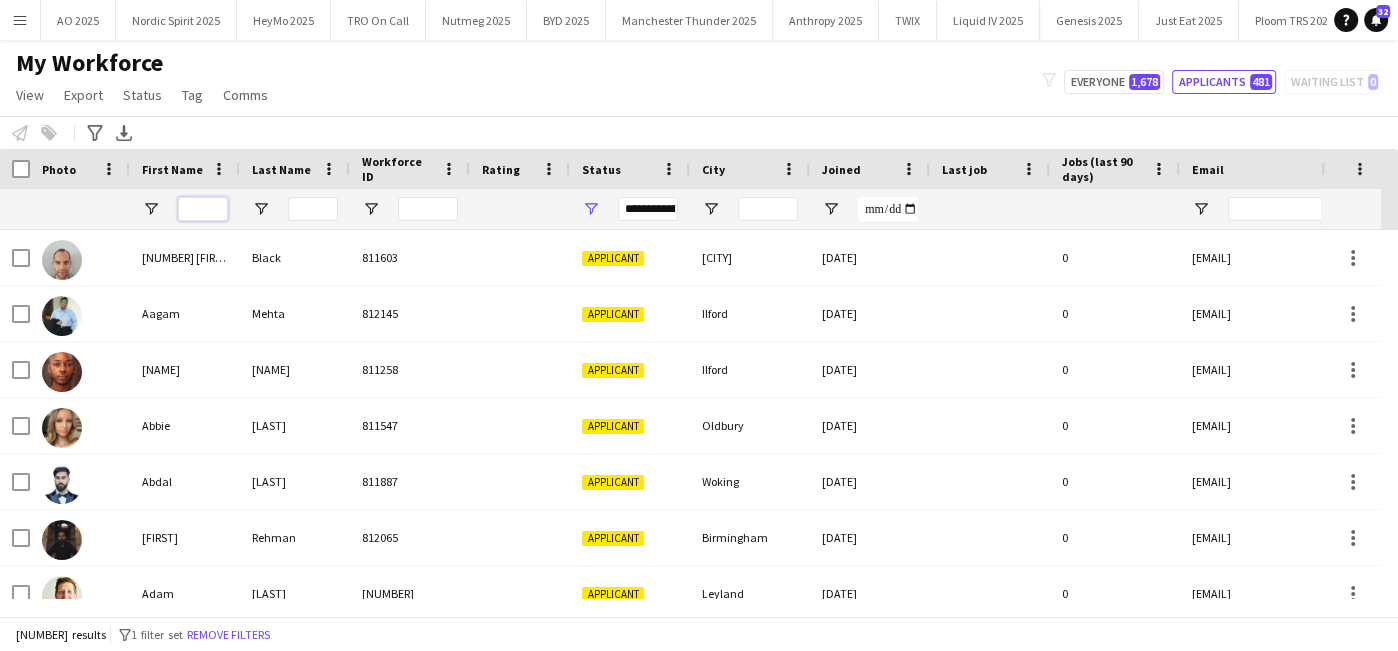 click at bounding box center (203, 209) 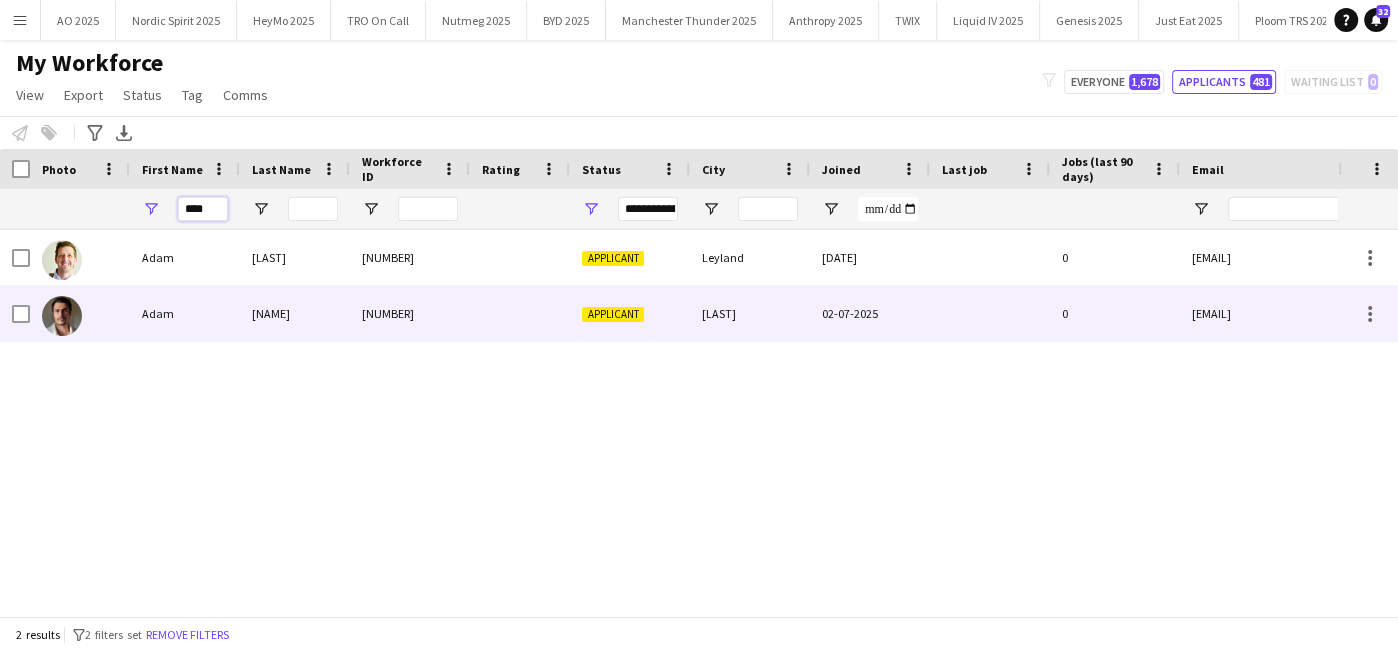 type on "****" 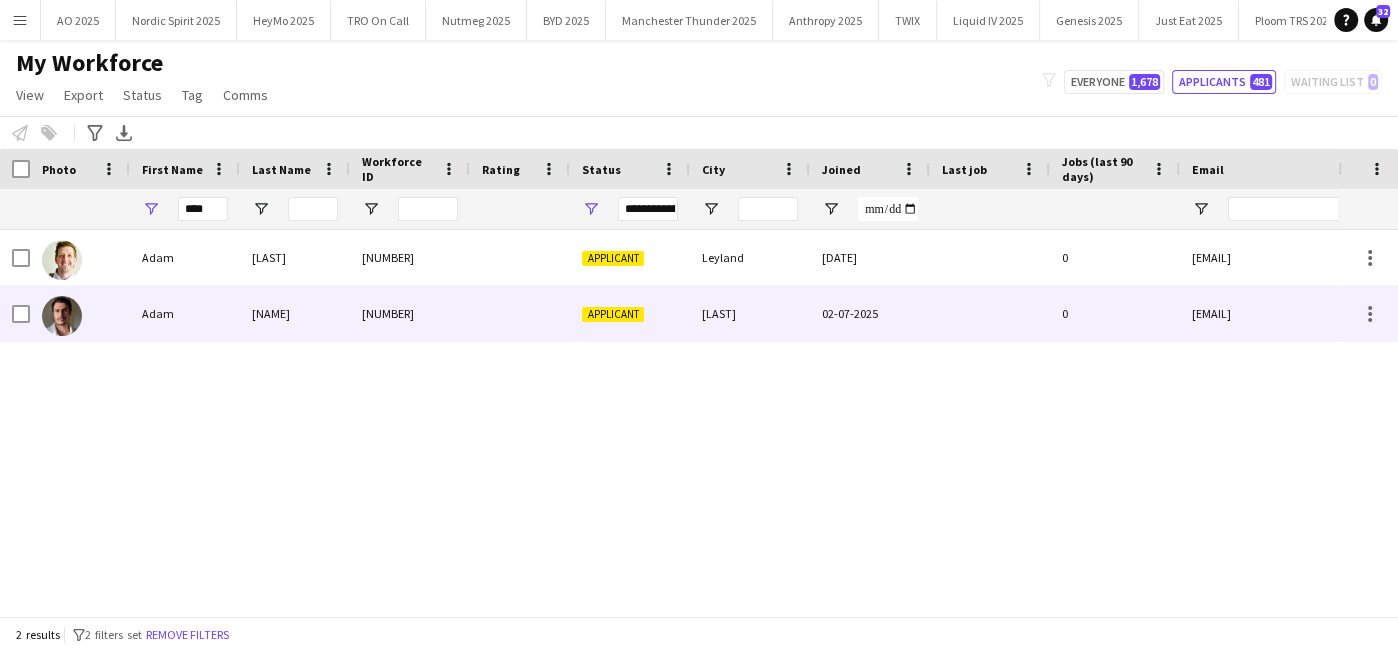 click on "Adam" at bounding box center [185, 313] 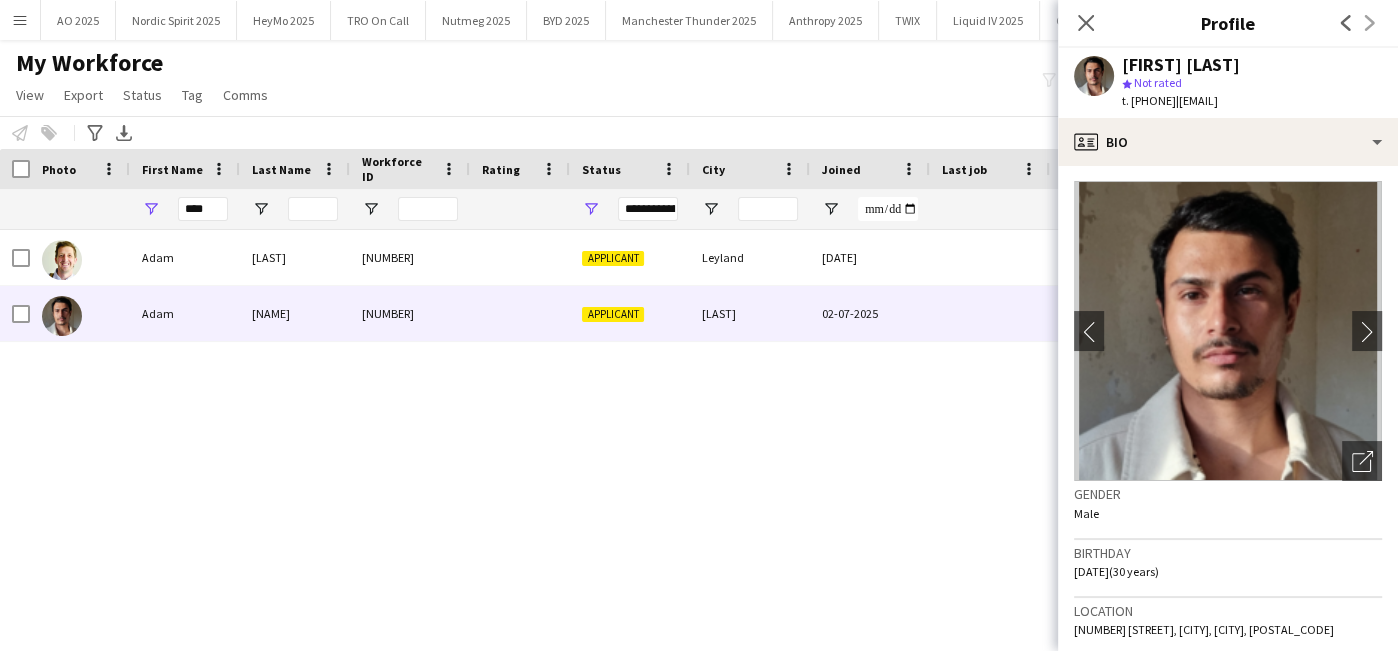 scroll, scrollTop: 2, scrollLeft: 0, axis: vertical 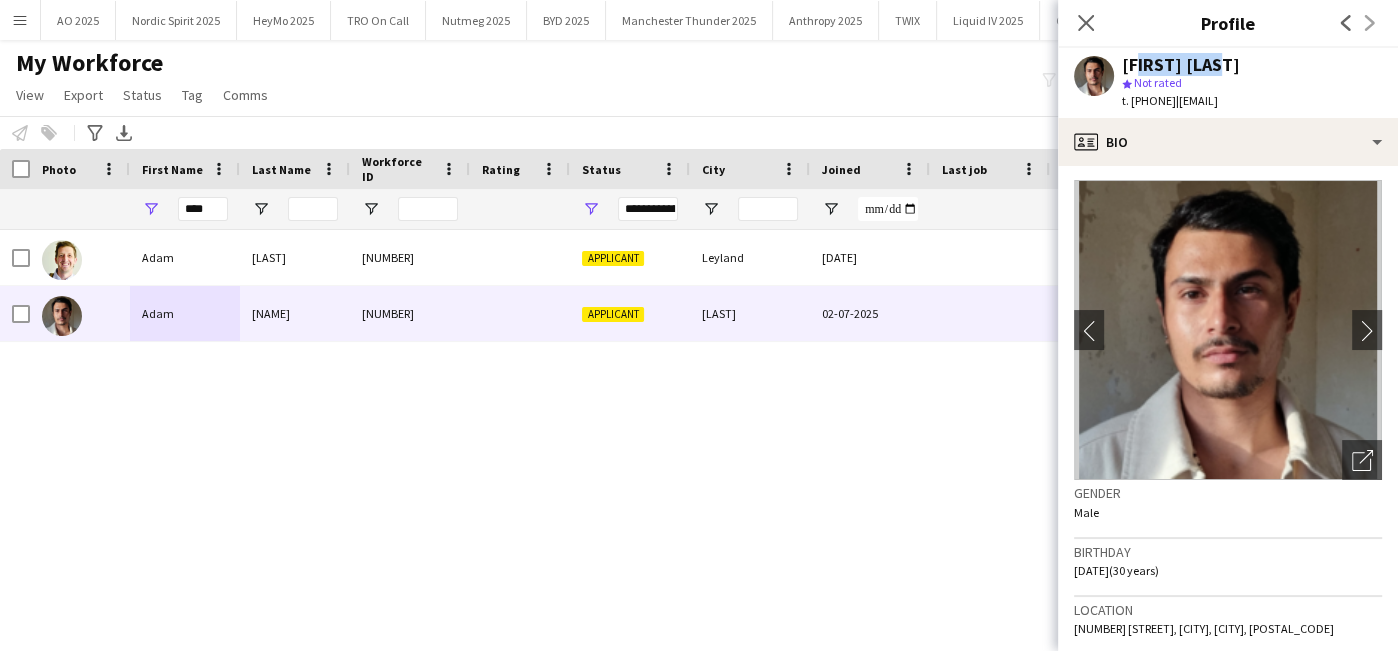 drag, startPoint x: 1134, startPoint y: 58, endPoint x: 1251, endPoint y: 67, distance: 117.34564 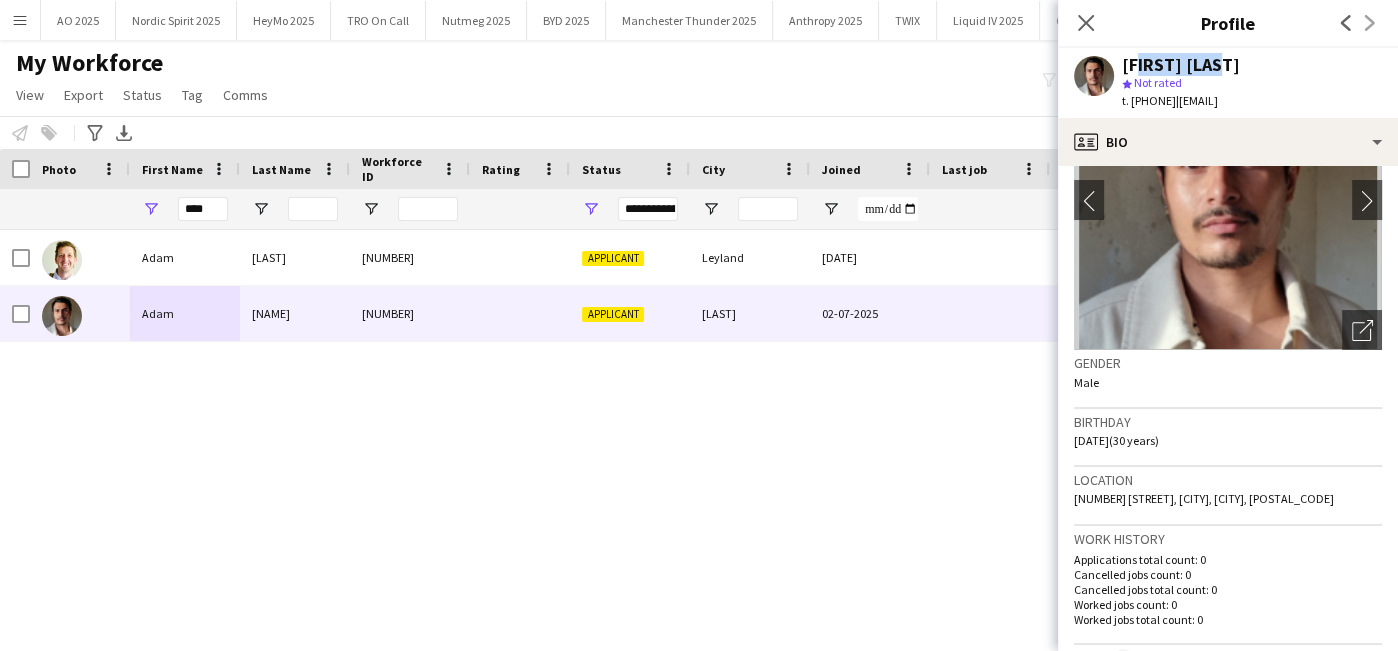 scroll, scrollTop: 133, scrollLeft: 0, axis: vertical 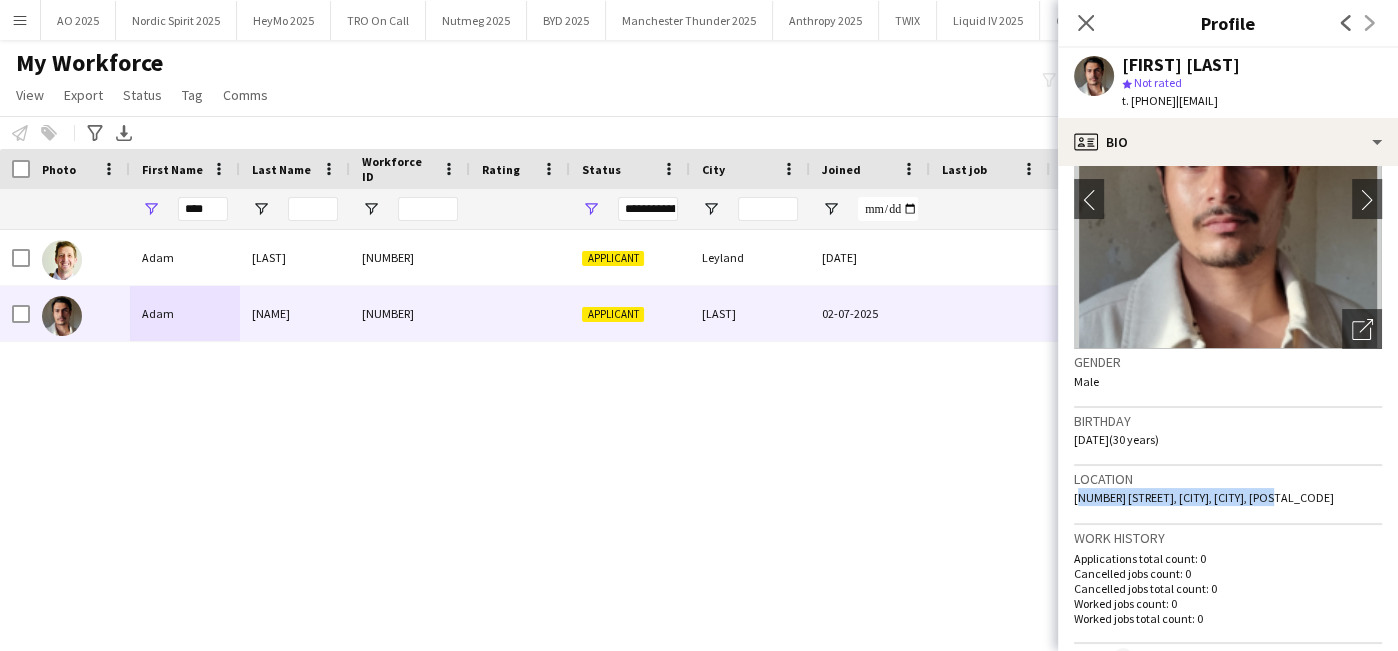 drag, startPoint x: 1075, startPoint y: 494, endPoint x: 1276, endPoint y: 513, distance: 201.89601 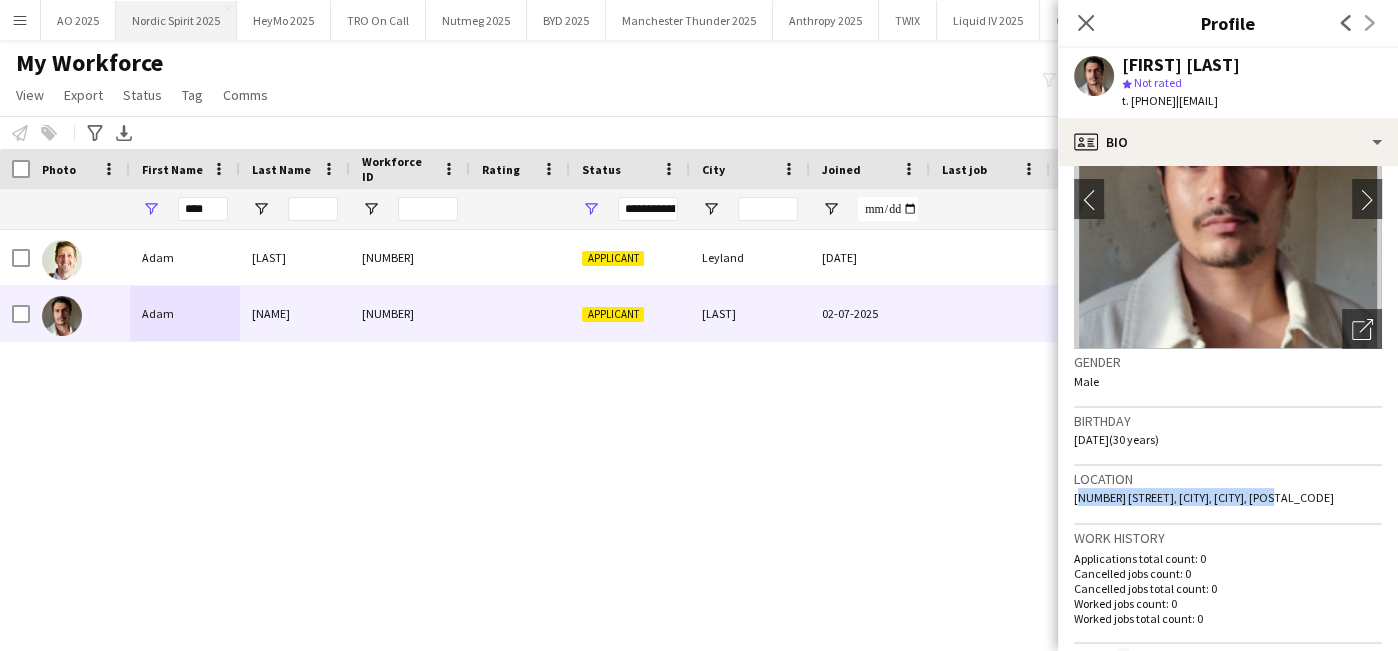 click on "Nordic Spirit 2025
Close" at bounding box center (176, 20) 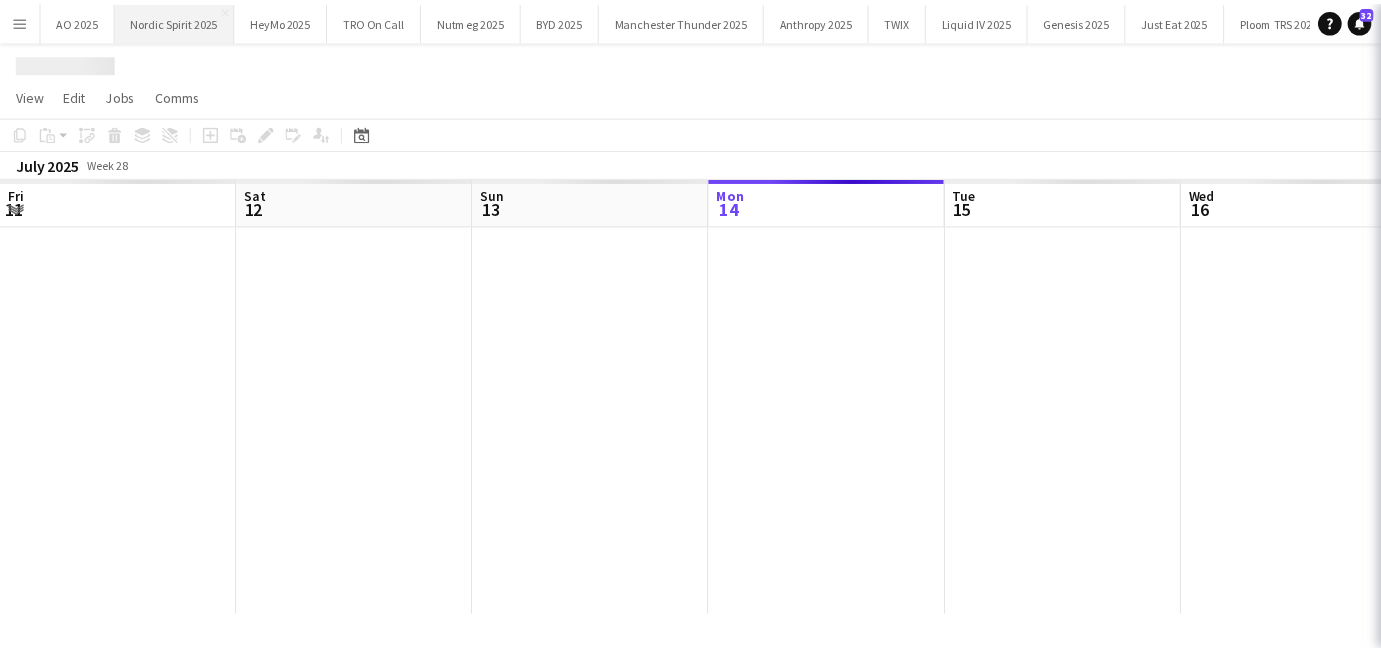 scroll, scrollTop: 0, scrollLeft: 477, axis: horizontal 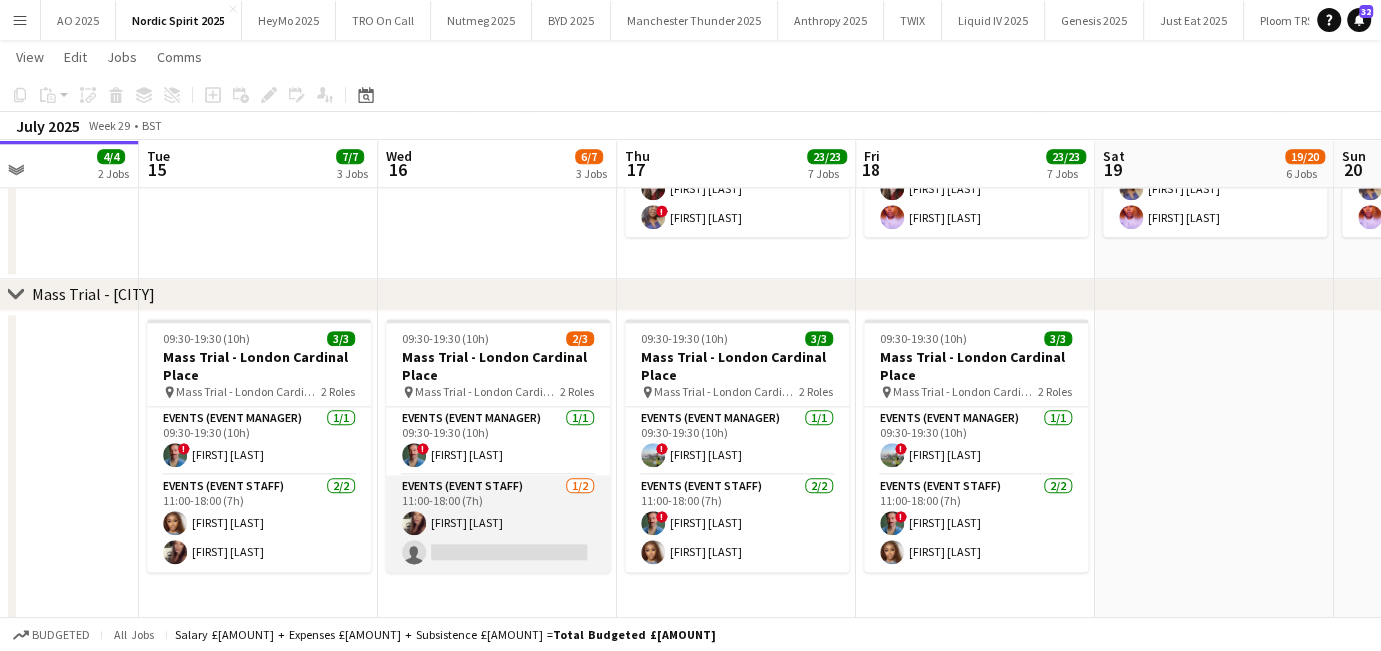 click on "Events (Event Staff)   1/2   11:00-18:00 (7h)
[FIRST] [LAST]
single-neutral-actions" at bounding box center [498, 523] 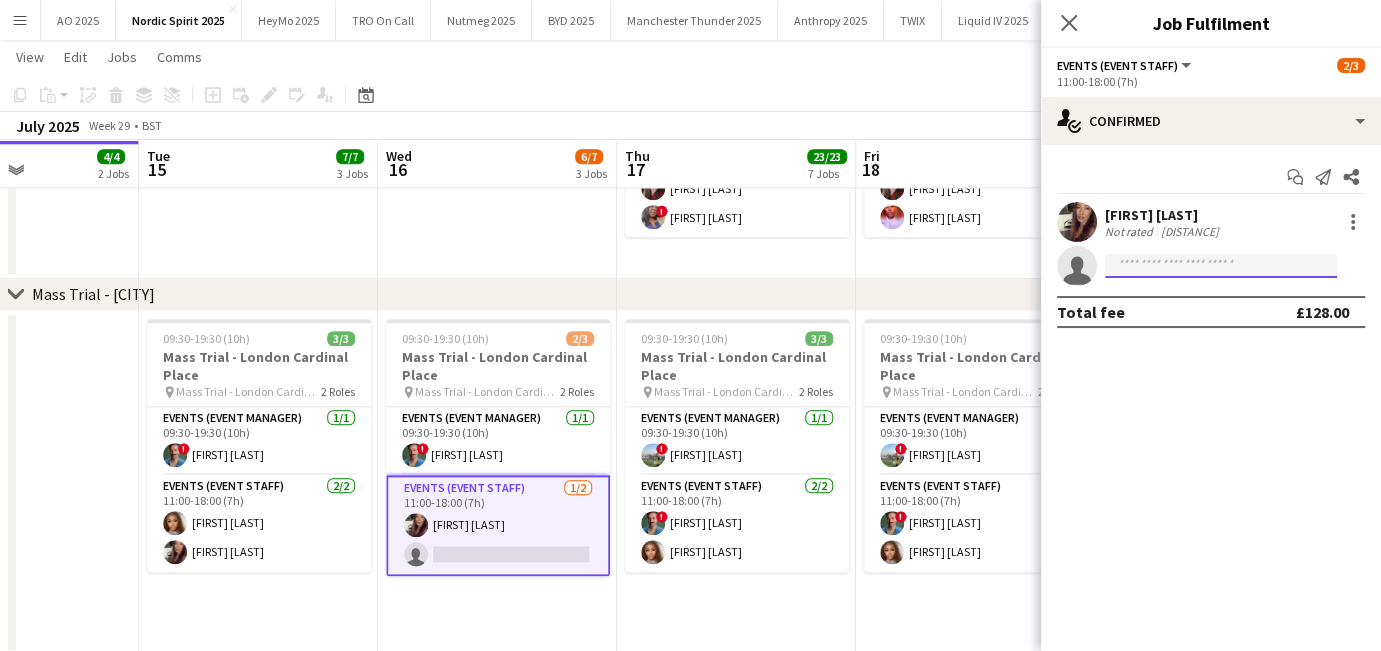 click 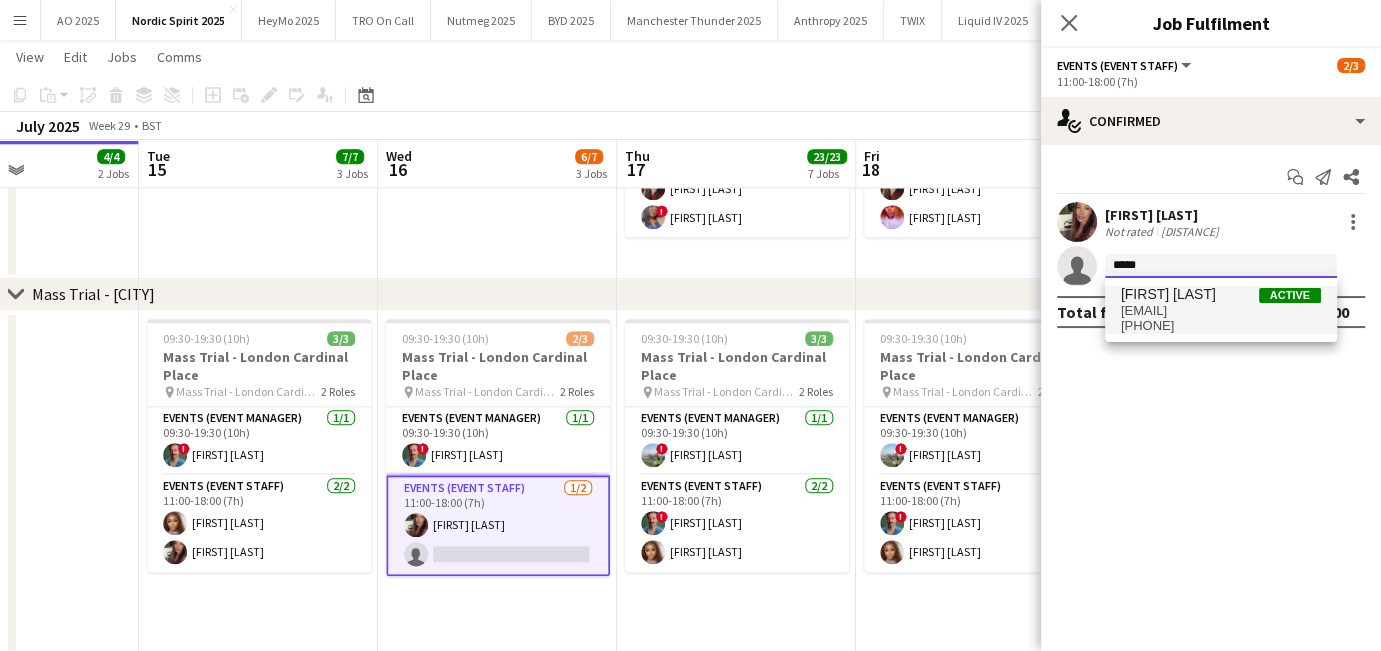 type on "*****" 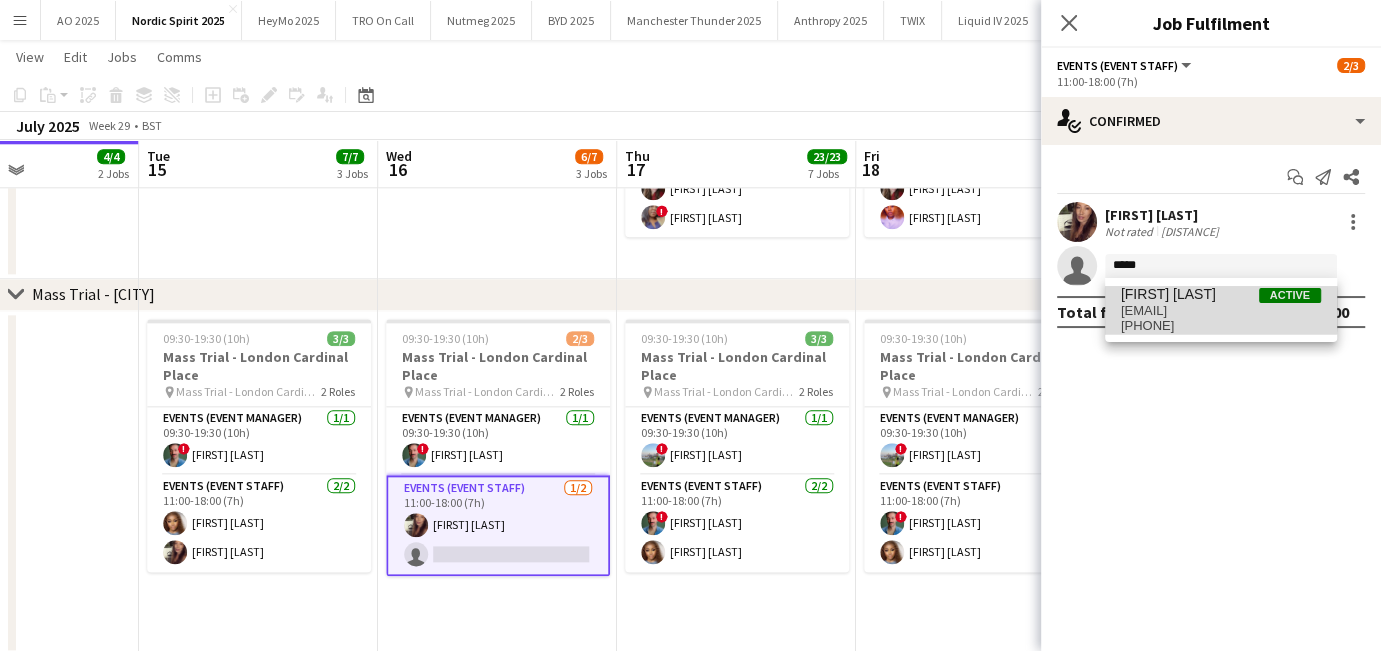click on "[EMAIL]" at bounding box center (1221, 311) 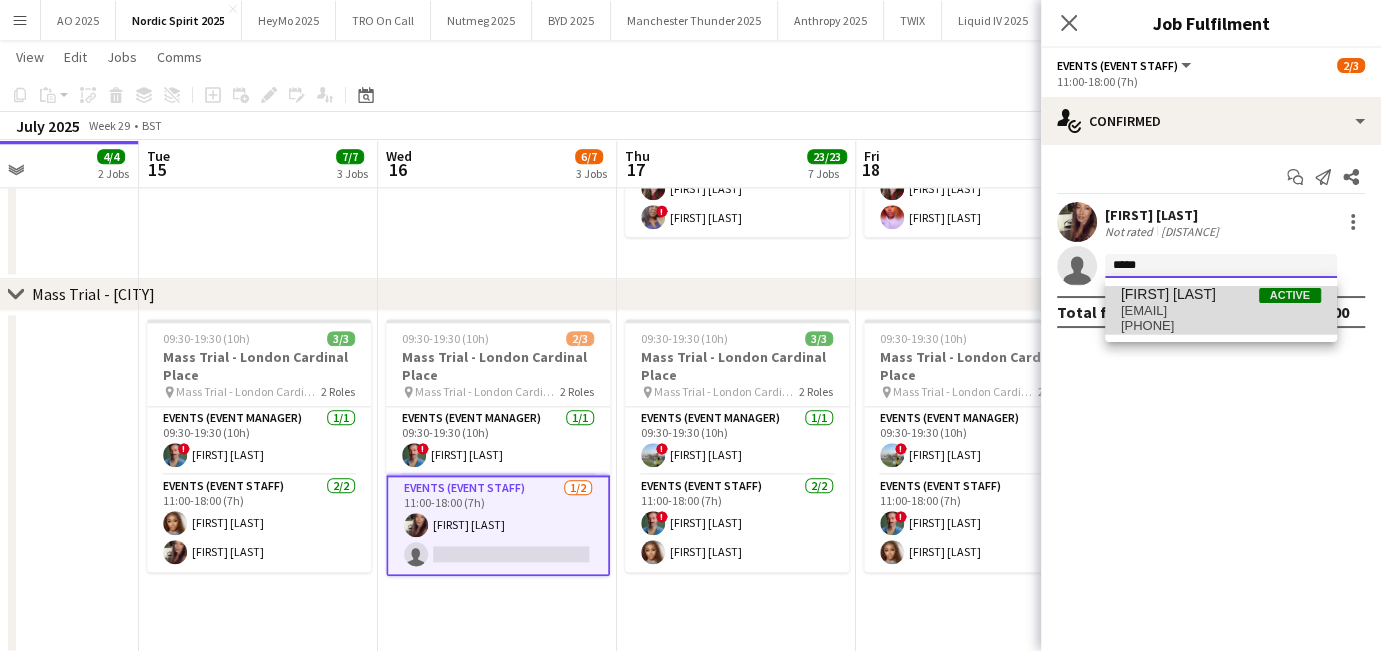 type 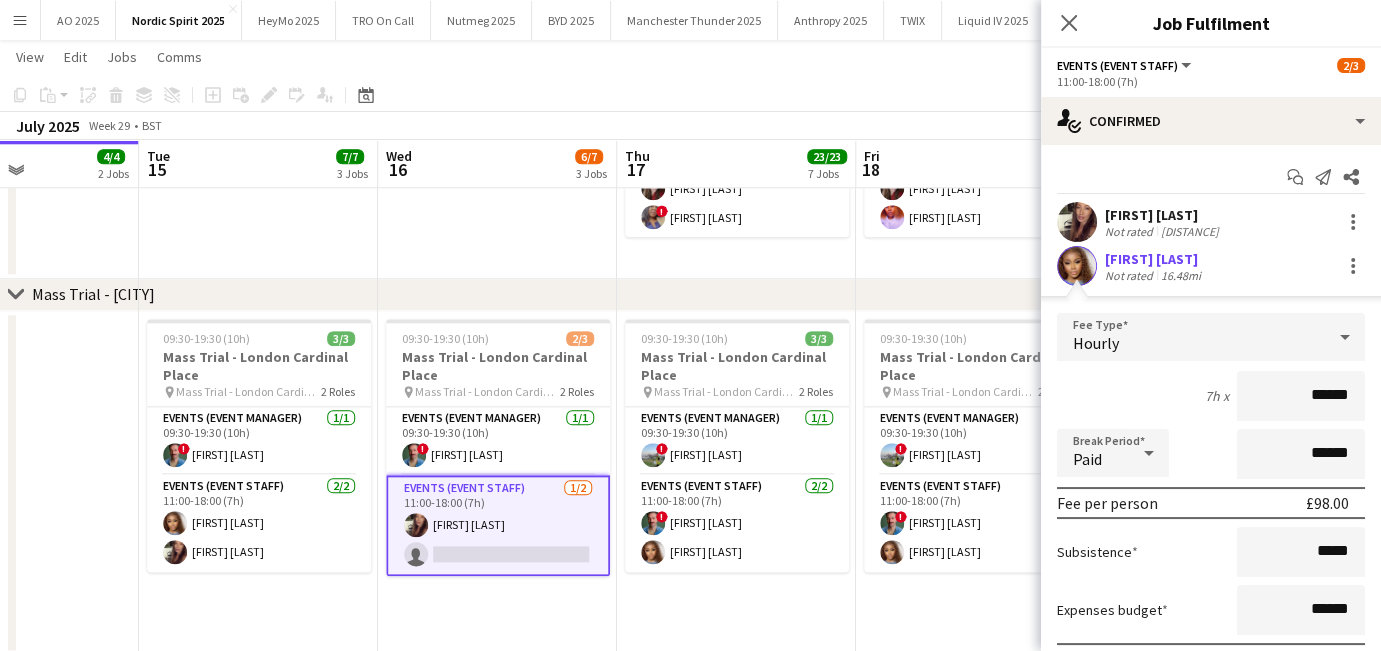 scroll, scrollTop: 142, scrollLeft: 0, axis: vertical 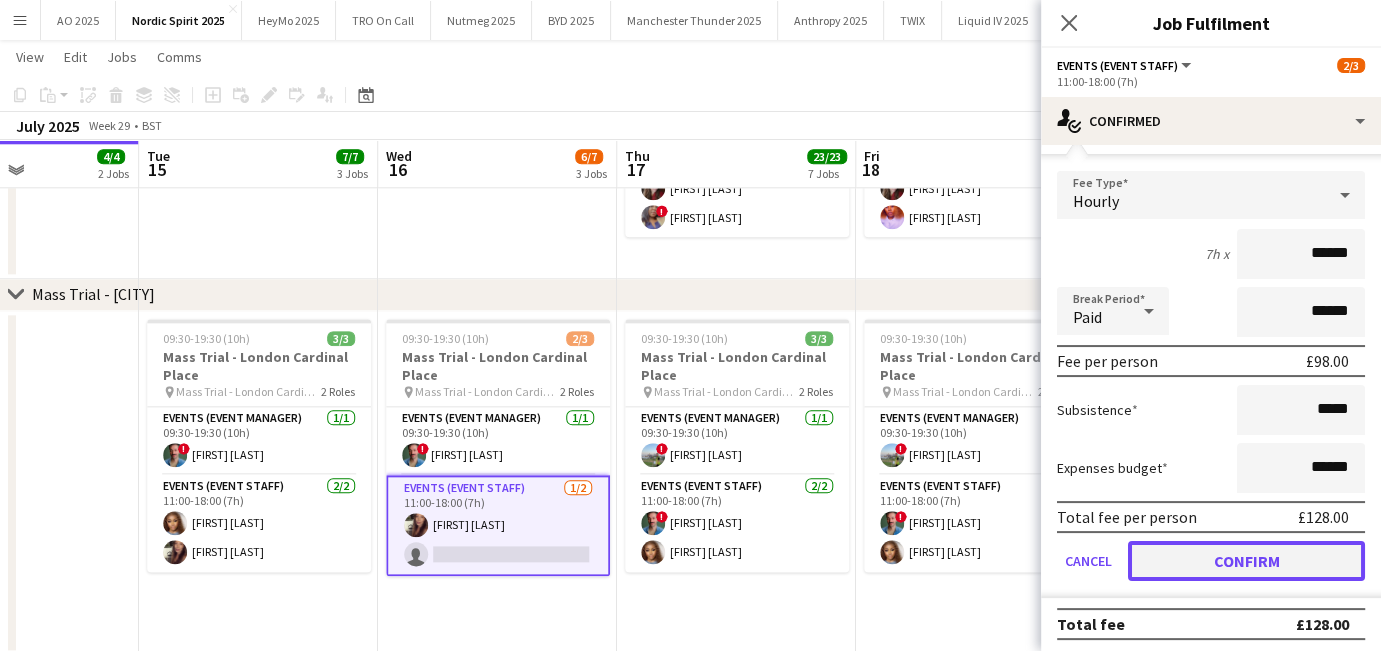 click on "Confirm" at bounding box center [1246, 561] 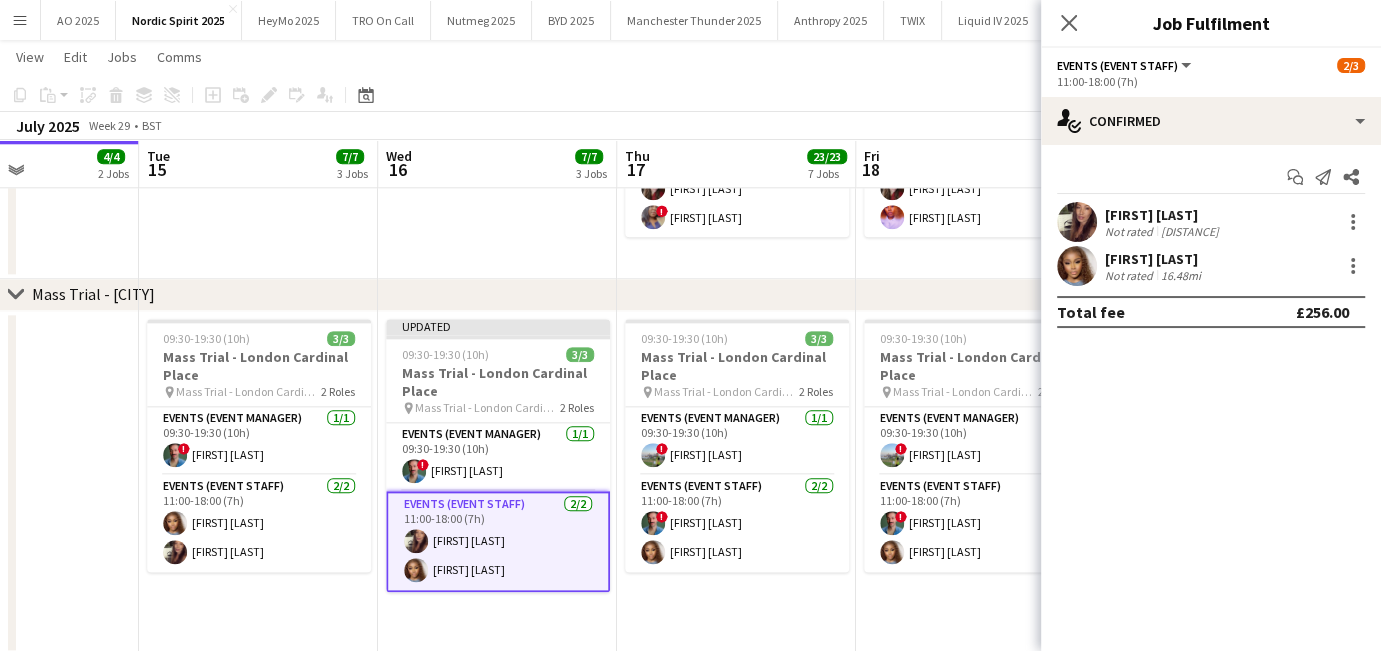 scroll, scrollTop: 0, scrollLeft: 0, axis: both 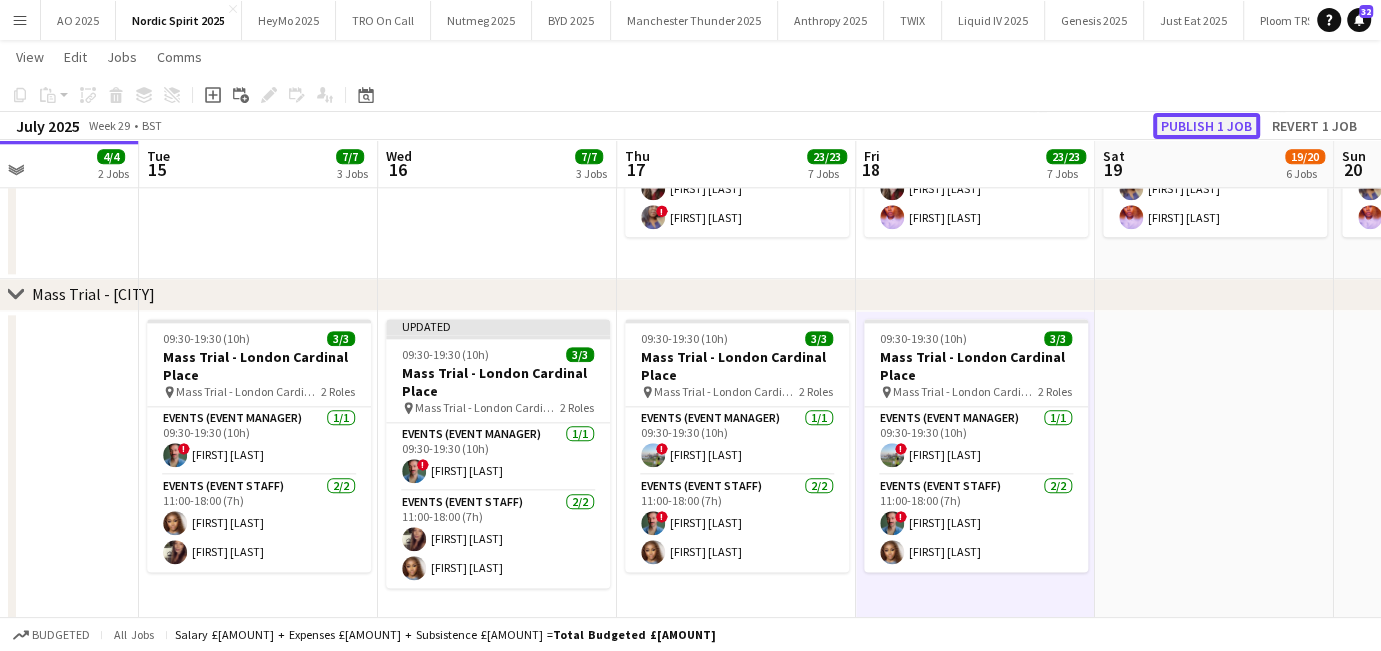 click on "Publish 1 job" 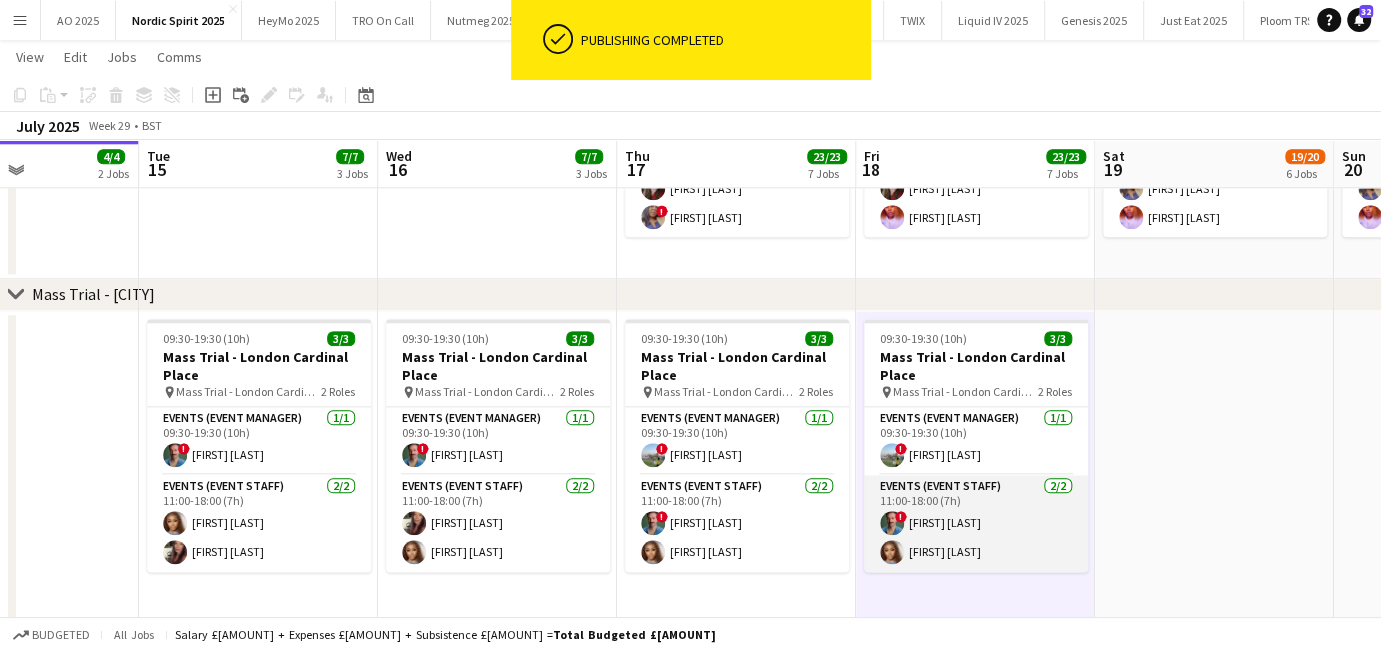 click on "Events (Event Staff)   2/2   11:00-18:00 (7h)
! [FIRST] [LAST] [FIRST] [LAST]" at bounding box center (976, 523) 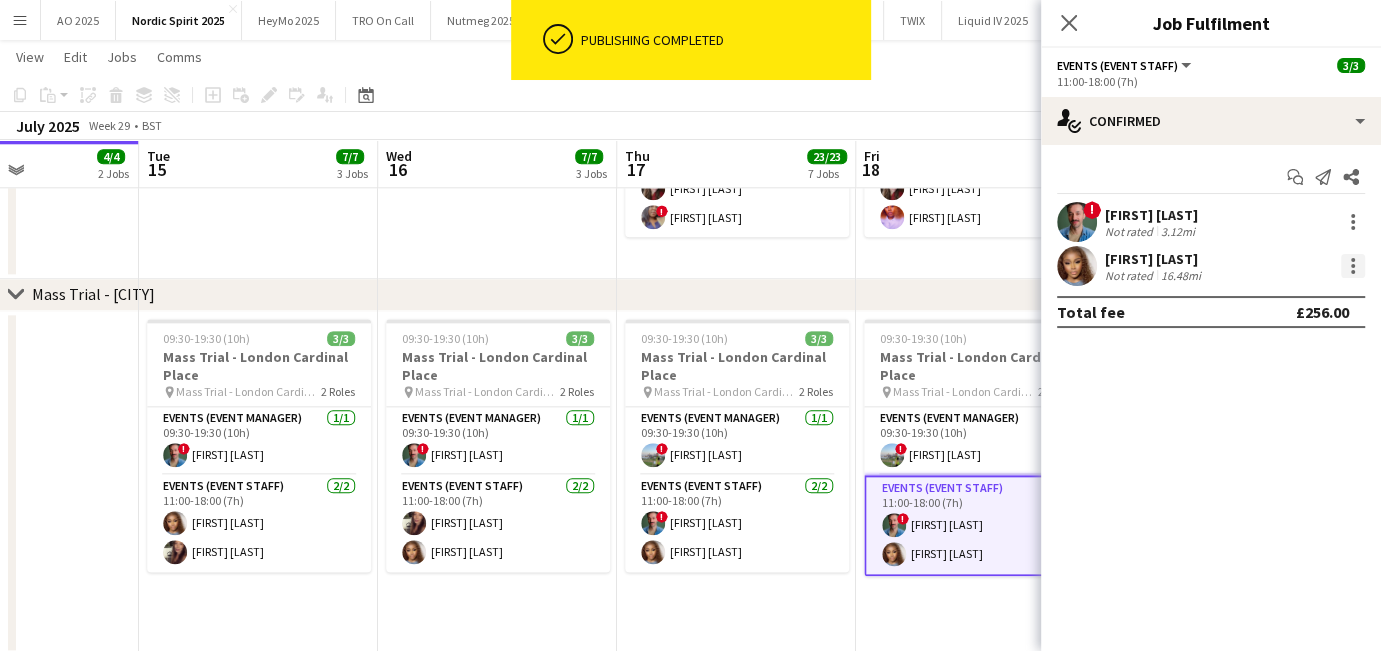 click at bounding box center [1353, 266] 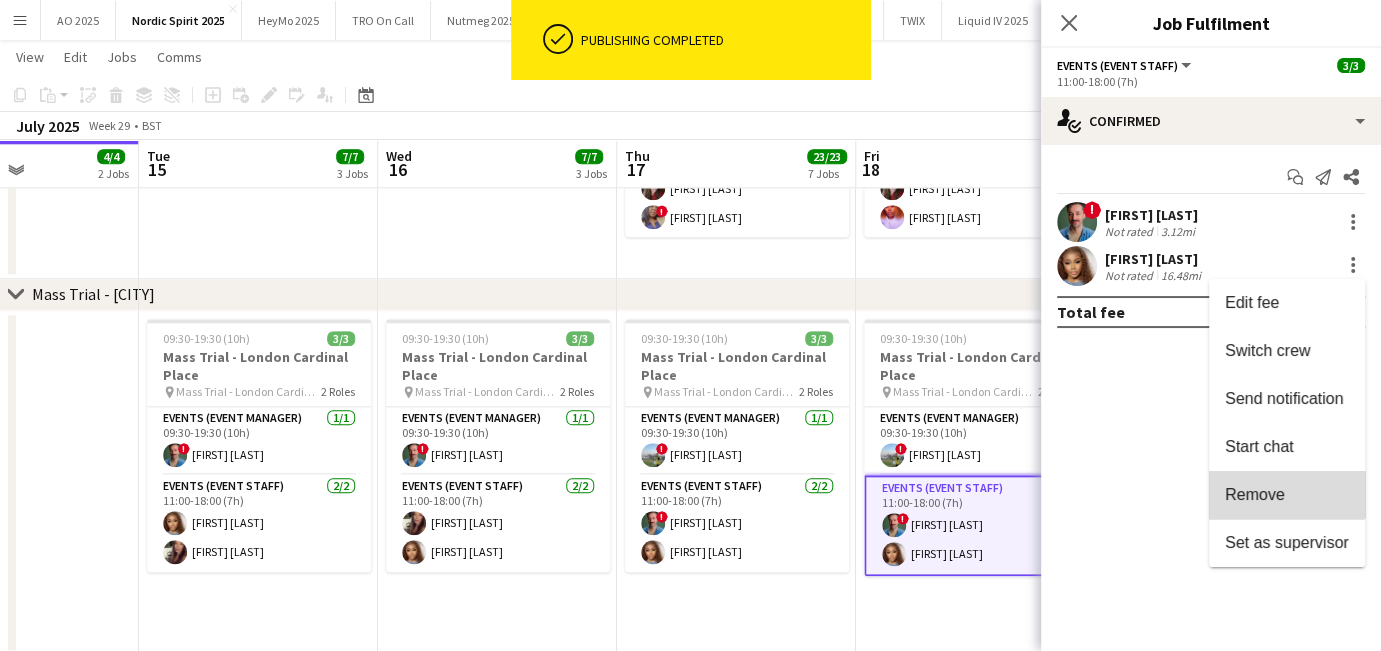 click on "Remove" at bounding box center (1287, 495) 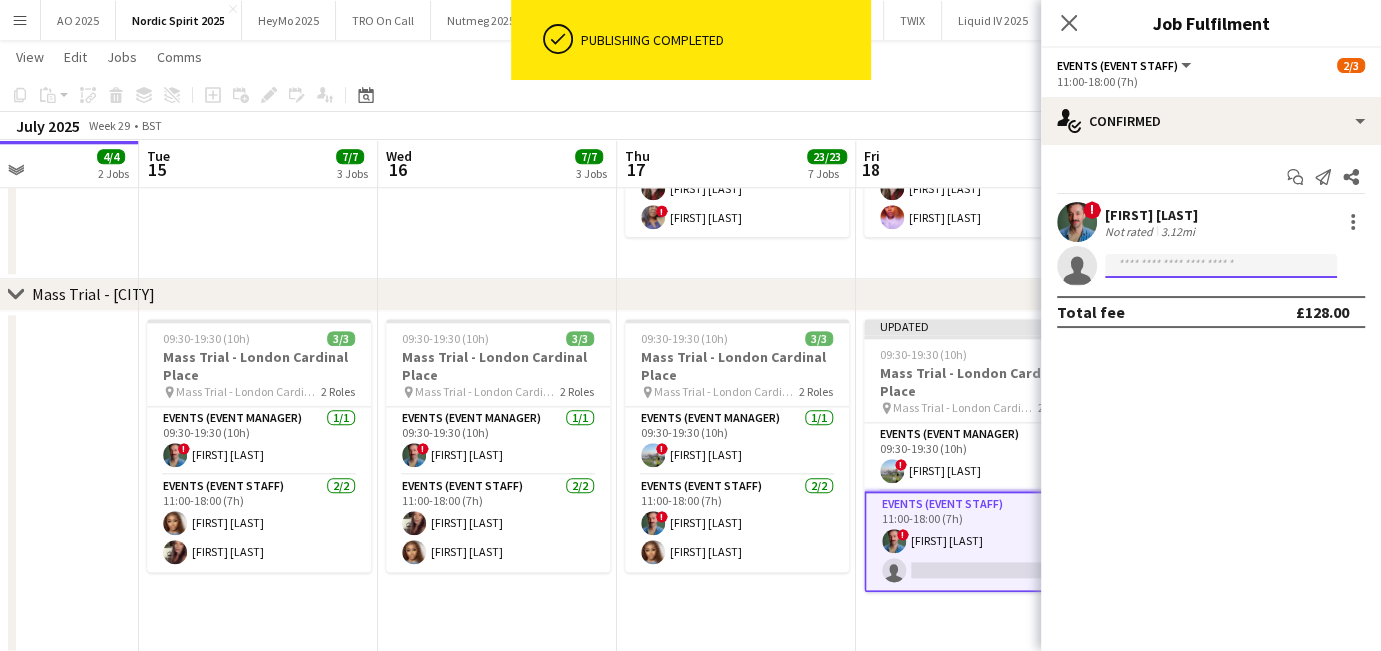 click 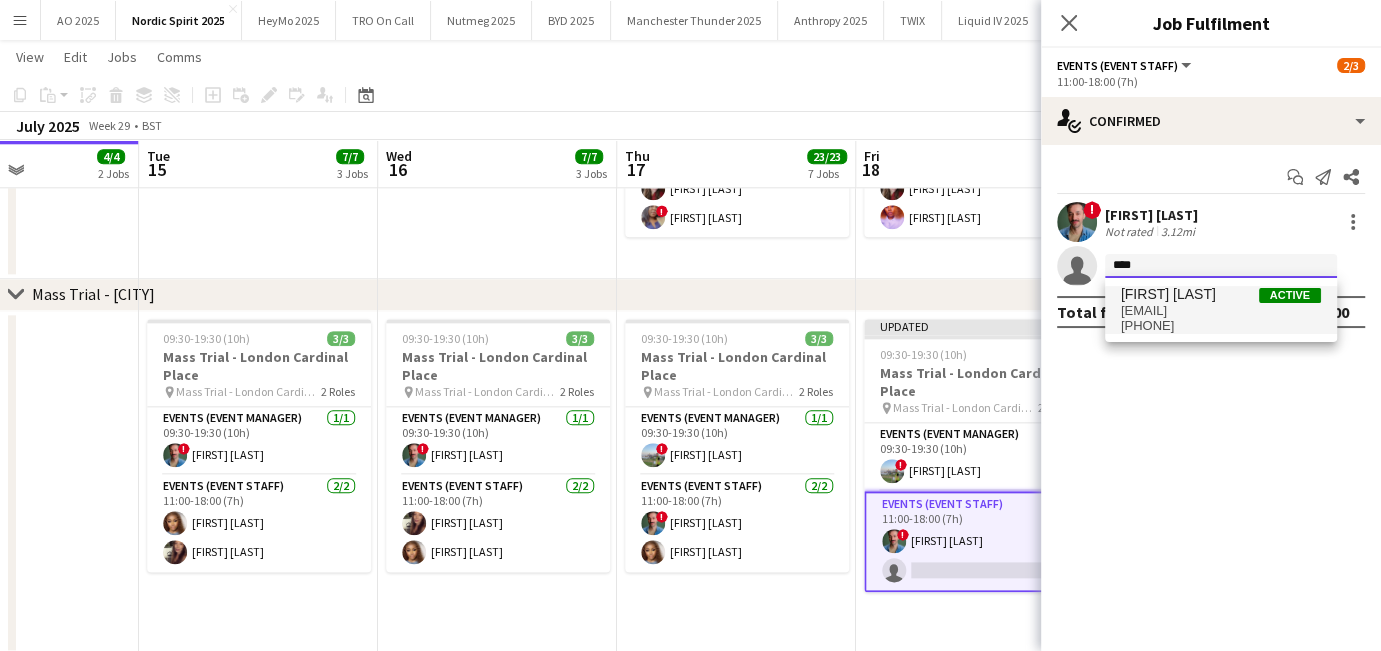type on "****" 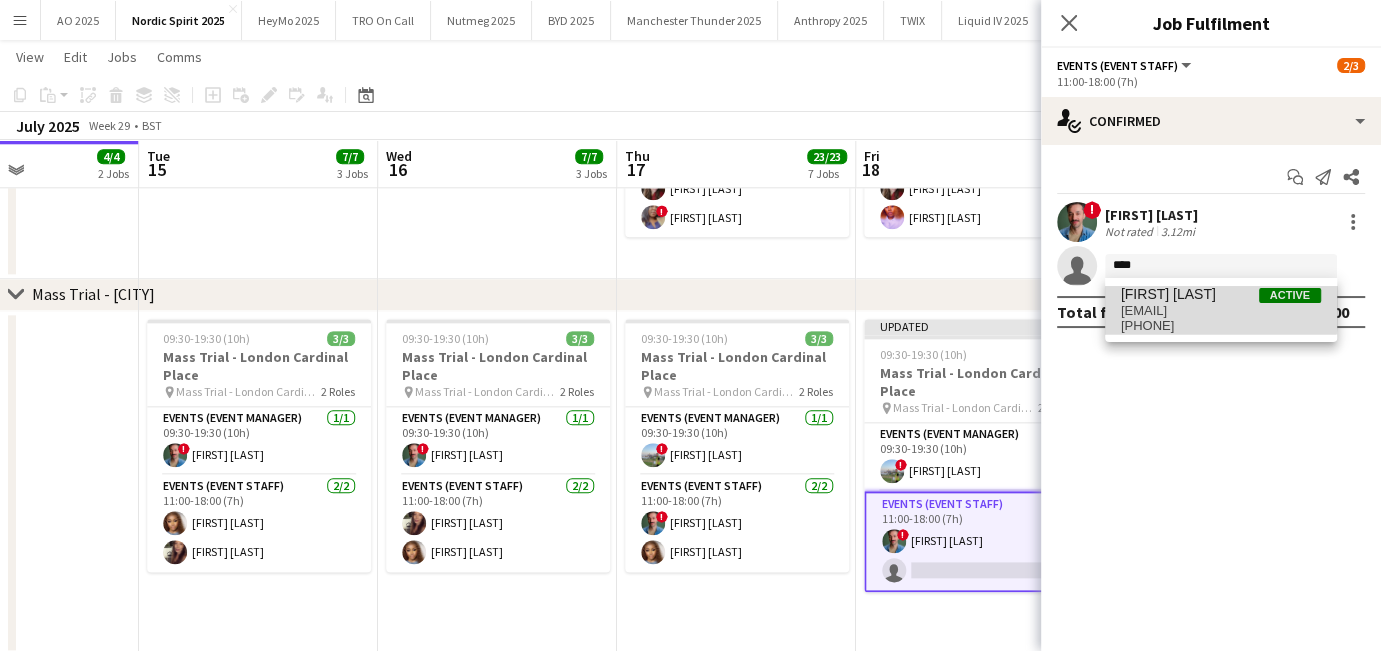 click on "[FIRST] [LAST]" at bounding box center [1168, 294] 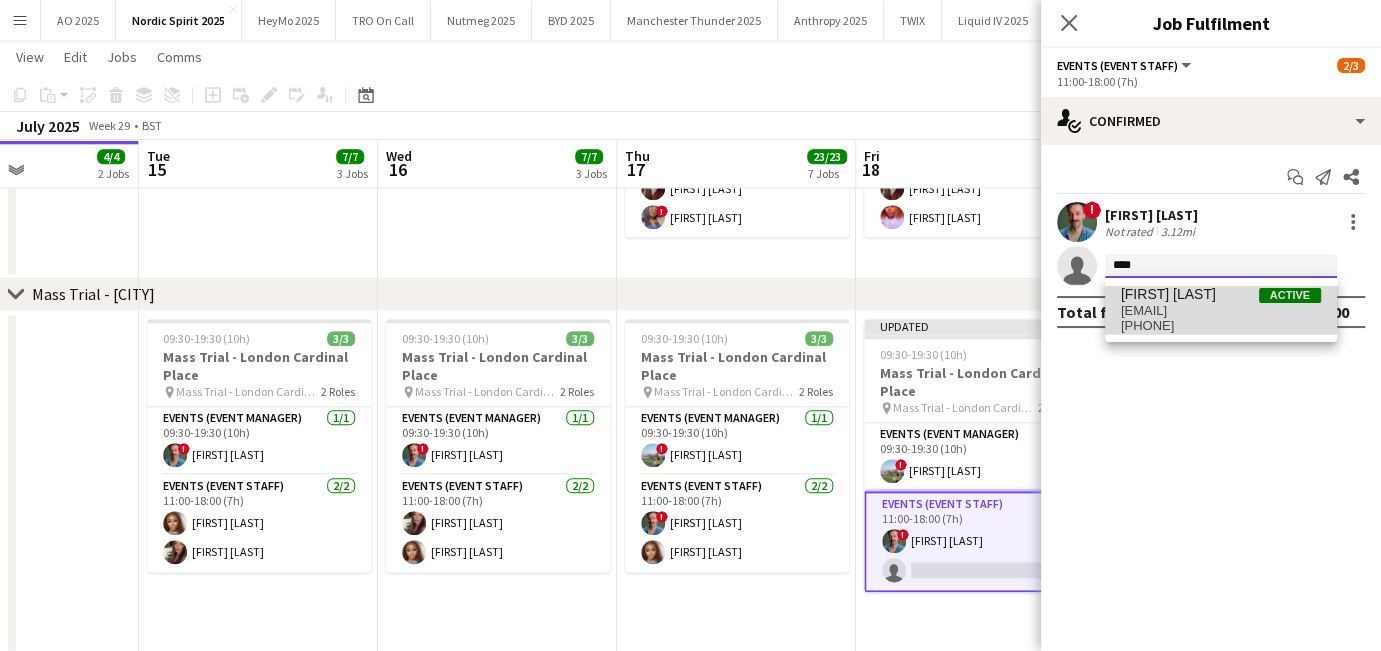 type 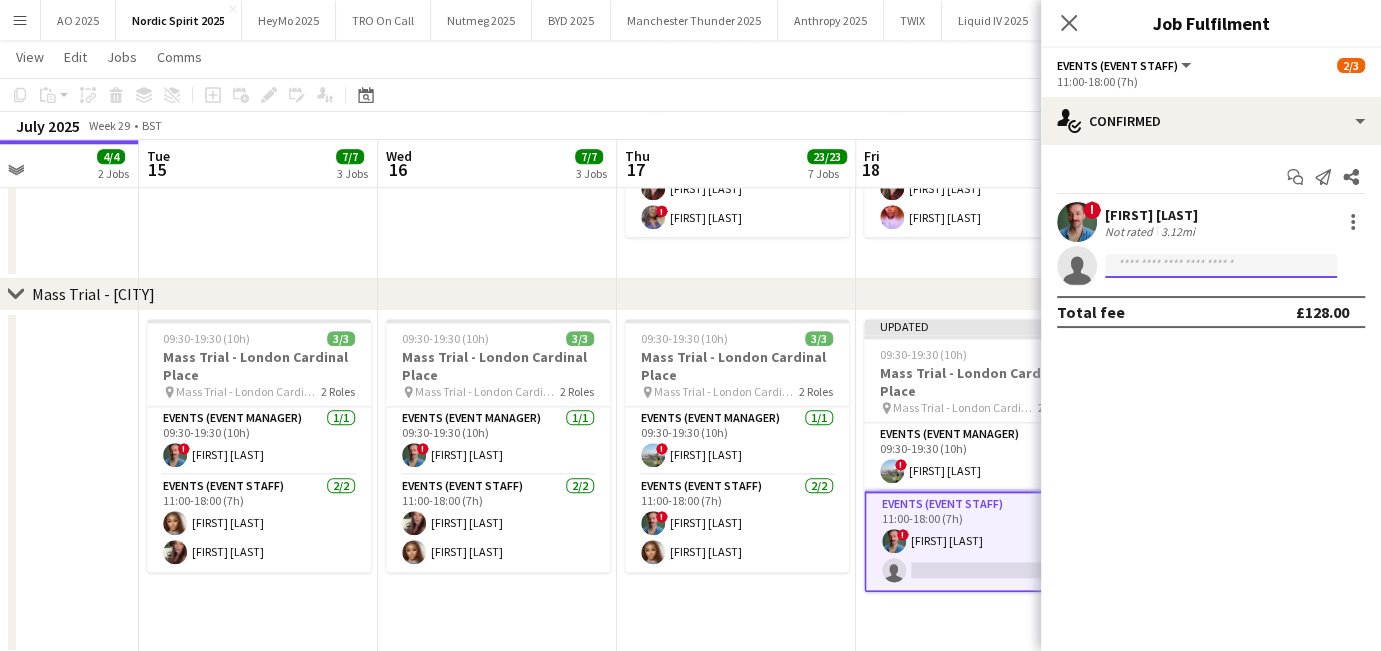 scroll, scrollTop: 0, scrollLeft: 0, axis: both 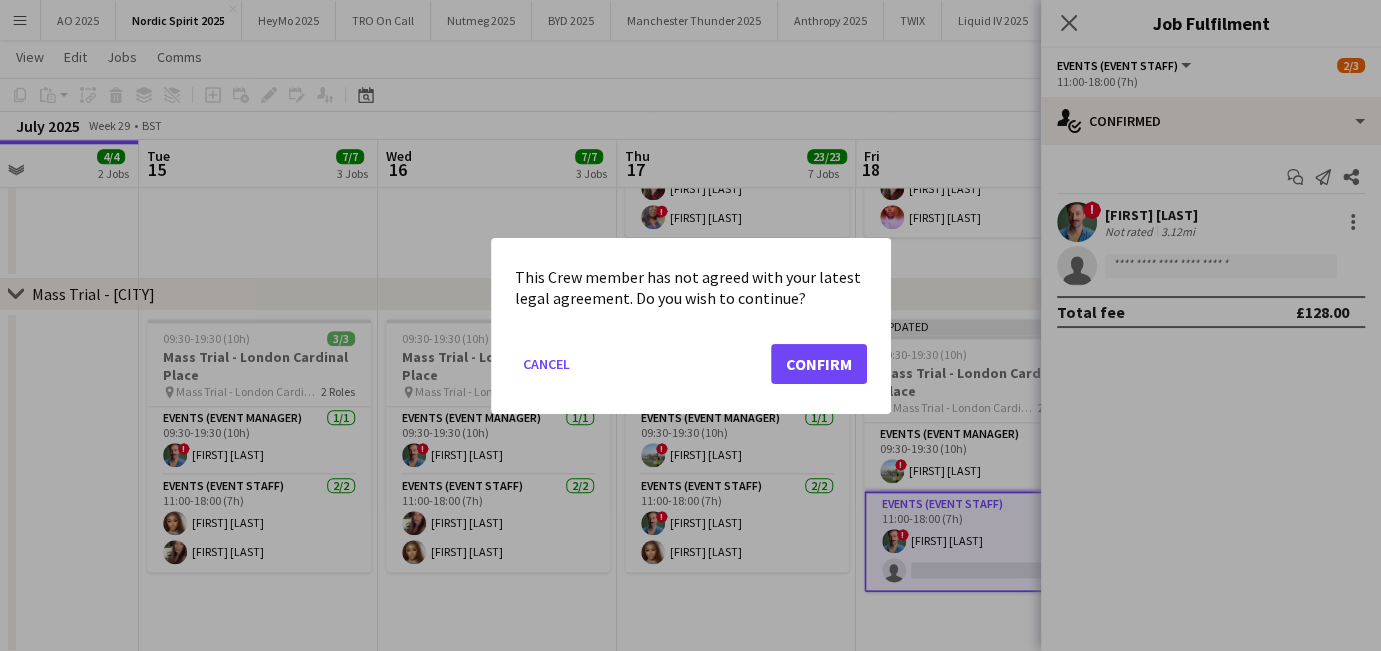 click on "Cancel   Confirm" 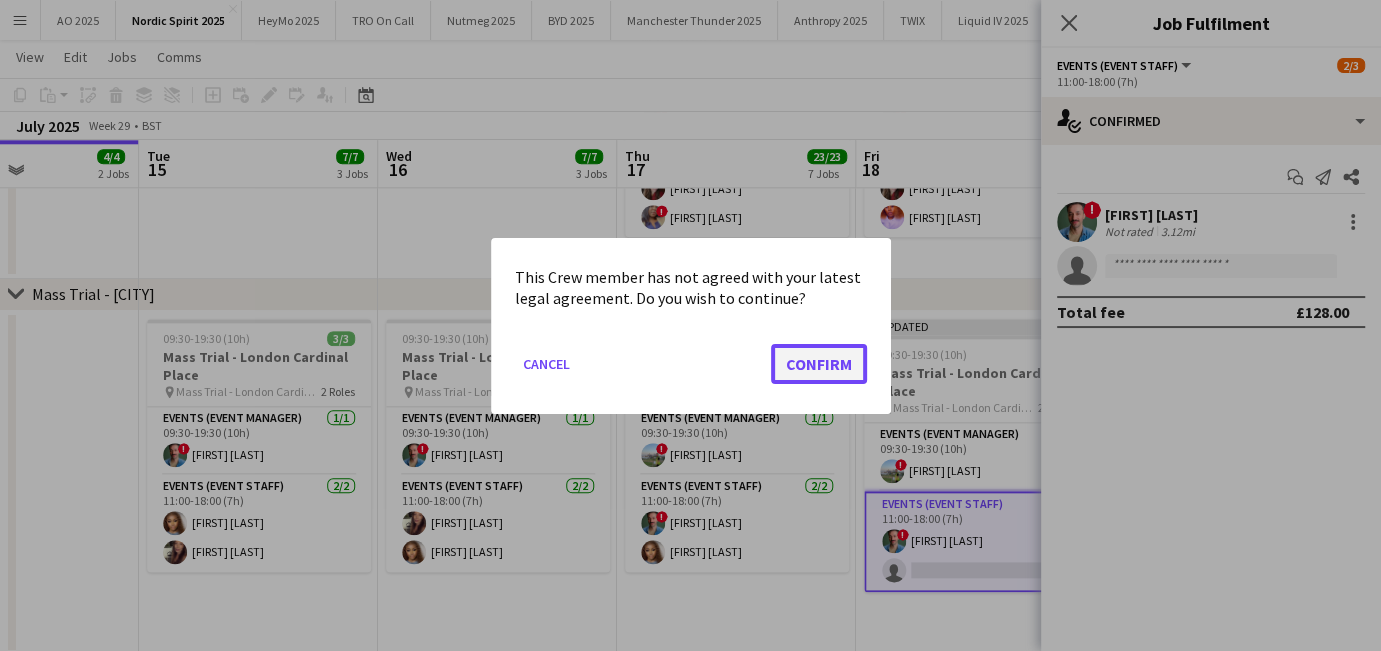 click on "Confirm" 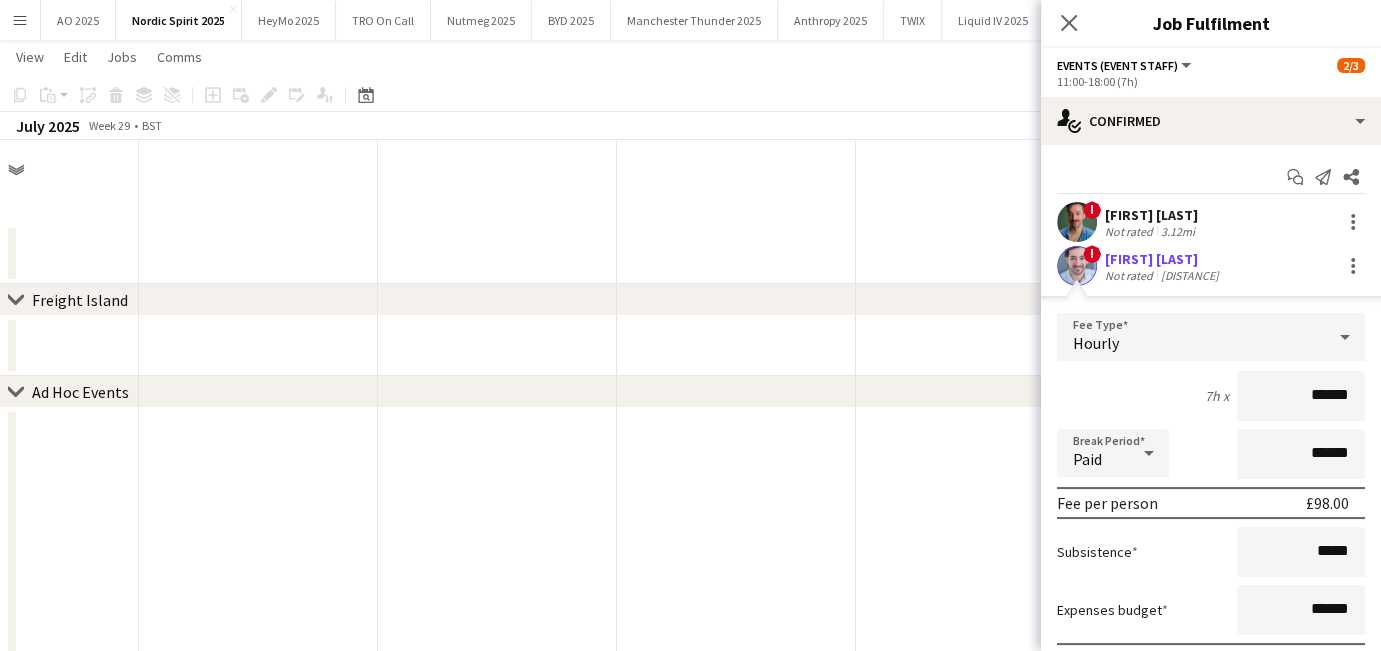 scroll, scrollTop: 1516, scrollLeft: 0, axis: vertical 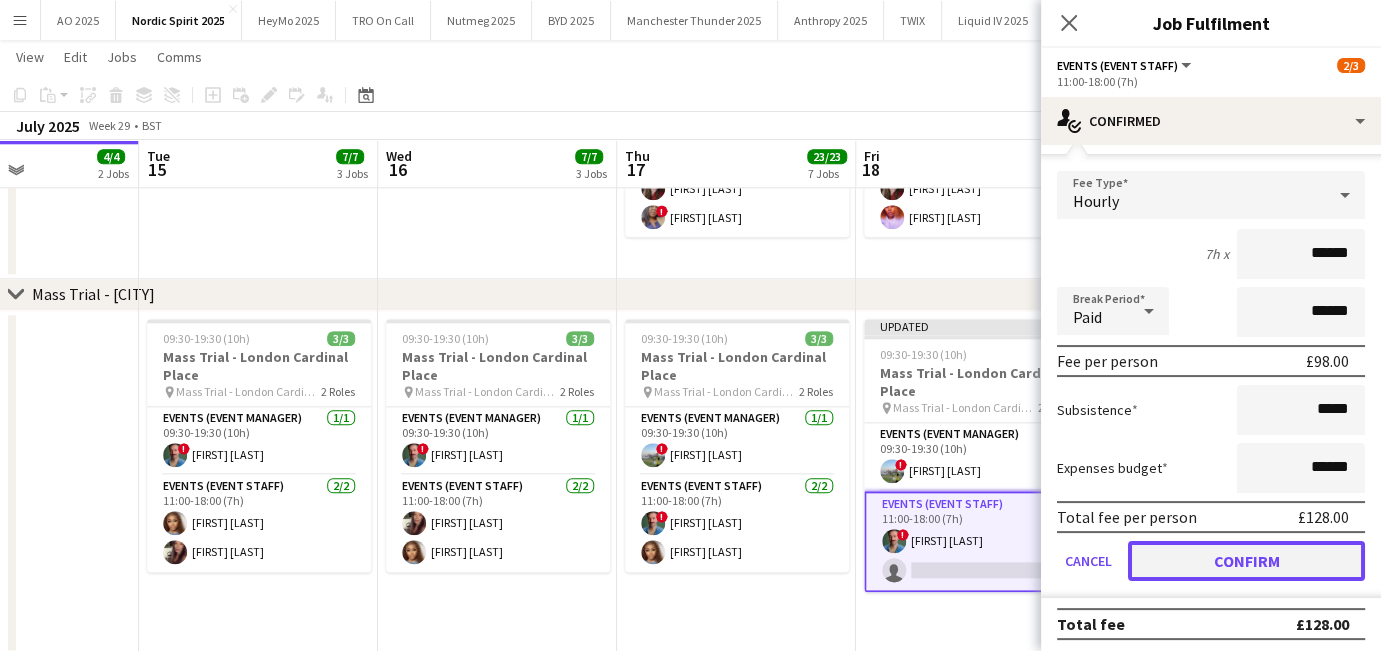click on "Confirm" at bounding box center [1246, 561] 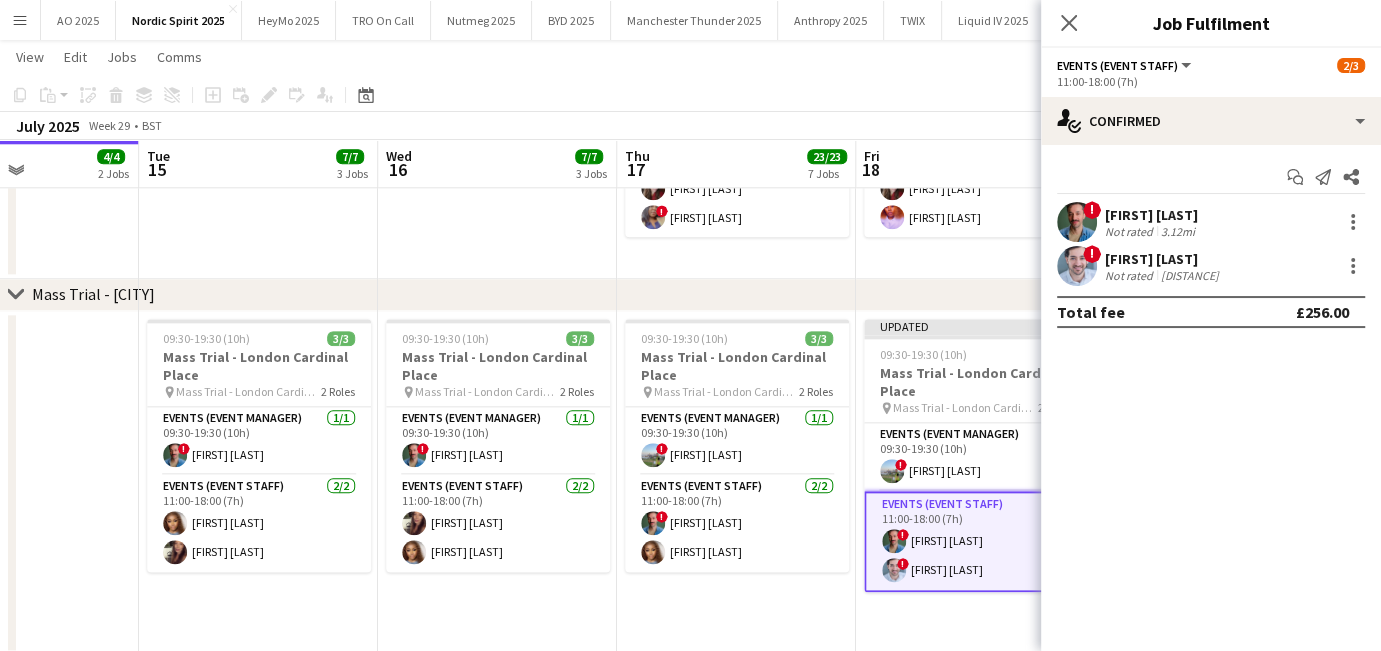 scroll, scrollTop: 0, scrollLeft: 0, axis: both 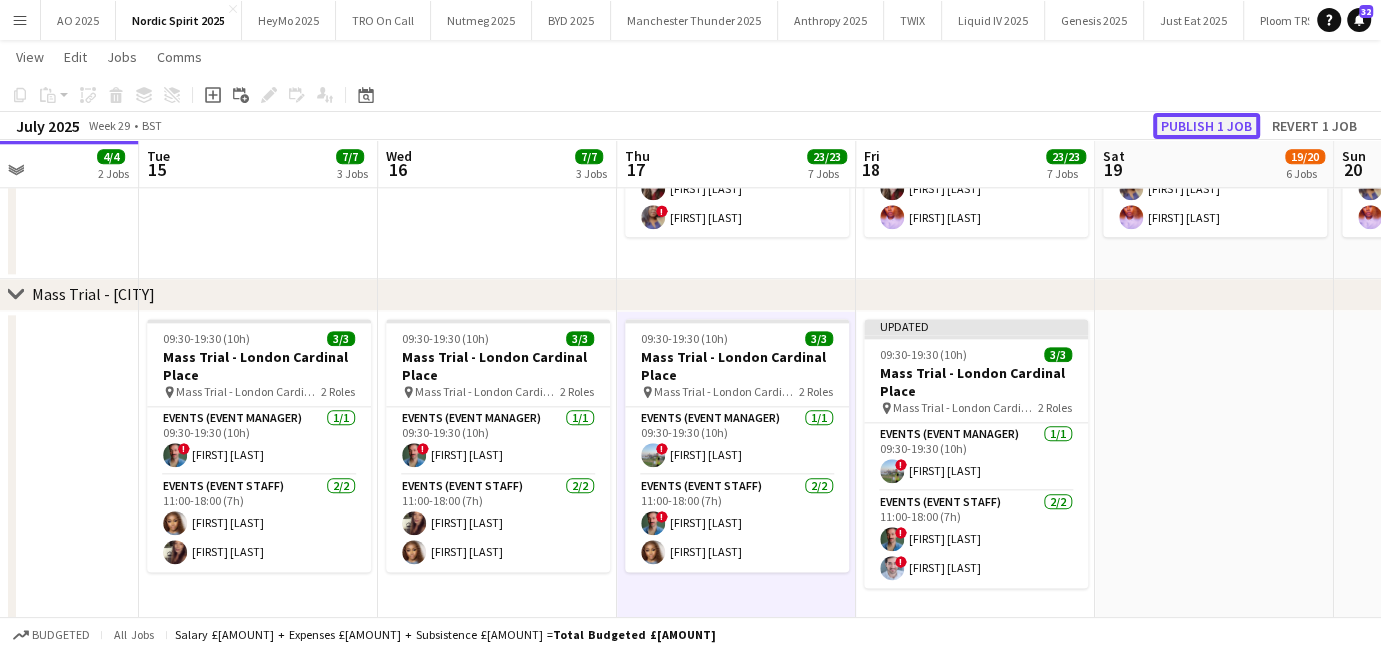 click on "Publish 1 job" 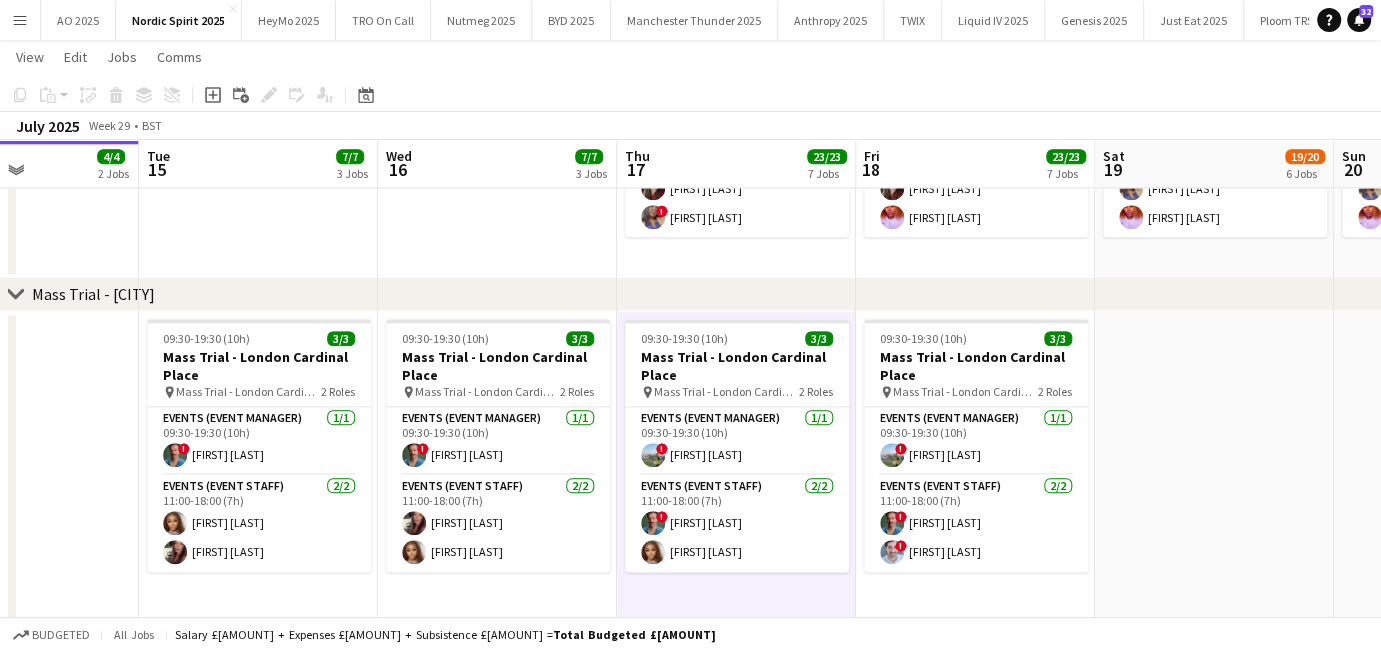 click on "Menu" at bounding box center (20, 20) 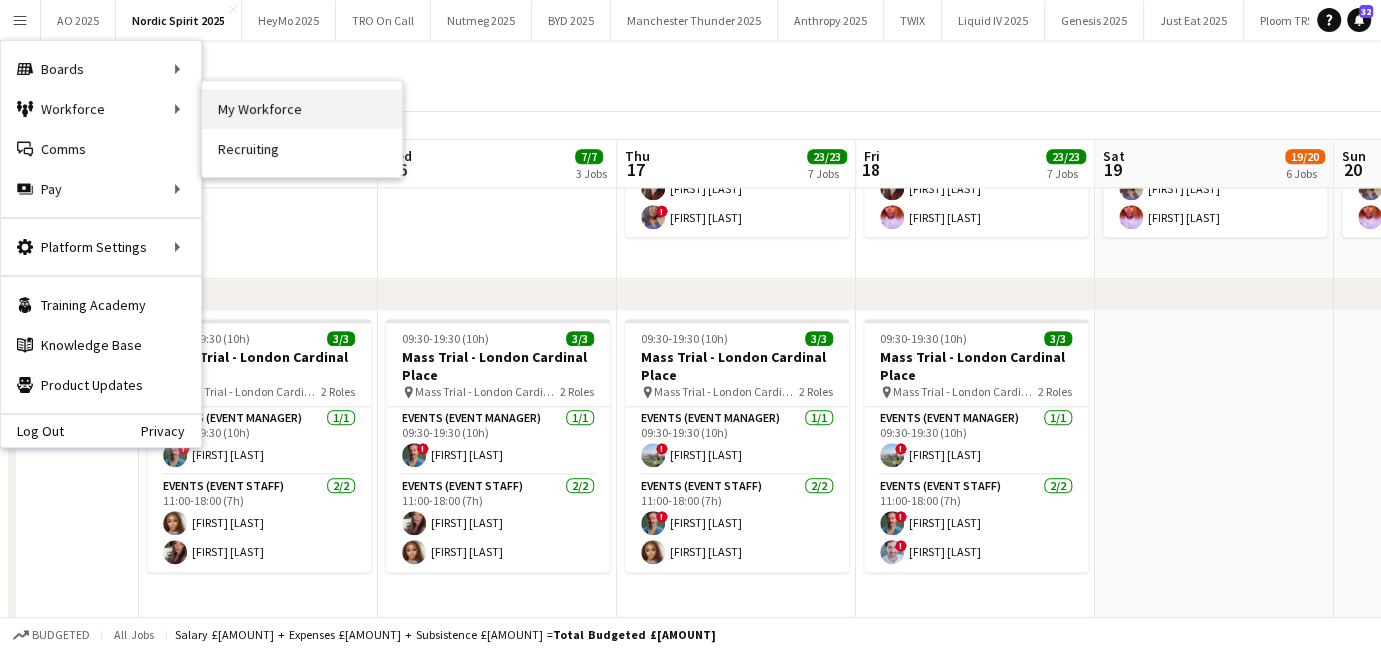 click on "My Workforce" at bounding box center [302, 109] 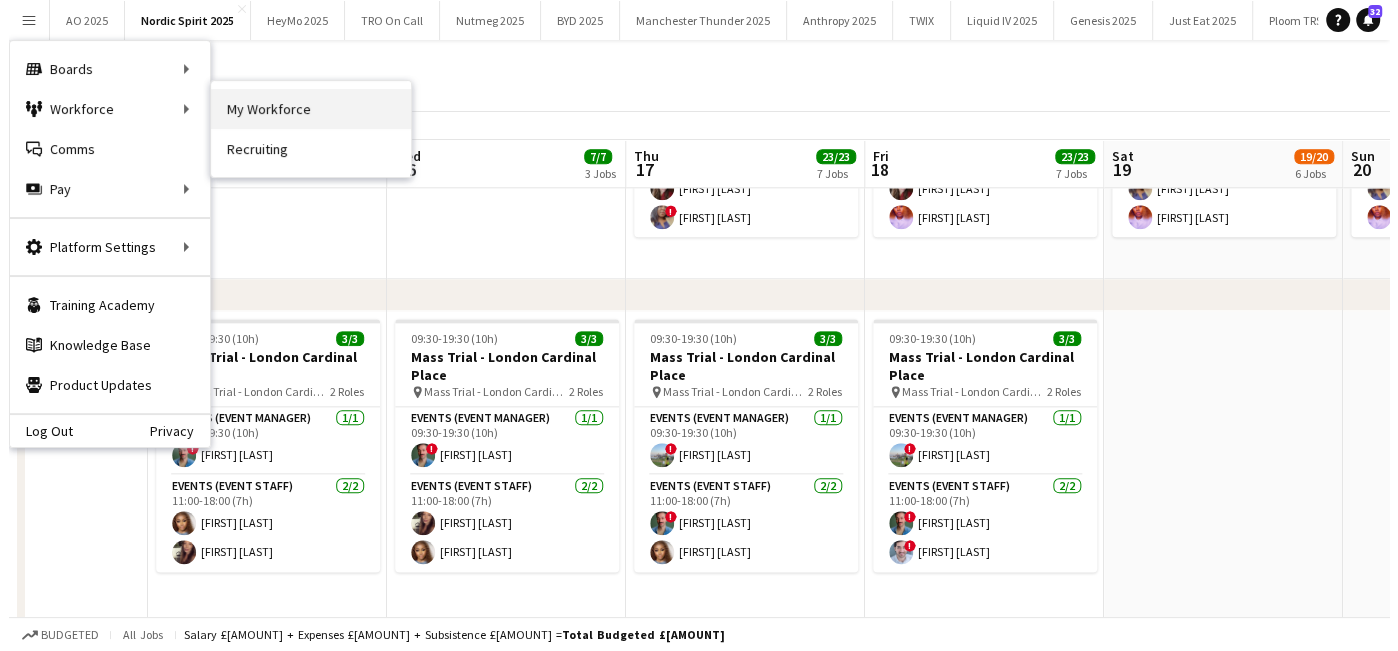 scroll, scrollTop: 0, scrollLeft: 0, axis: both 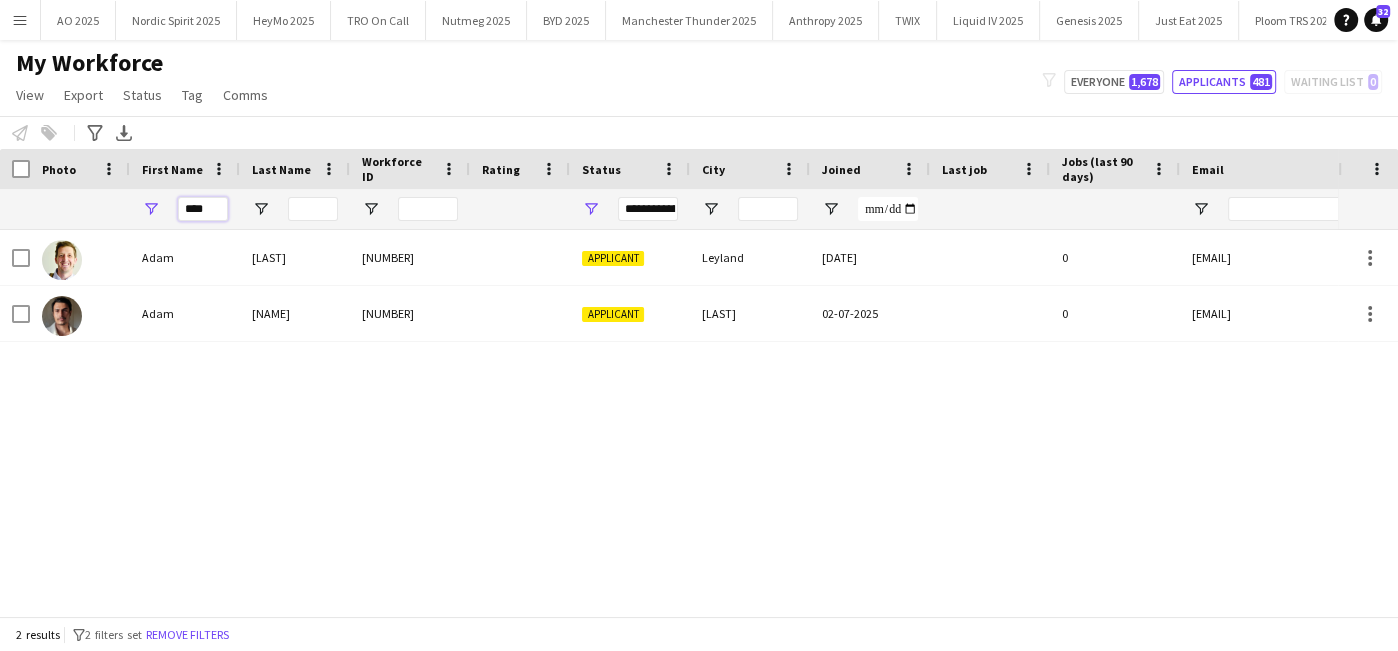 drag, startPoint x: 222, startPoint y: 212, endPoint x: 45, endPoint y: 189, distance: 178.4881 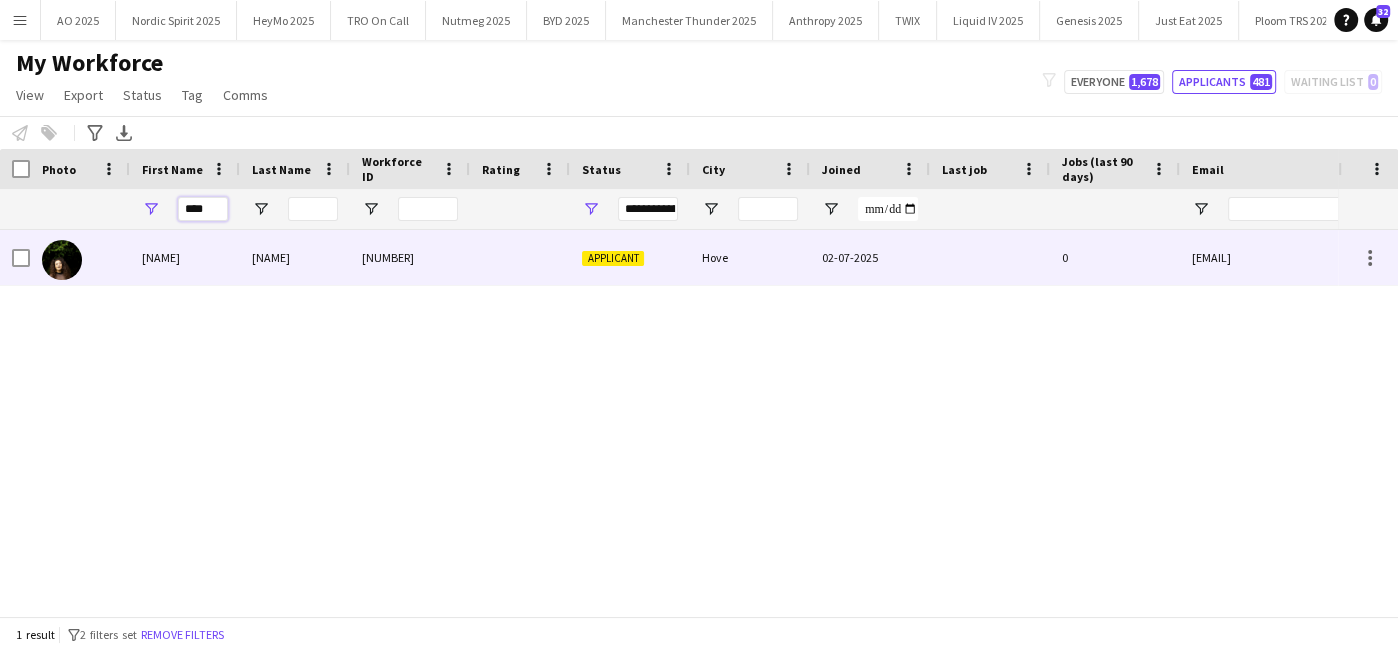 type on "****" 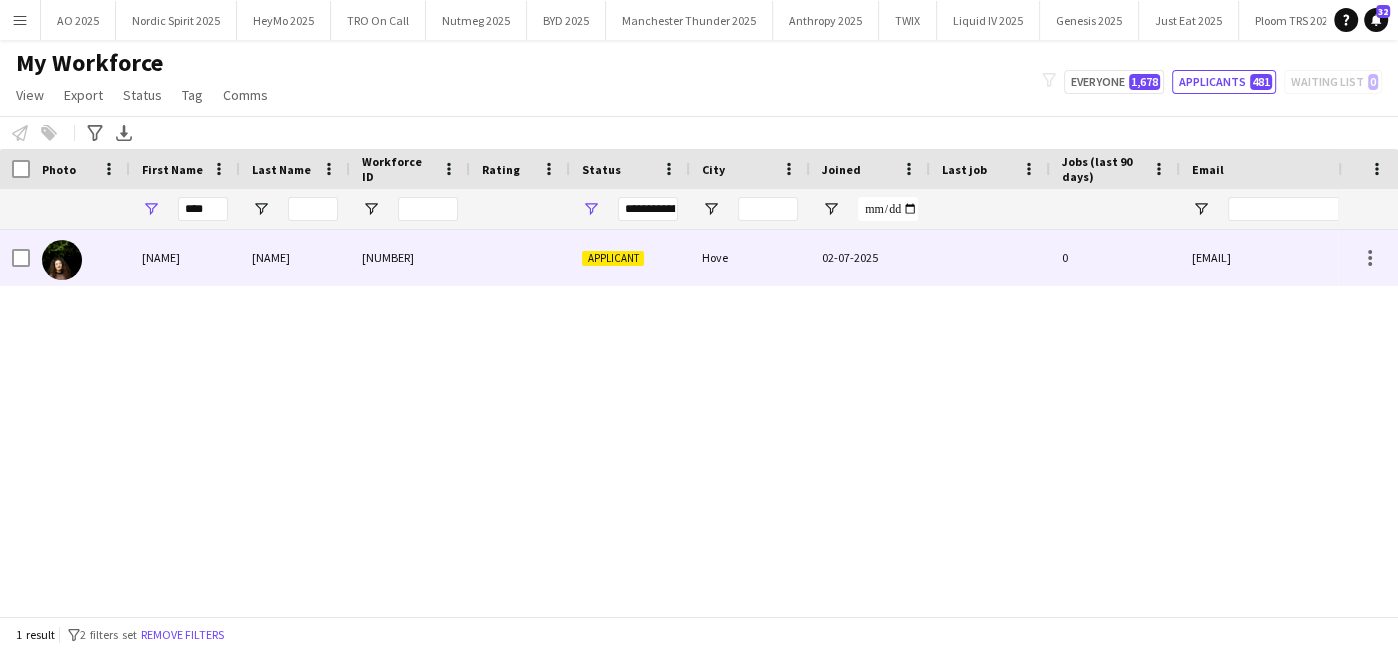 click on "[NAME]" at bounding box center [185, 257] 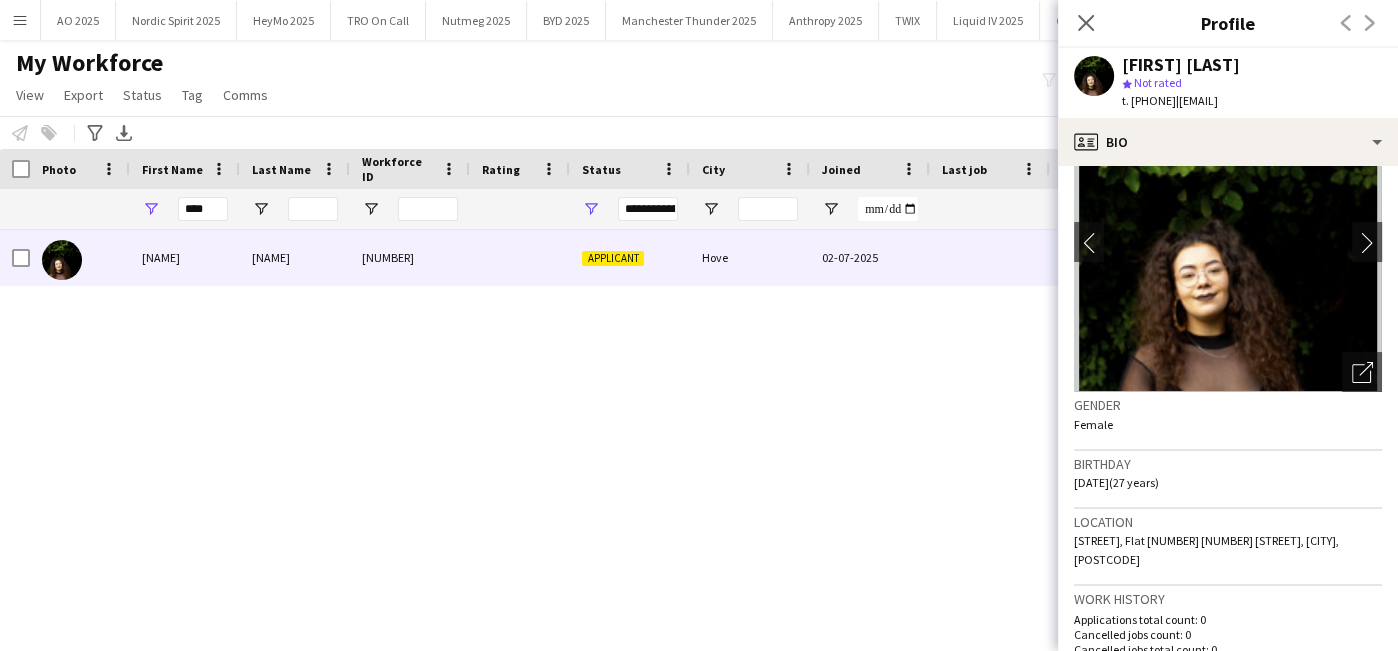 scroll, scrollTop: 0, scrollLeft: 0, axis: both 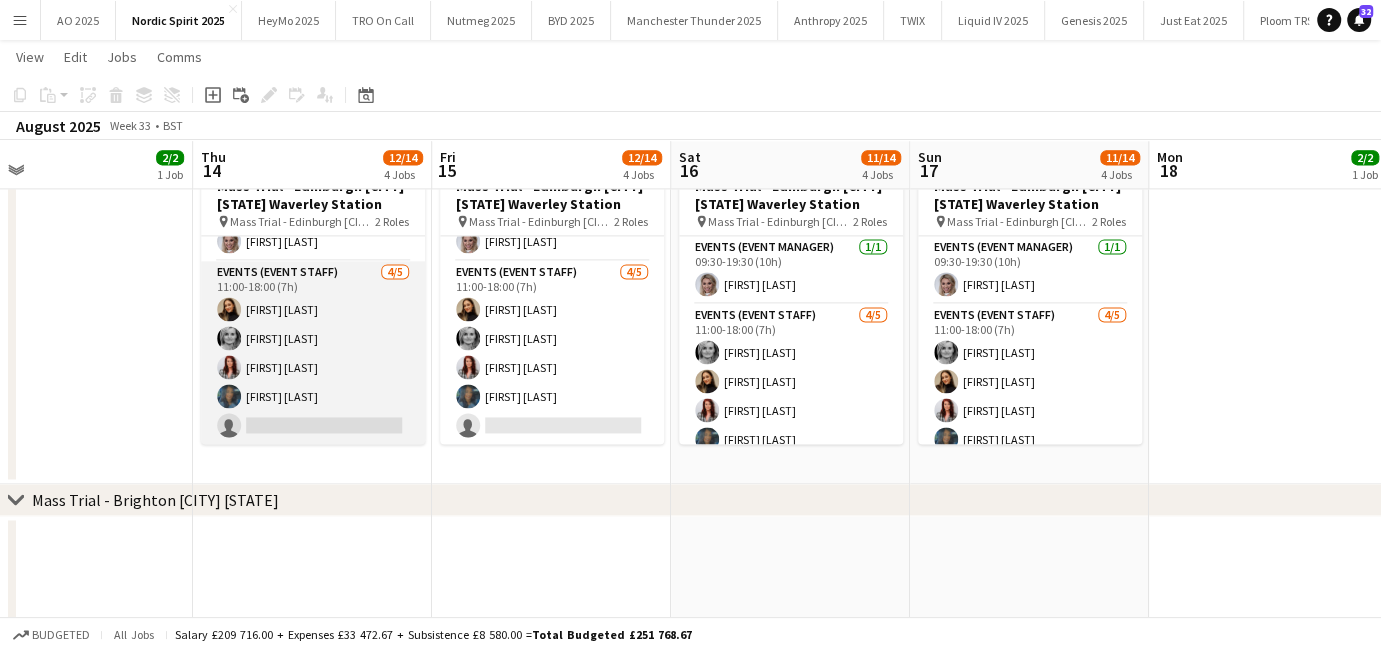 click on "Events (Event Staff)   4/5   11:00-18:00 (7h)
Lara Fabiani Lindsey mcnab Tyne Roberts Mehreen Parvez
single-neutral-actions" at bounding box center [313, 353] 